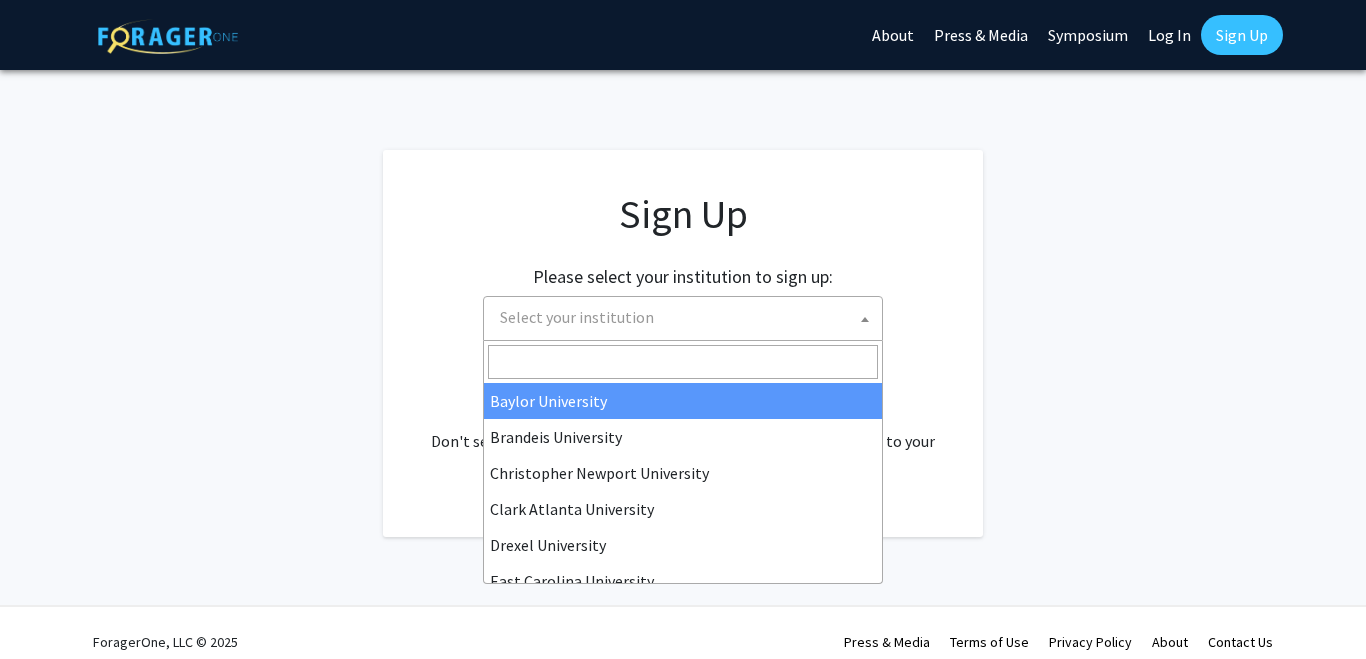 scroll, scrollTop: 0, scrollLeft: 0, axis: both 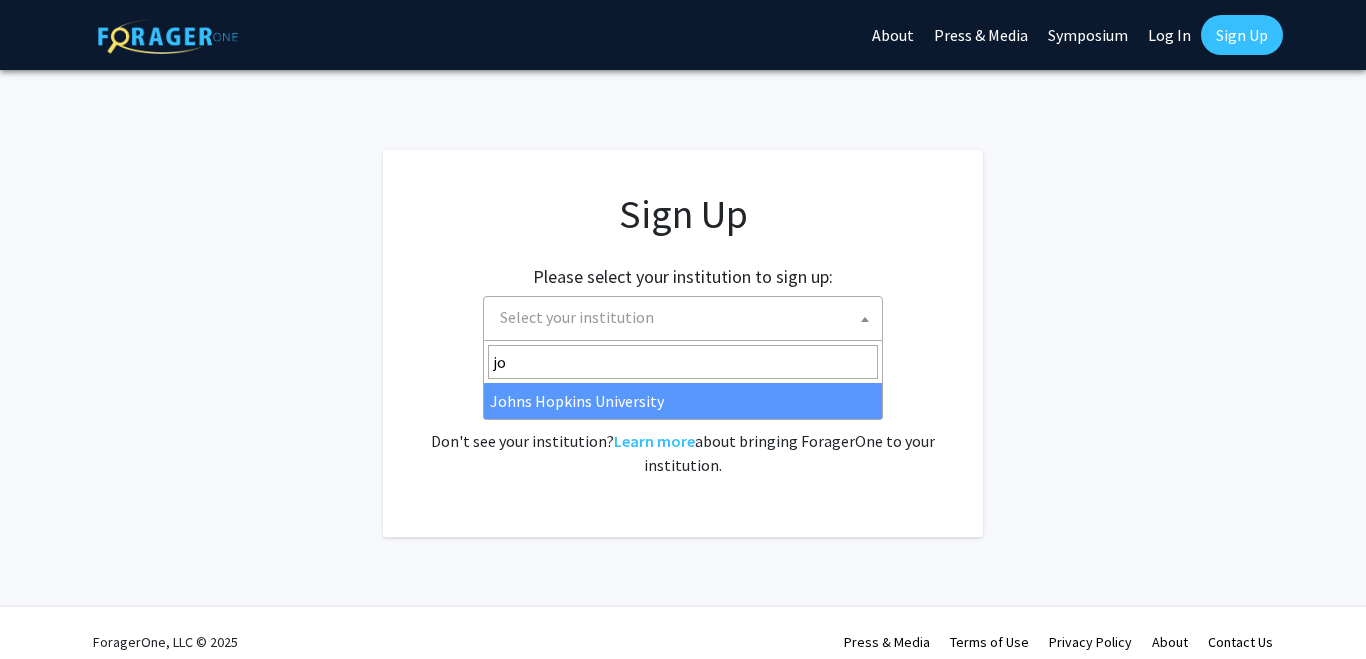 type on "jo" 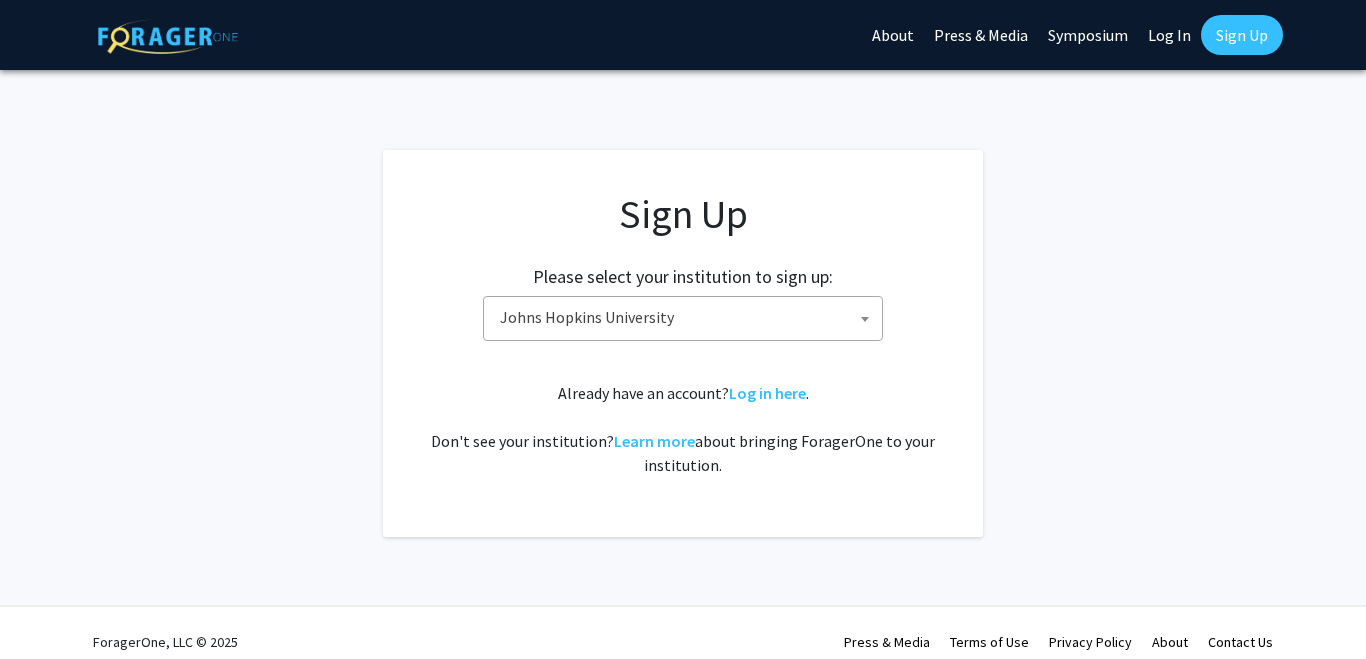 select on "1" 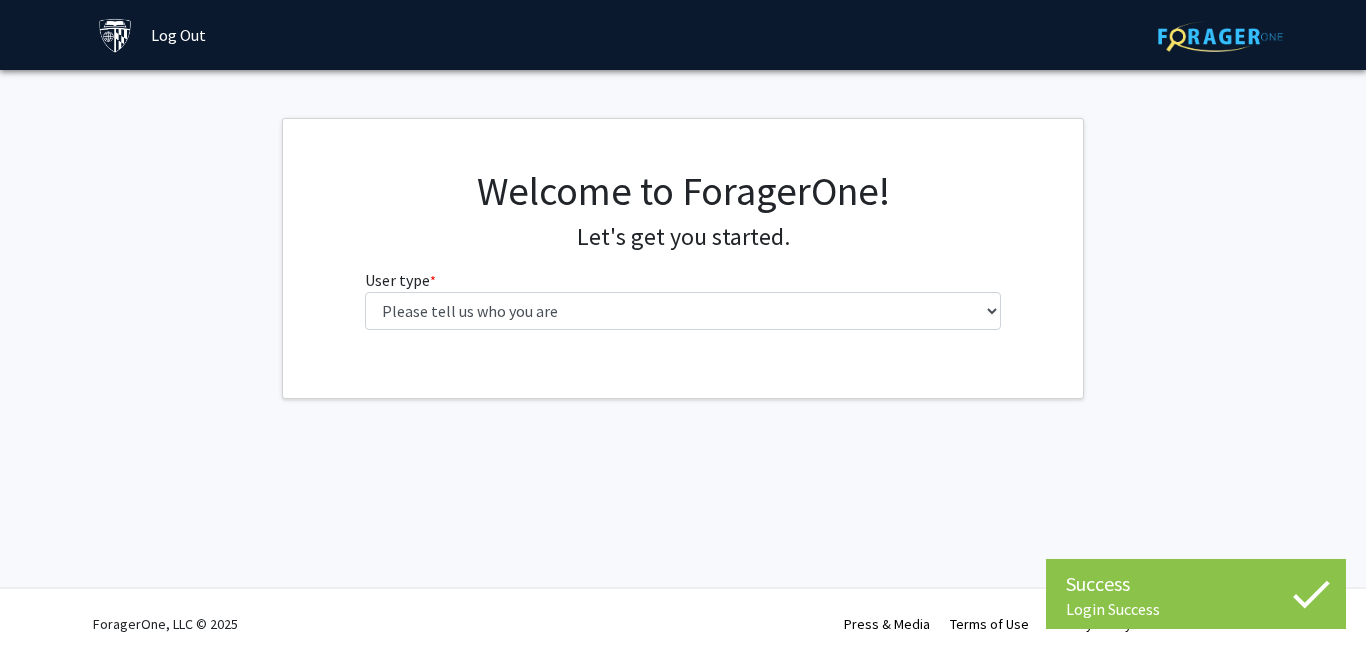 scroll, scrollTop: 0, scrollLeft: 0, axis: both 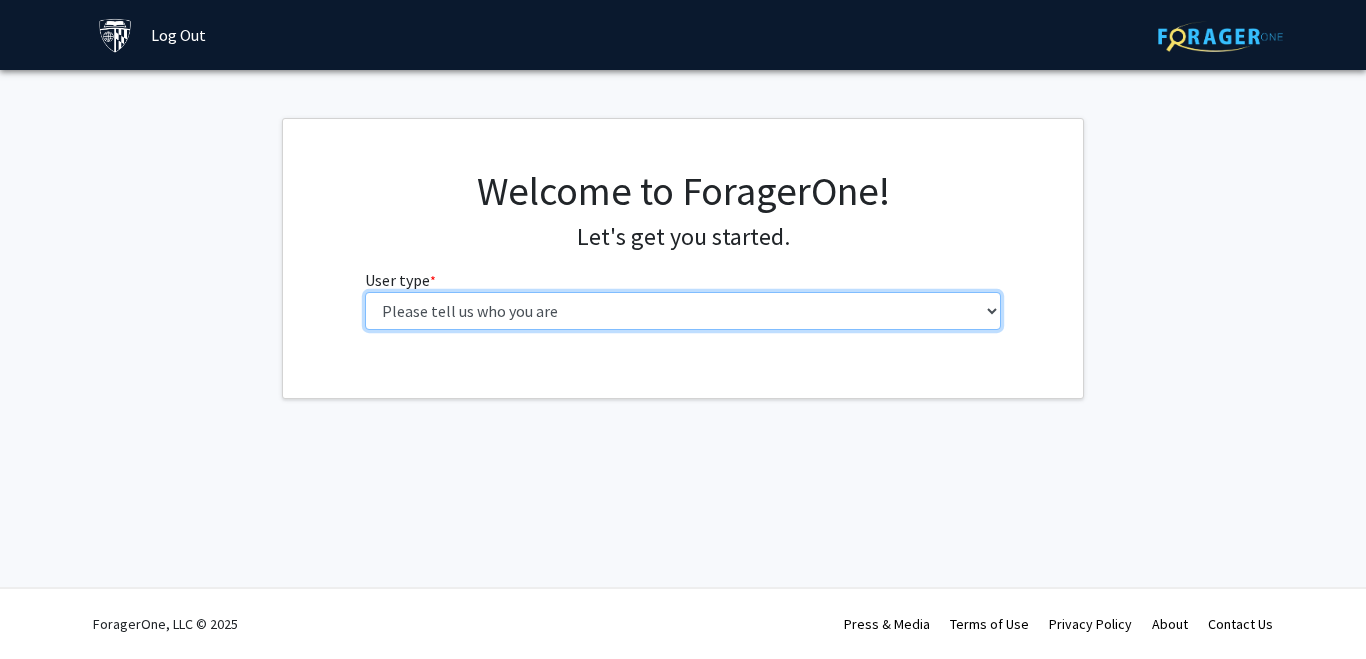 select on "1: undergrad" 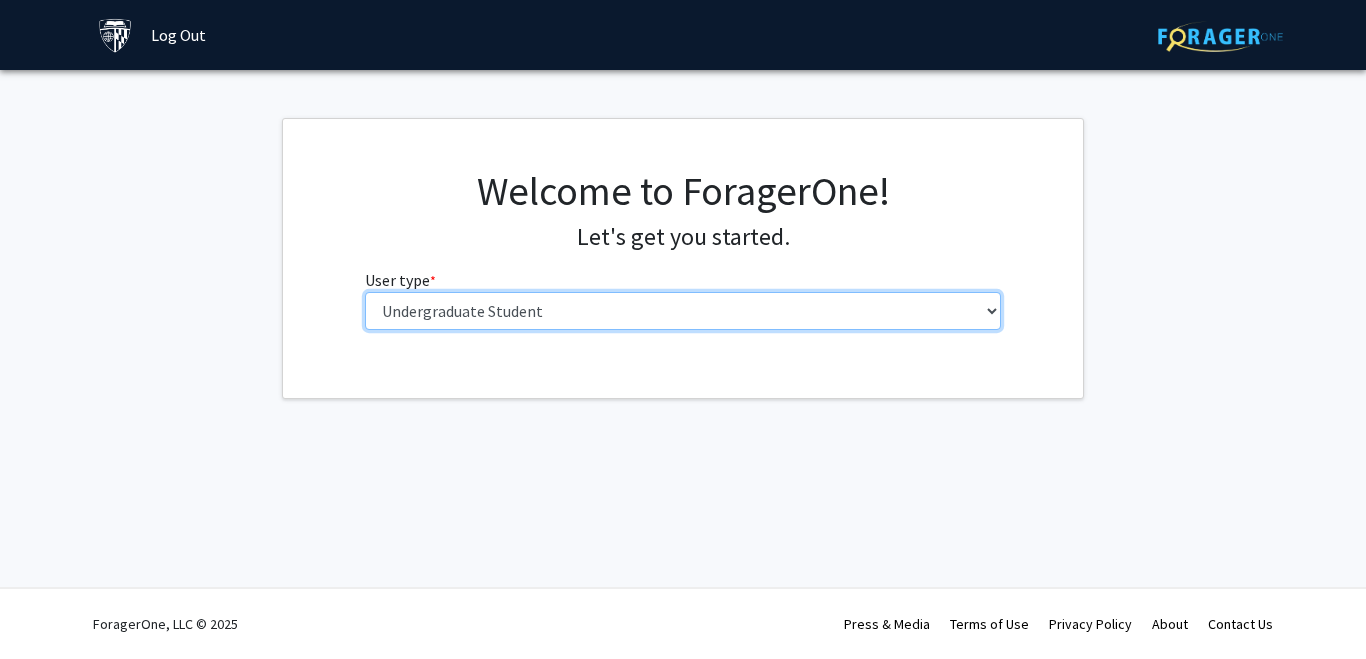 click on "Undergraduate Student" at bounding box center (0, 0) 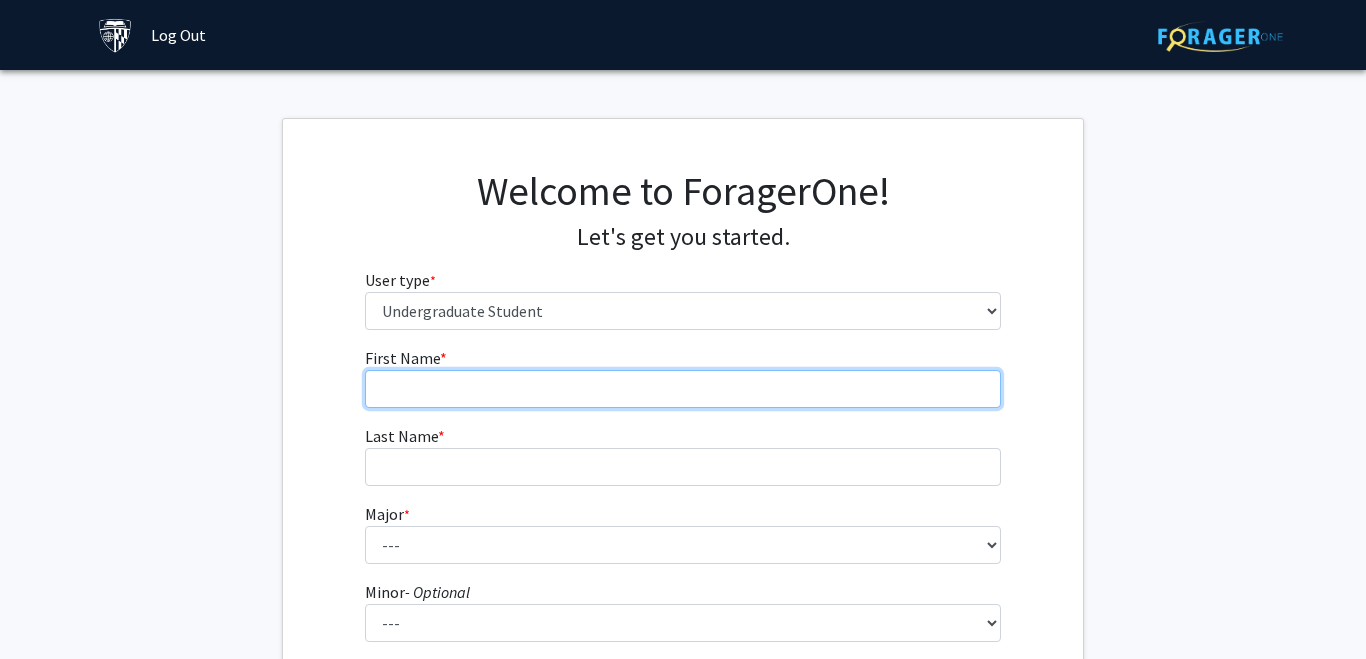 click on "First Name * required" at bounding box center (683, 389) 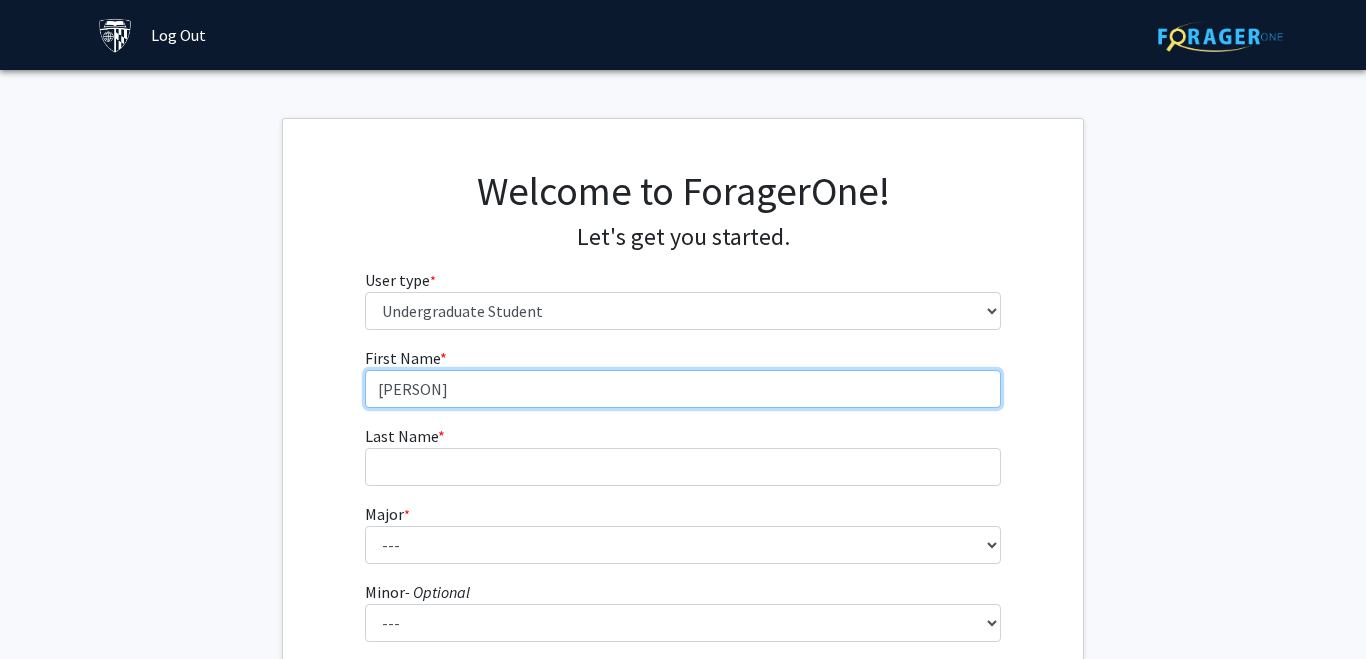type on "[PERSON]" 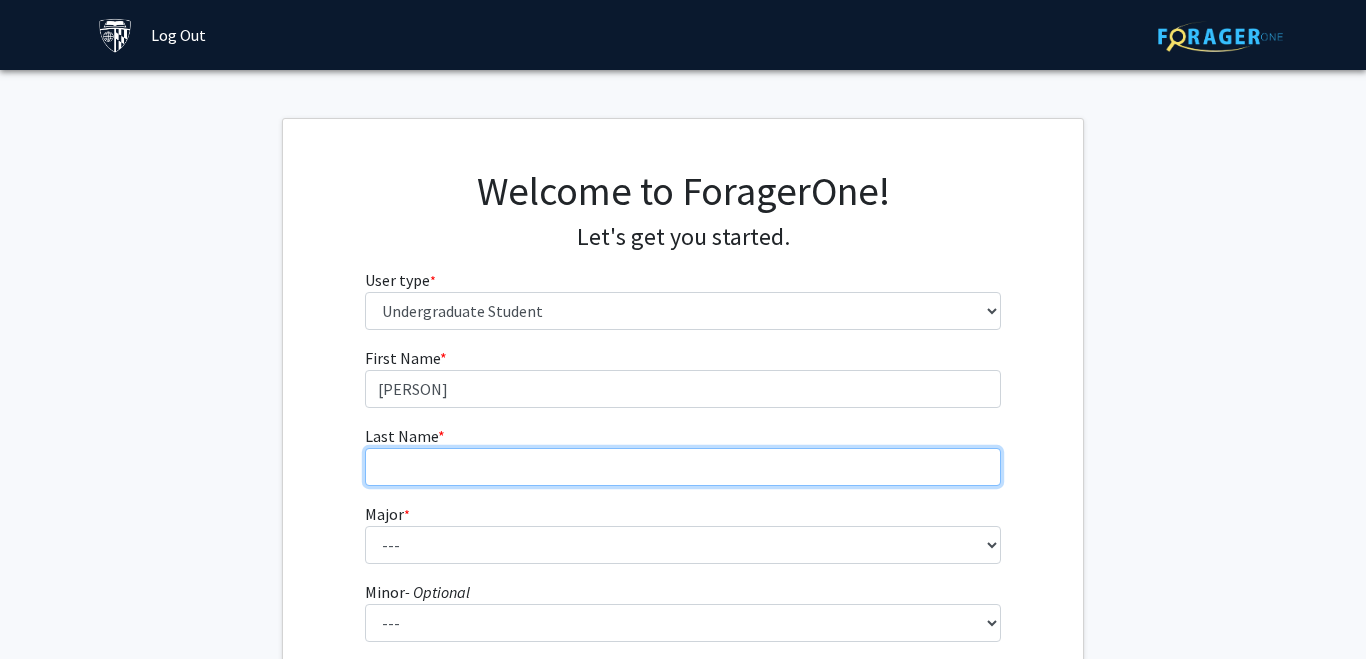 click on "Last Name * required" at bounding box center (683, 467) 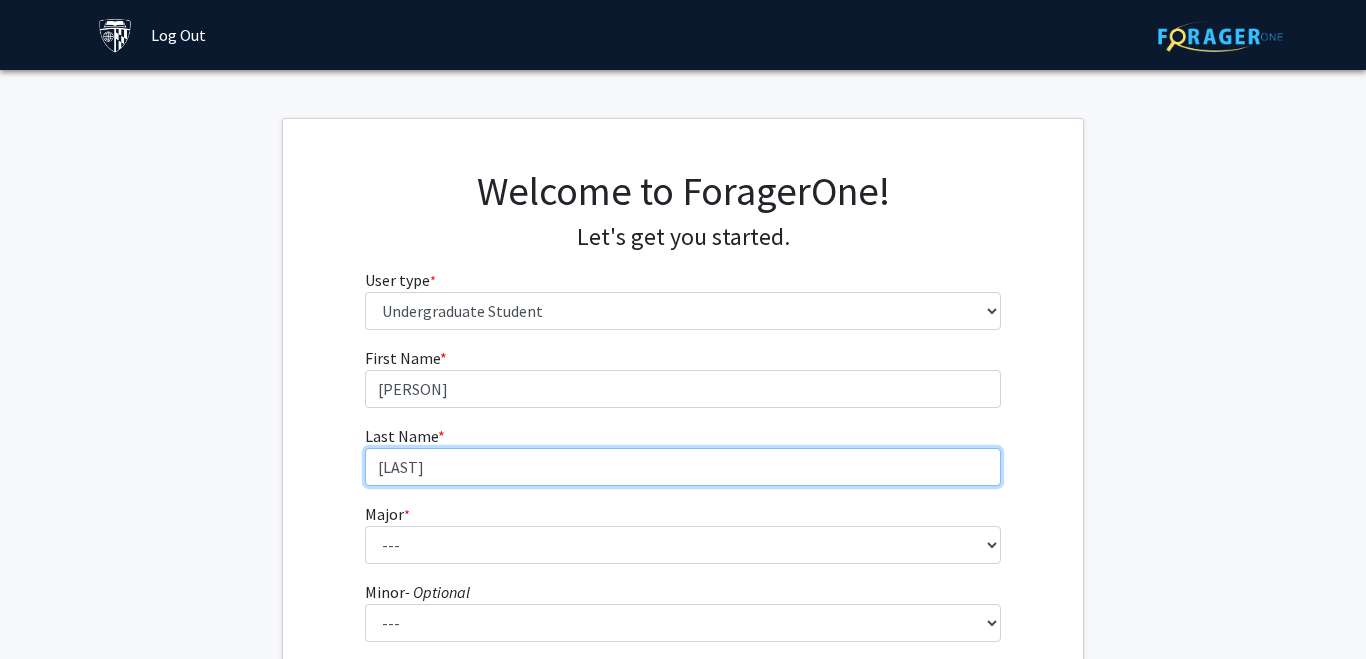 type on "[LAST]" 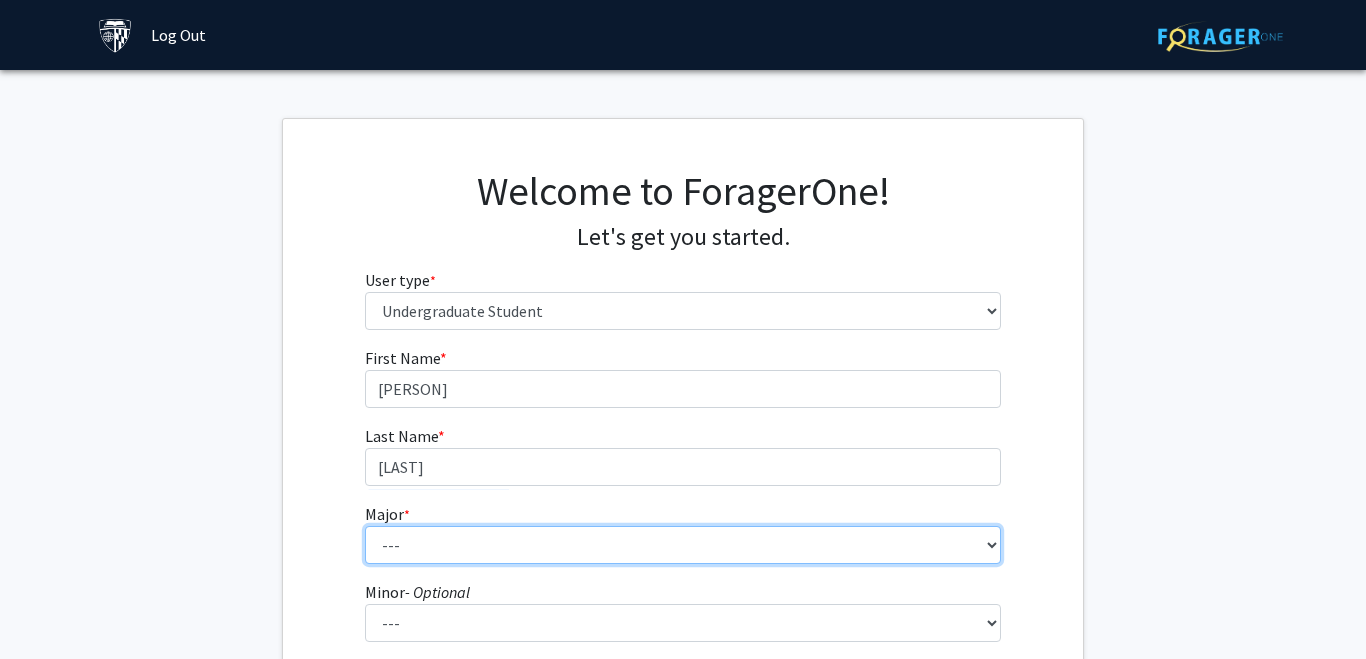 click on "---  Africana Studies   Anthropology   Applied Mathematics & Statistics   Archaeology   Behavioral Biology   Biology   Biomedical Engineering   Biophysics   Chemical & Biomolecular Engineering   Chemistry   Civil Engineering   Classics   Cognitive Science   Computer Engineering   Computer Science   Earth & Planetary Sciences   East Asian Studies   Economics   Electrical Engineering   Engineering Mechanics   English   Environmental Engineering   Environmental Science   Film & Media Studies   French   General Engineering   Geography   German   Global Environmental Change & Sustainability   History   History of Art   History of Science & Technology   Interdisciplinary Studies   International Studies   Italian   Latin American Studies   Materials Science & Engineering   Mathematics   Mechanical Engineering   Medicine, Science & the Humanities   Molecular & Cellular Biology   Music   Natural Sciences   Near Eastern Studies   Neuroscience   Philosophy   Physics   Political Science   Psychology   Romance Languages" at bounding box center (683, 545) 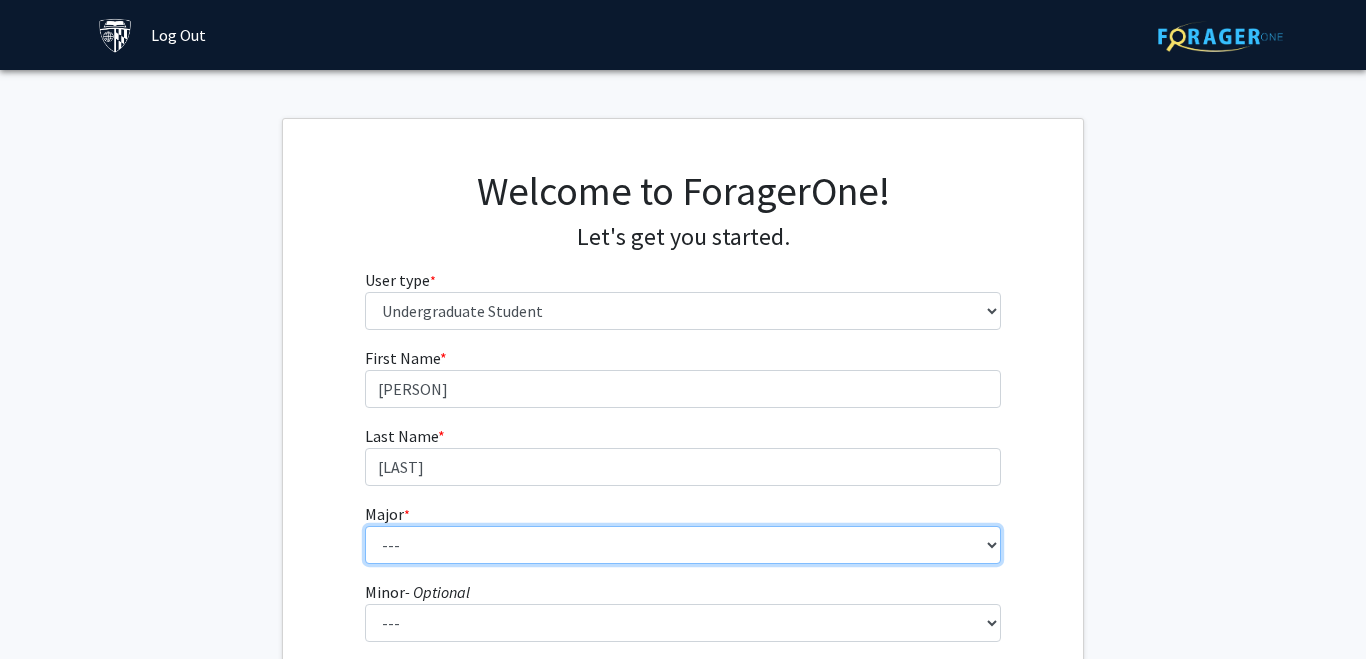 select on "6: 21" 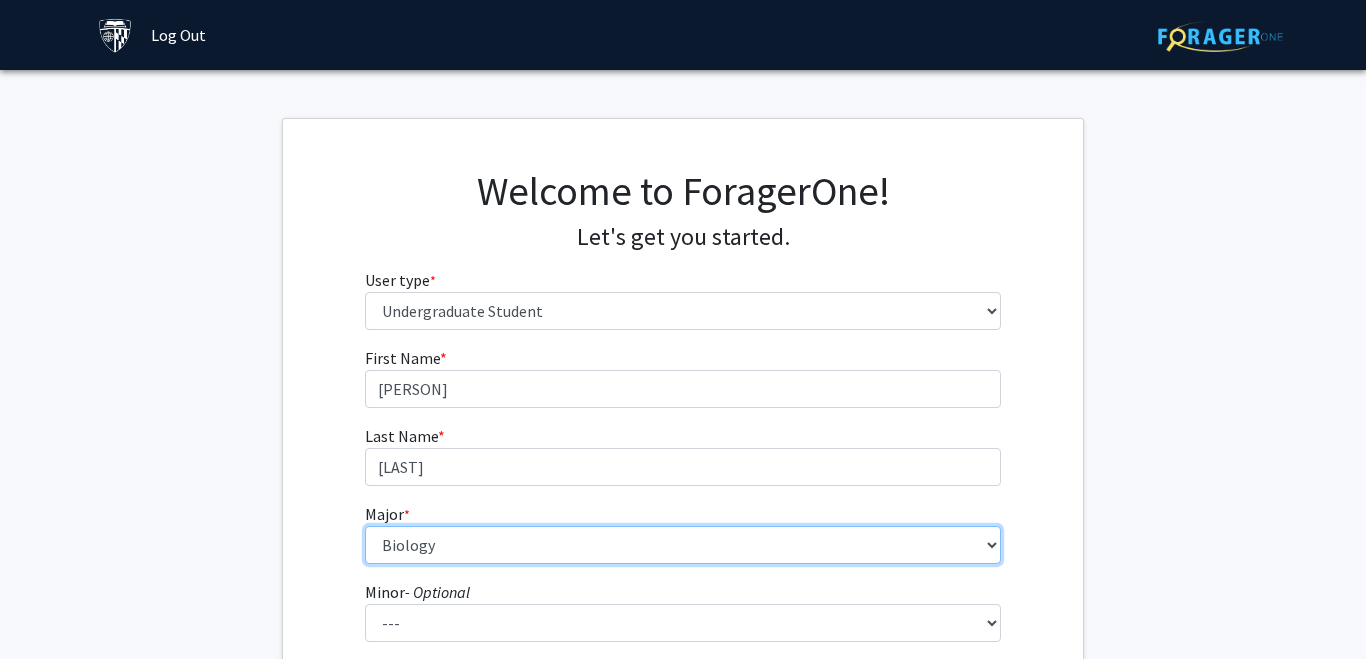 click on "Biology" at bounding box center [0, 0] 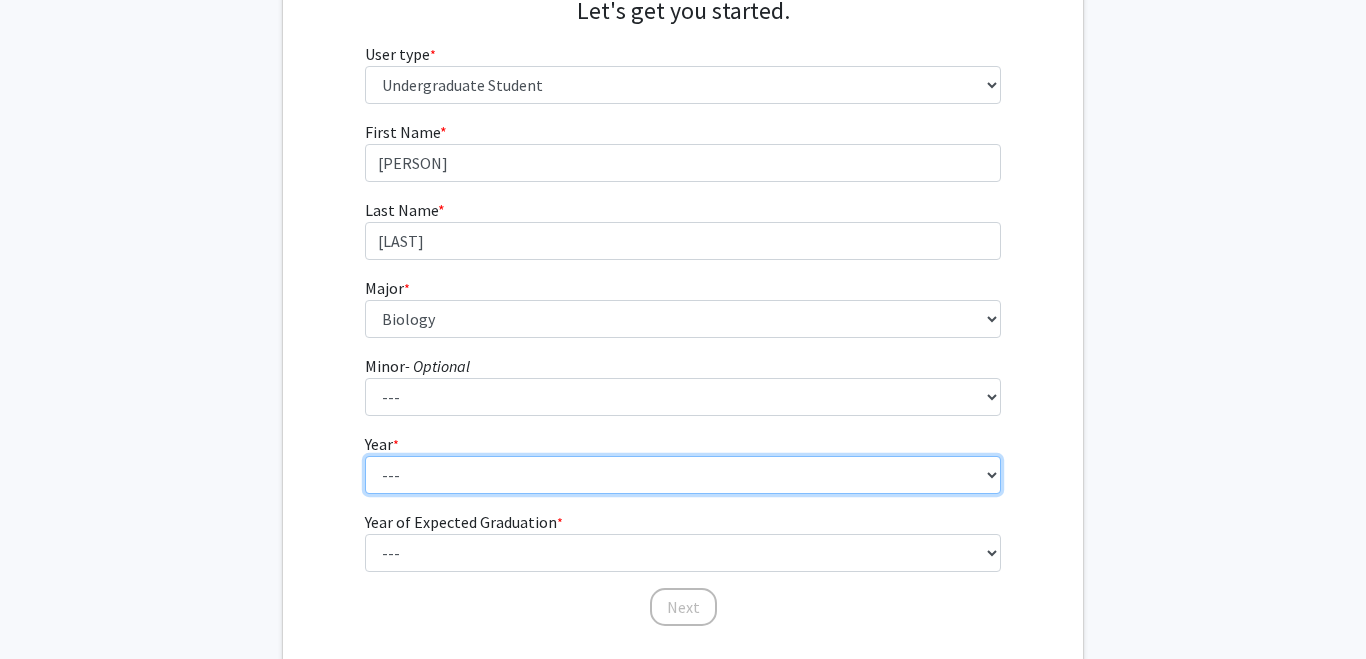 click on "---  First-year   Sophomore   Junior   Senior   Postbaccalaureate Certificate" at bounding box center [683, 475] 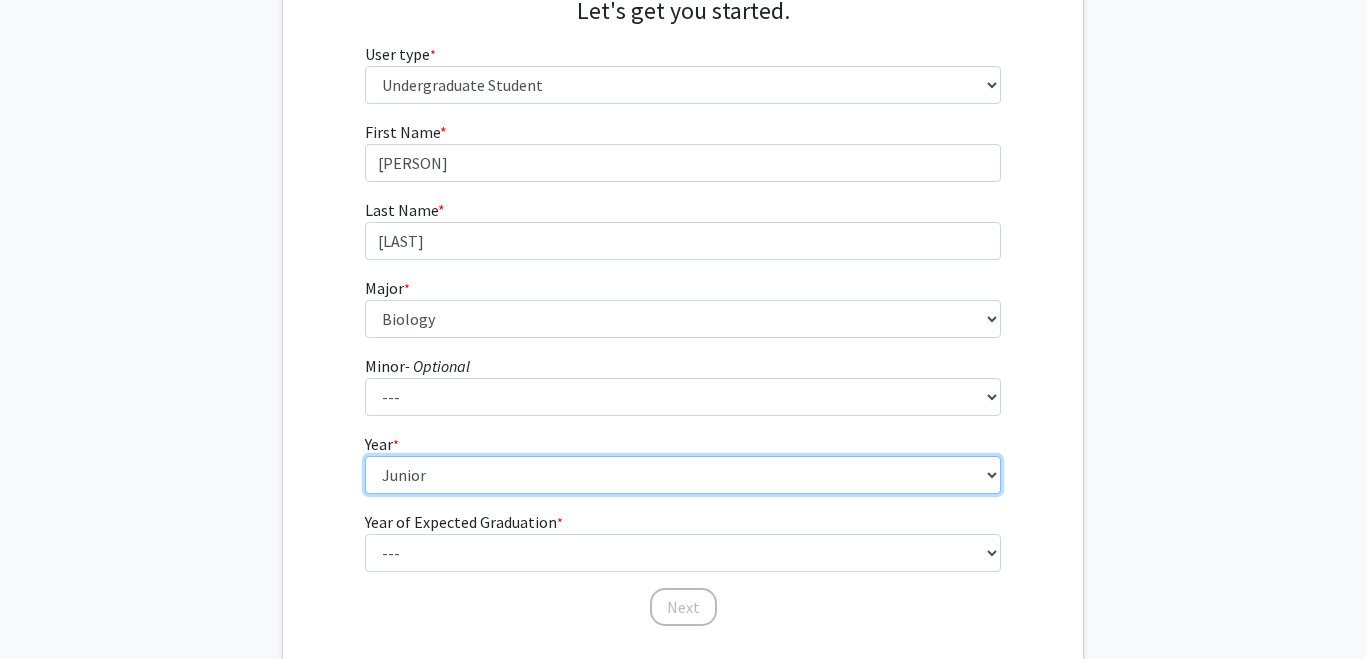 click on "Junior" at bounding box center [0, 0] 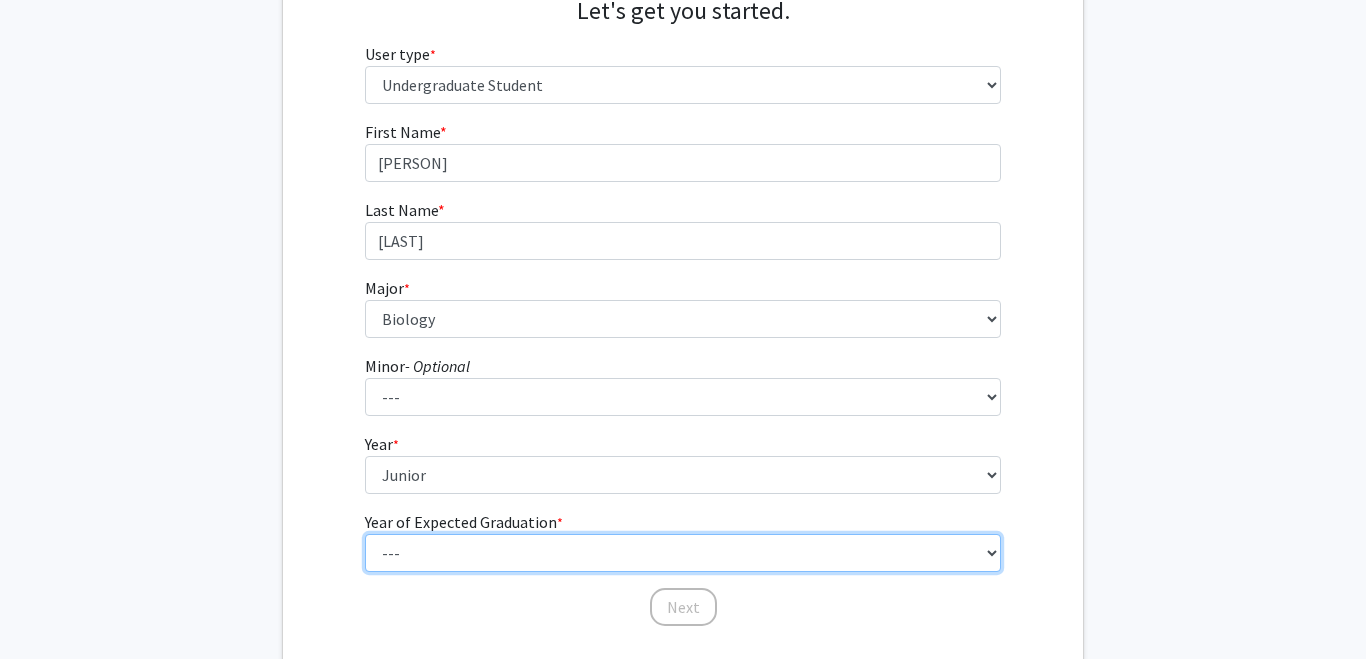 click on "---  2025   2026   2027   2028   2029   2030   2031   2032   2033   2034" at bounding box center (683, 553) 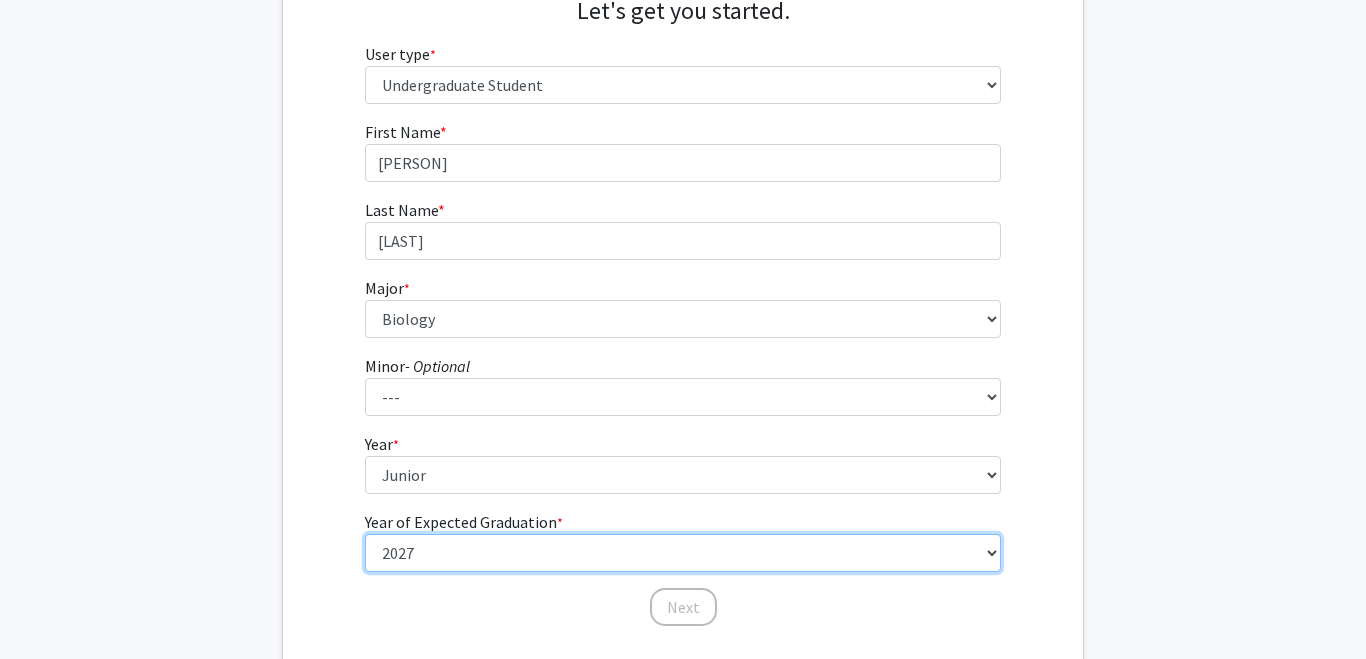 click on "2027" at bounding box center (0, 0) 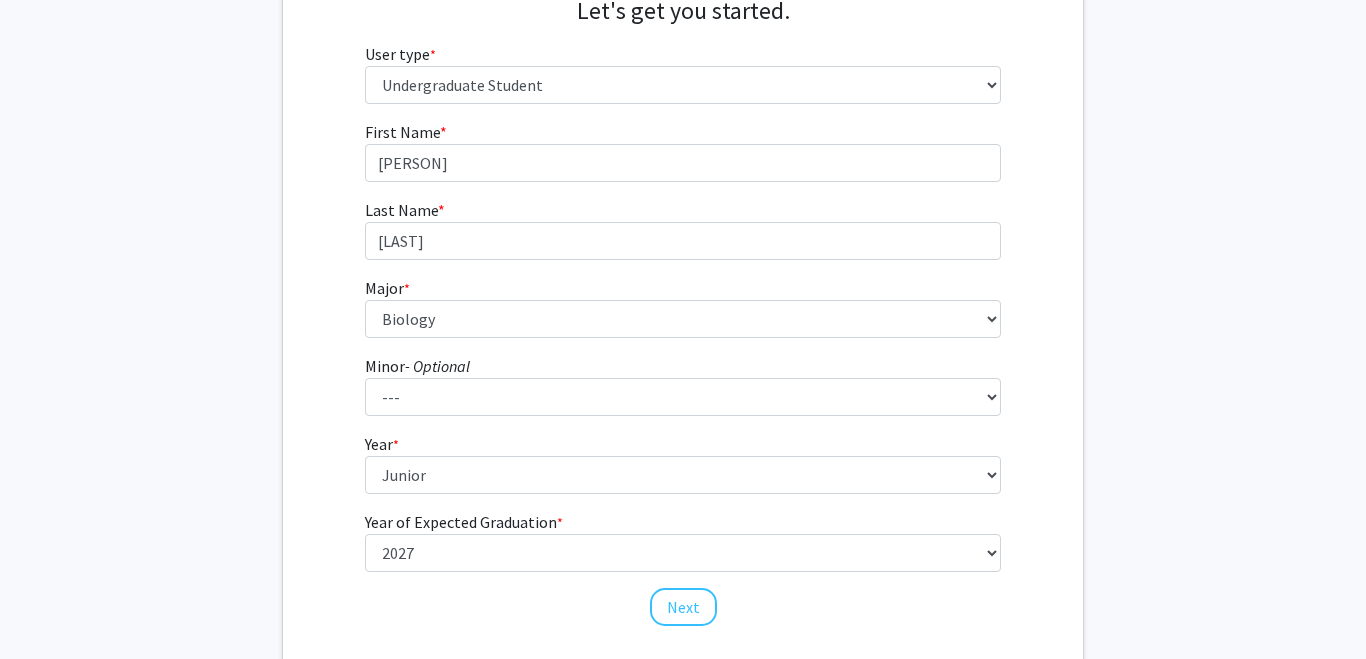 click on "Welcome to ForagerOne! Let's get you started.  User type  * required Please tell us who you are  Undergraduate Student   Master's Student   Doctoral Candidate (PhD, MD, DMD, PharmD, etc.)   Postdoctoral Researcher / Research Staff / Medical Resident / Medical Fellow   Faculty   Administrative Staff  First Name * required [FIRST] Last Name * required [LAST]  Major  * required ---  Africana Studies   Anthropology   Applied Mathematics & Statistics   Archaeology   Behavioral Biology   Biology   Biomedical Engineering   Biophysics   Chemical & Biomolecular Engineering   Chemistry   Civil Engineering   Classics   Cognitive Science   Computer Engineering   Computer Science   Earth & Planetary Sciences   East Asian Studies   Economics   Electrical Engineering   Engineering Mechanics   English   Environmental Engineering   Environmental Science   Film & Media Studies   French   General Engineering   Geography   German   Global Environmental Change & Sustainability   History   History of Art   International Studies  *" 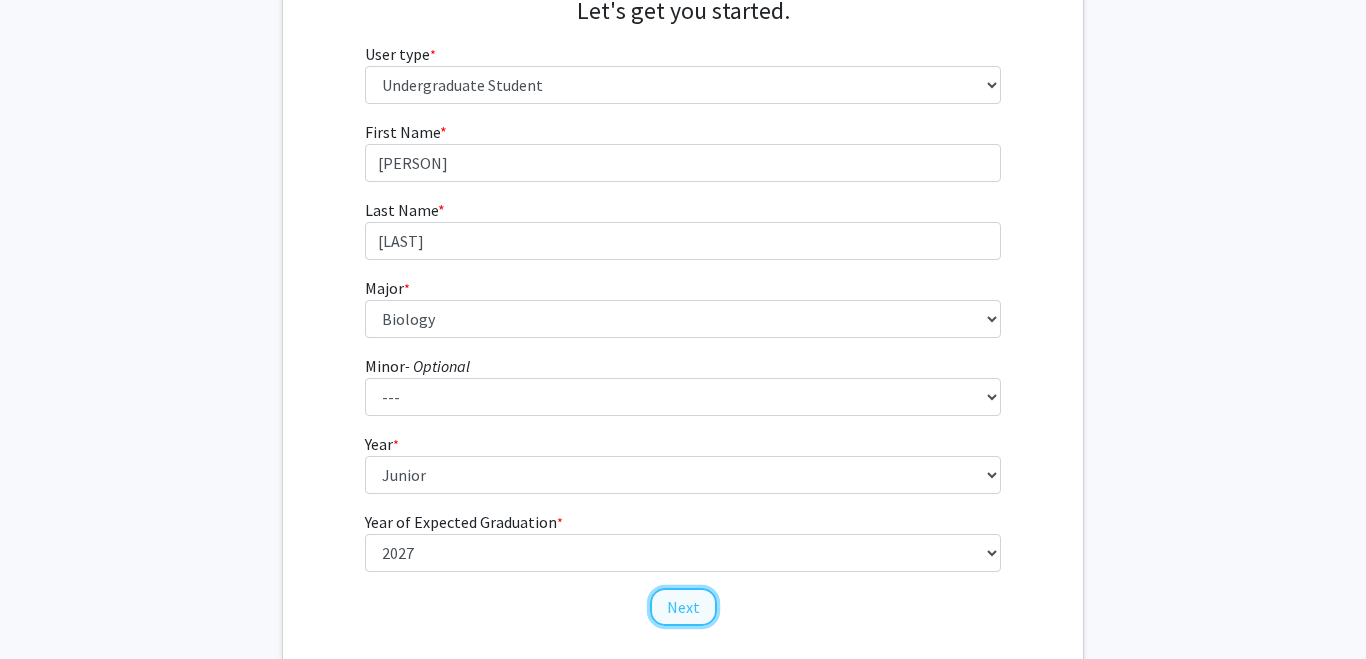 click on "Next" 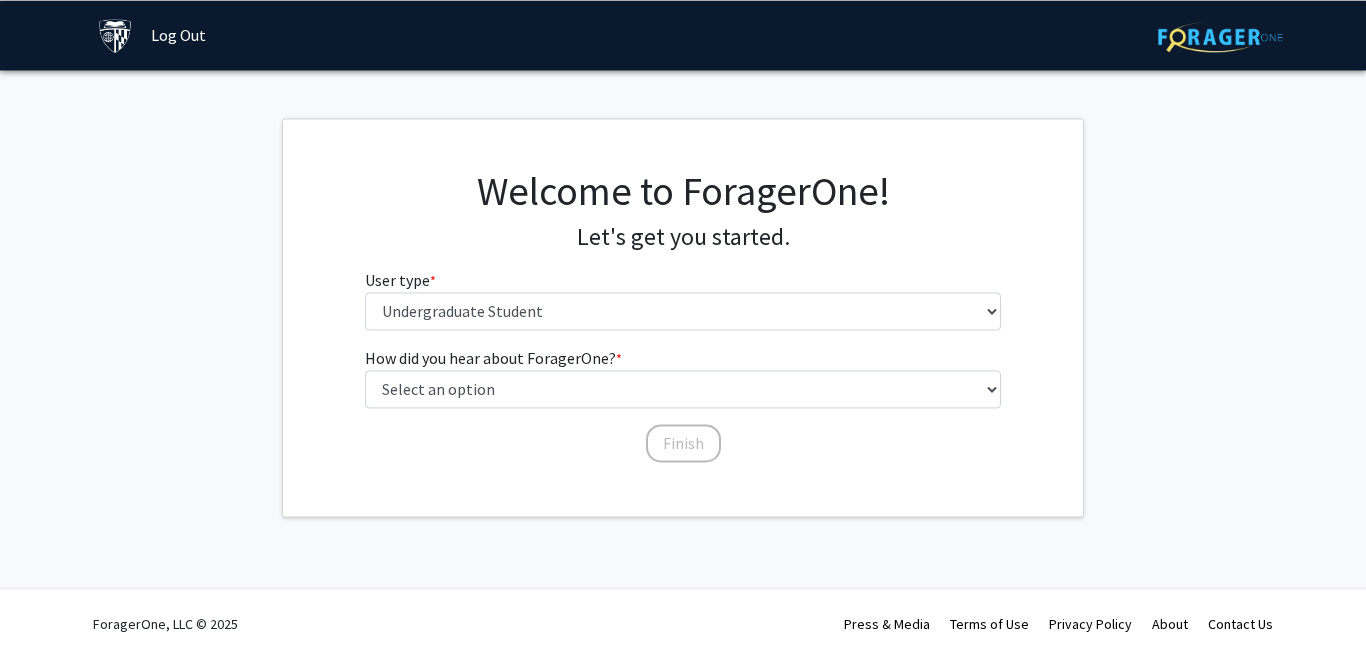 scroll, scrollTop: 0, scrollLeft: 0, axis: both 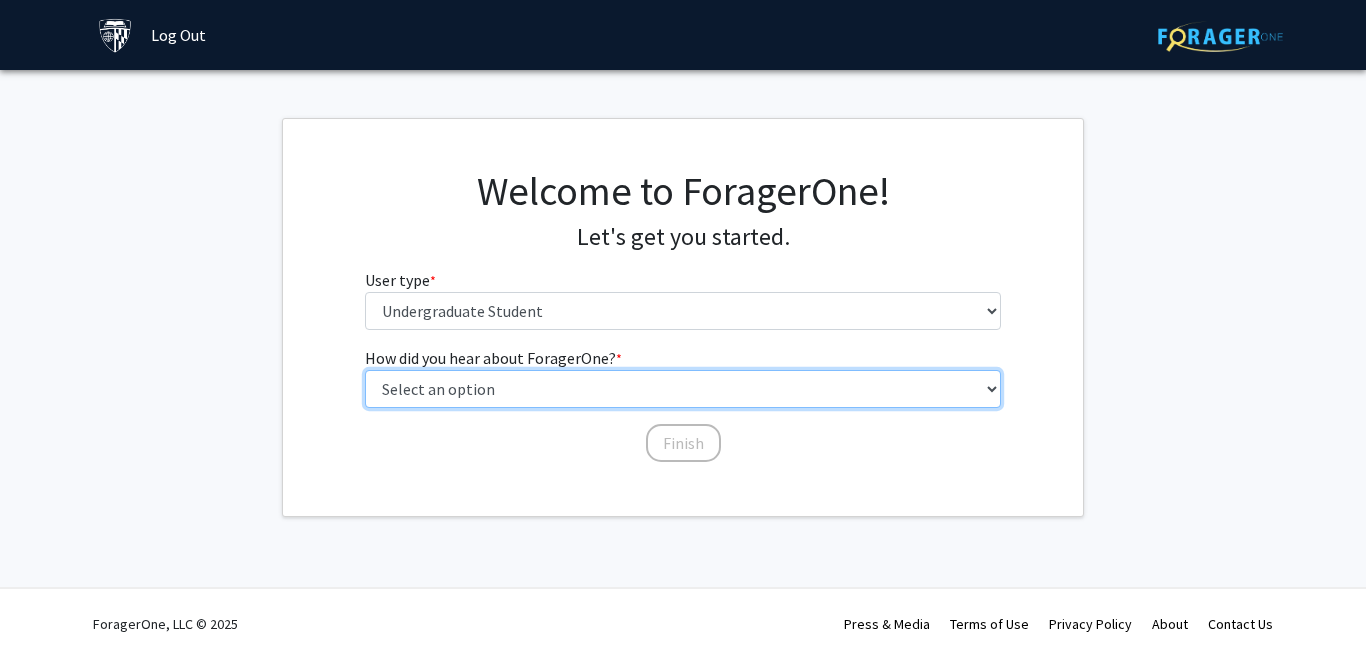 select on "3: university_website" 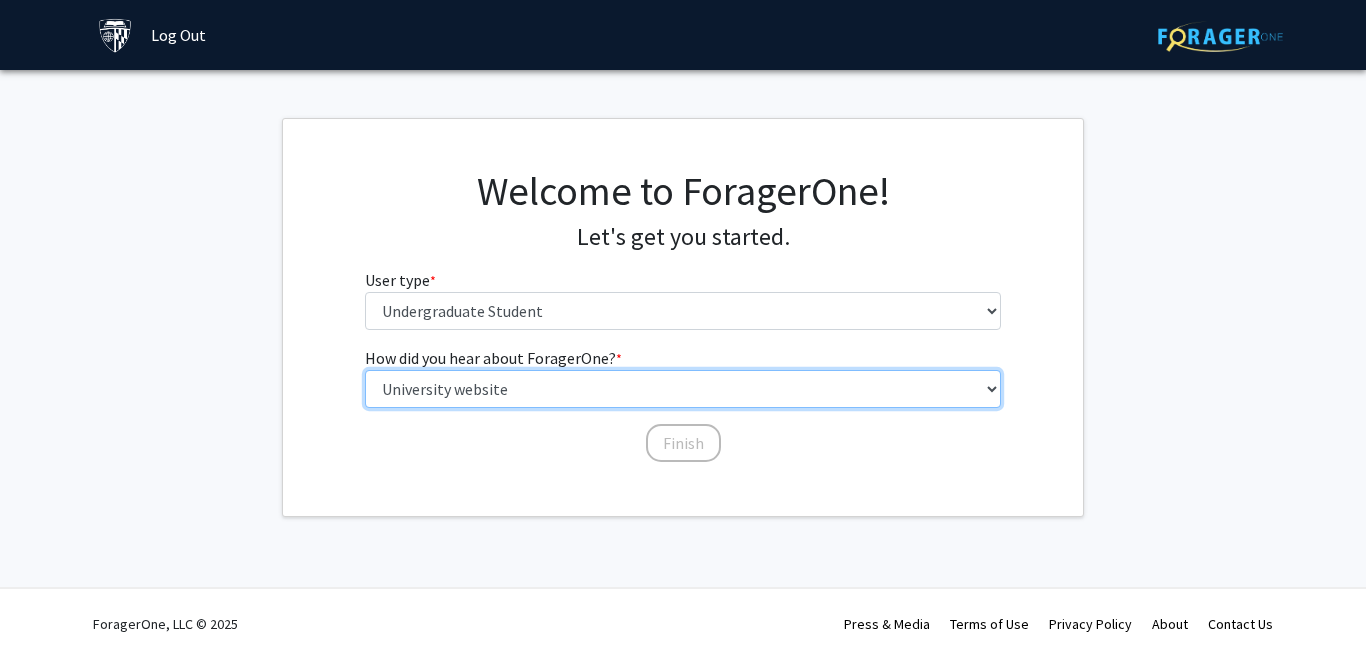 click on "University website" at bounding box center [0, 0] 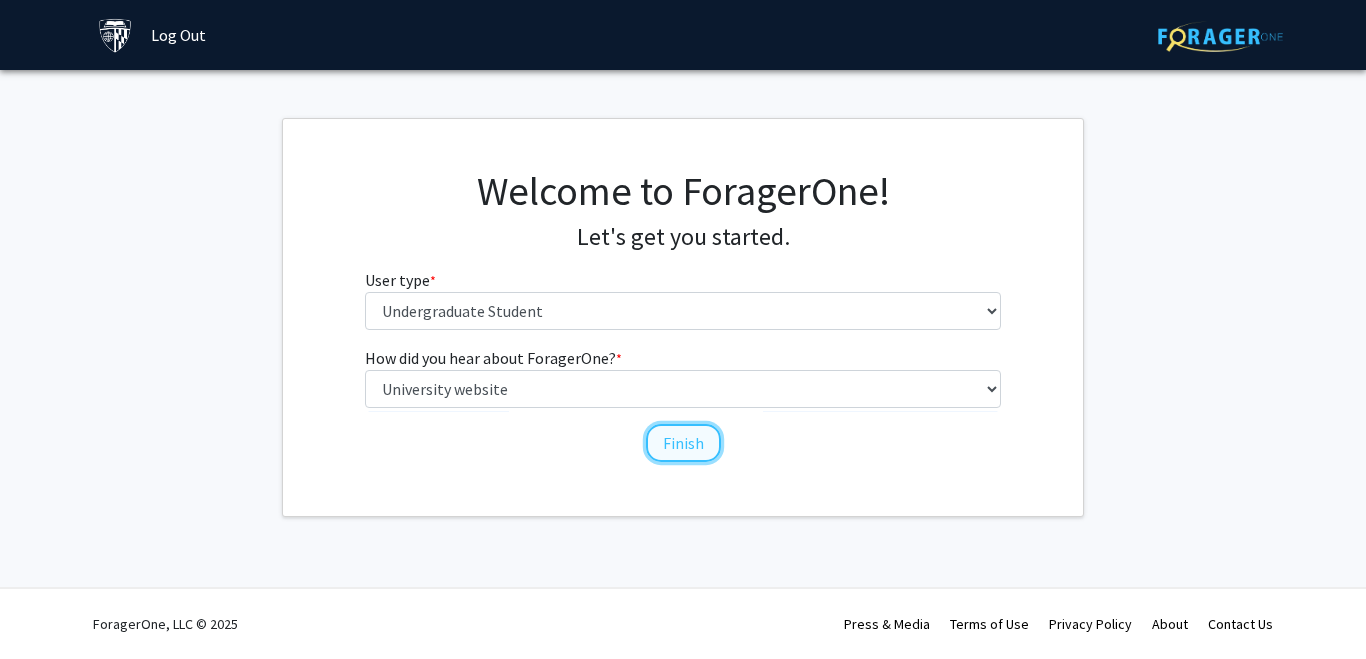 click on "Finish" 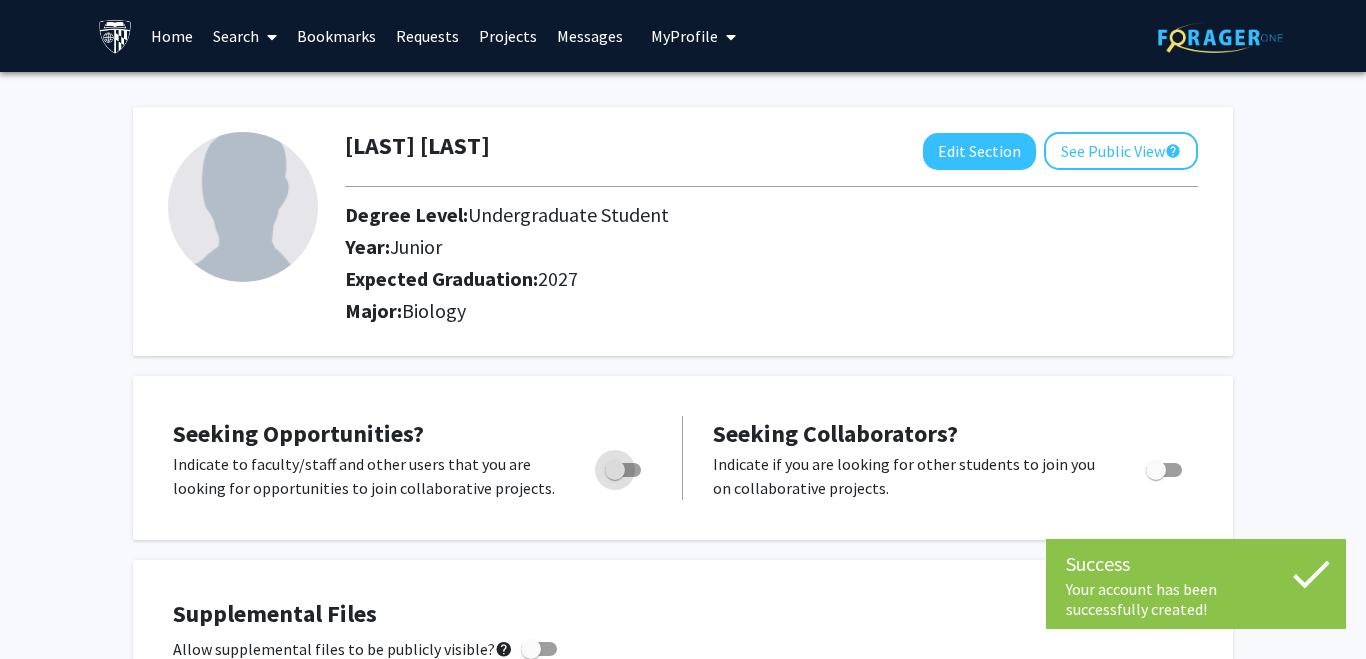 click at bounding box center (615, 470) 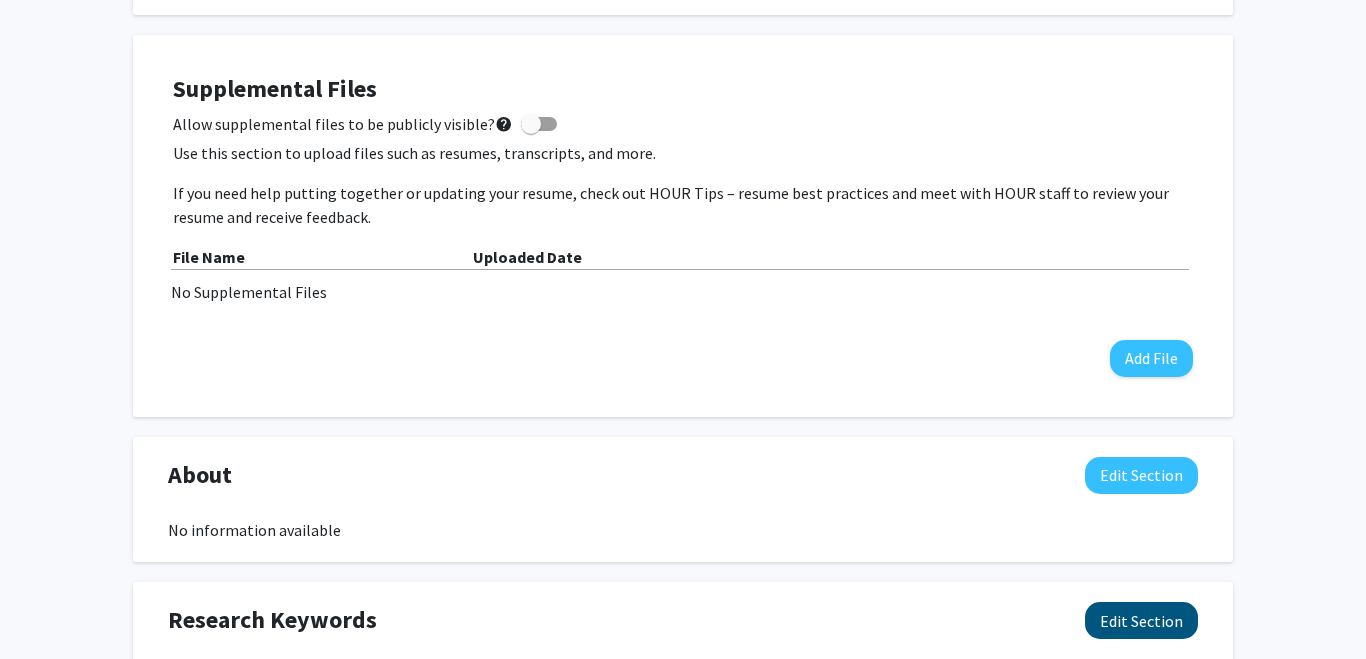 scroll, scrollTop: 524, scrollLeft: 0, axis: vertical 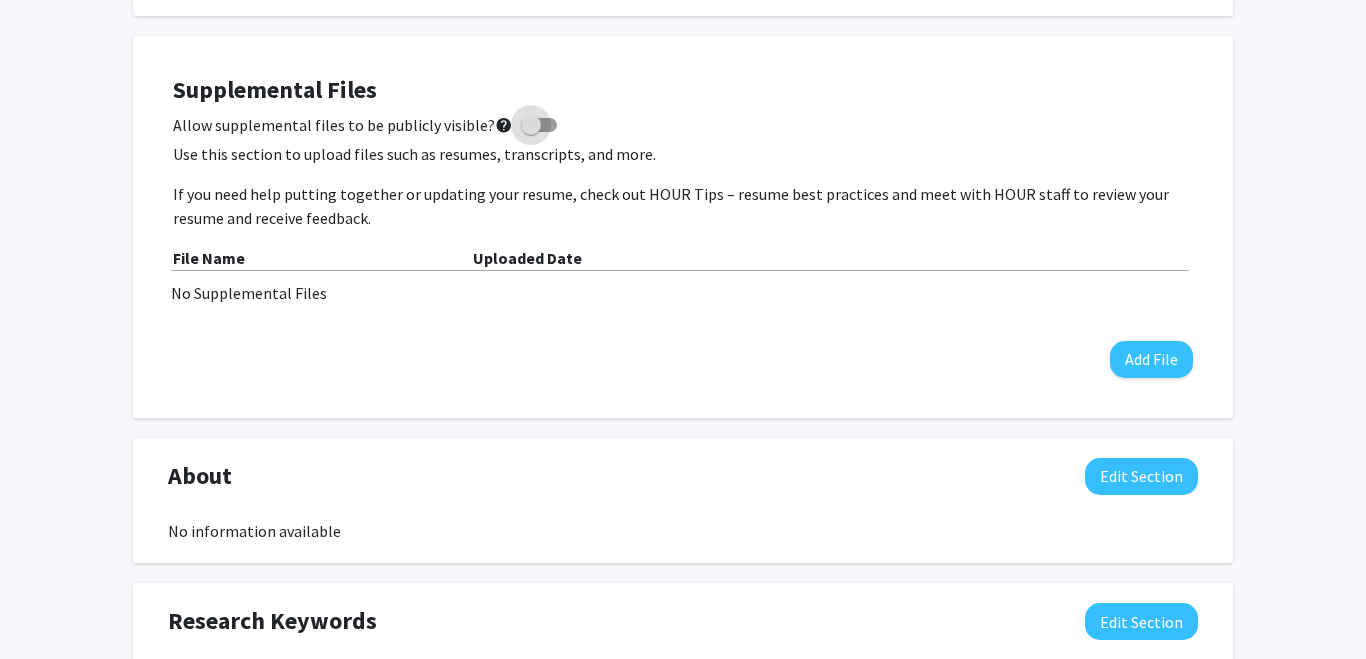 click at bounding box center (531, 125) 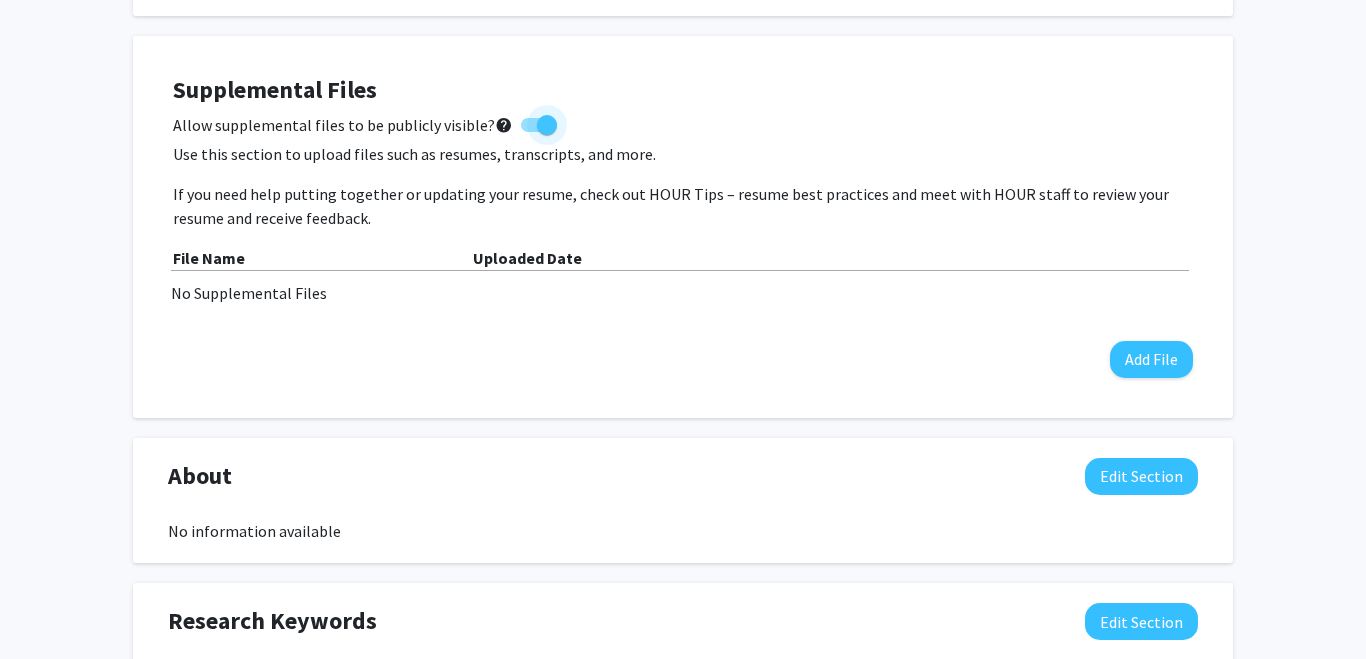 click at bounding box center (539, 125) 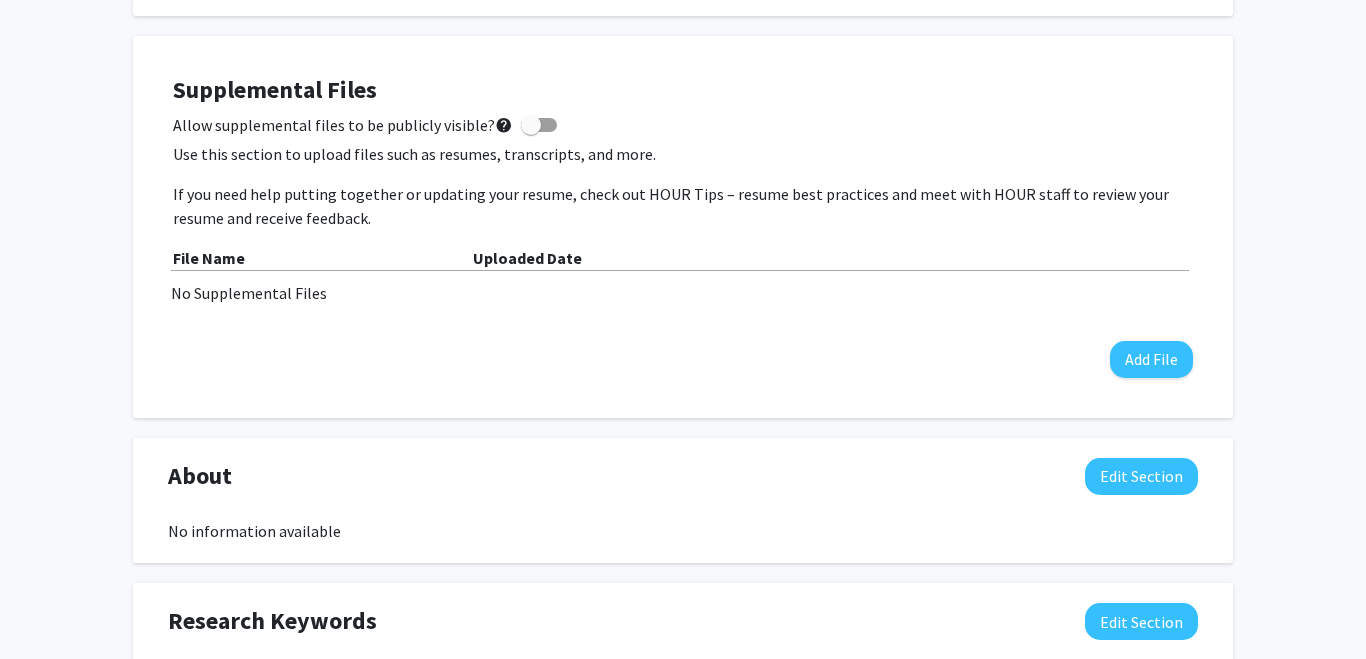 click at bounding box center [531, 125] 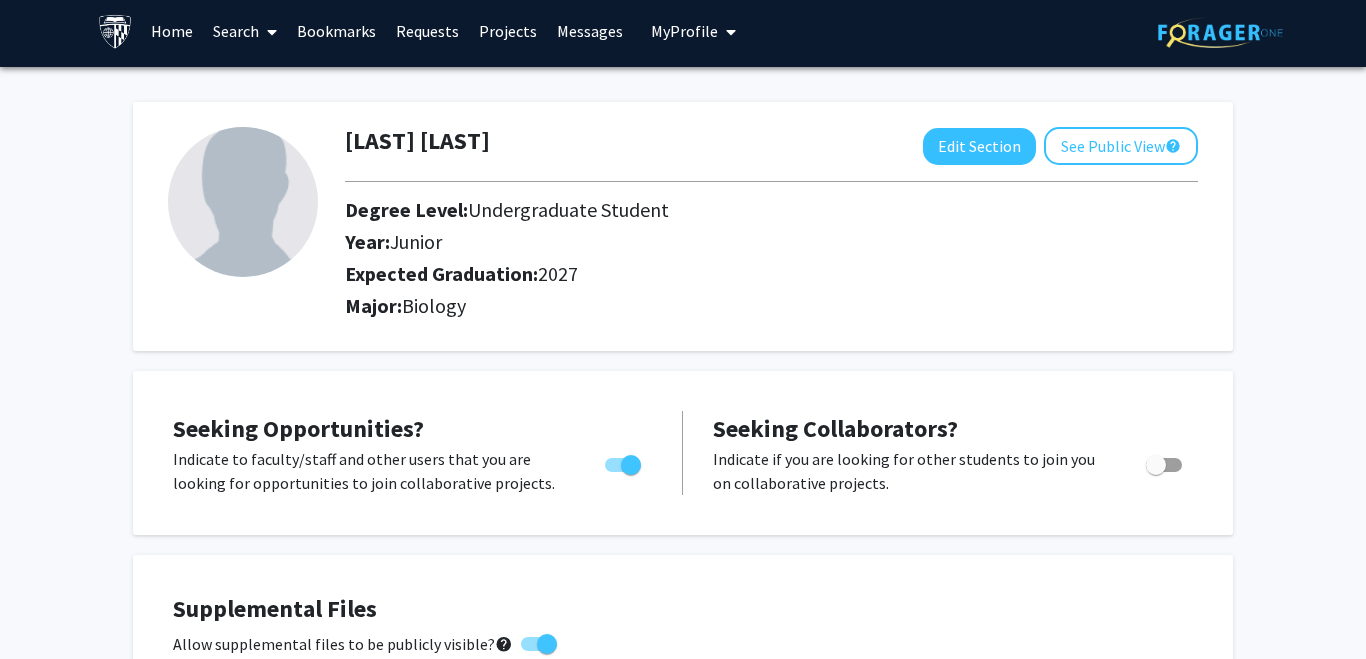 scroll, scrollTop: 0, scrollLeft: 0, axis: both 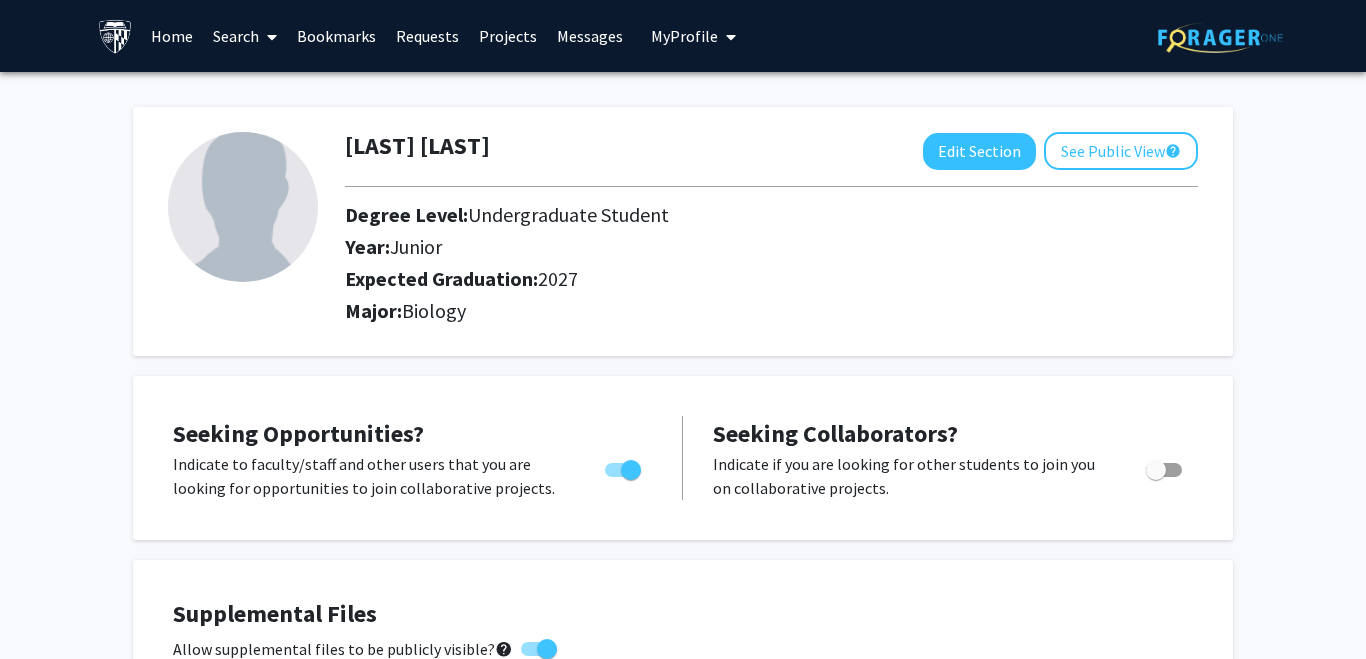 click on "My   Profile" at bounding box center (684, 36) 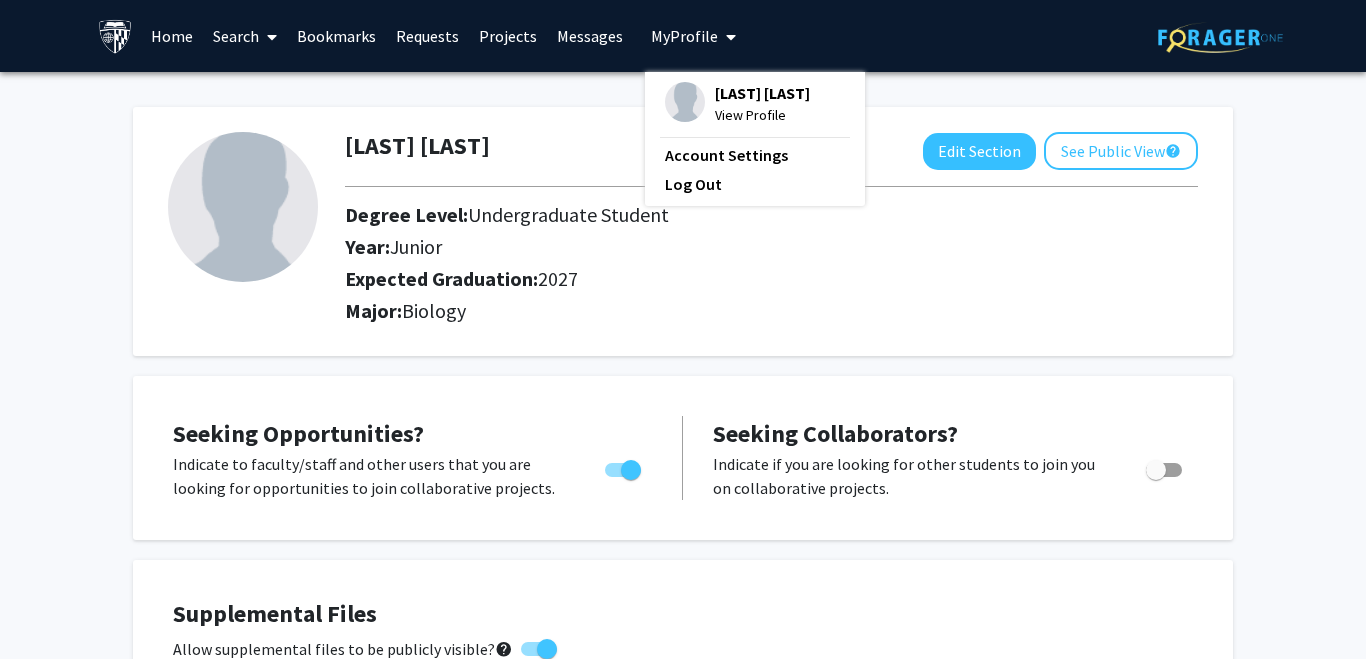 click on "[PERSON] View Profile" at bounding box center (737, 104) 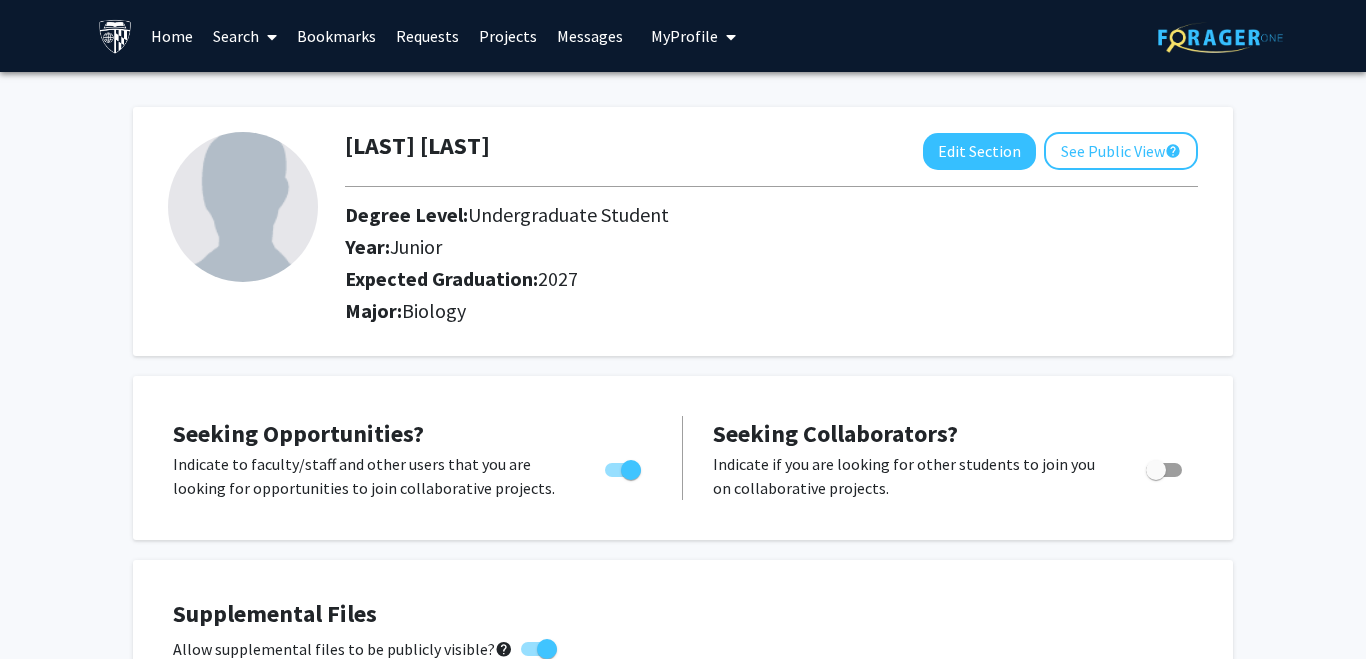 click on "My   Profile" at bounding box center (684, 36) 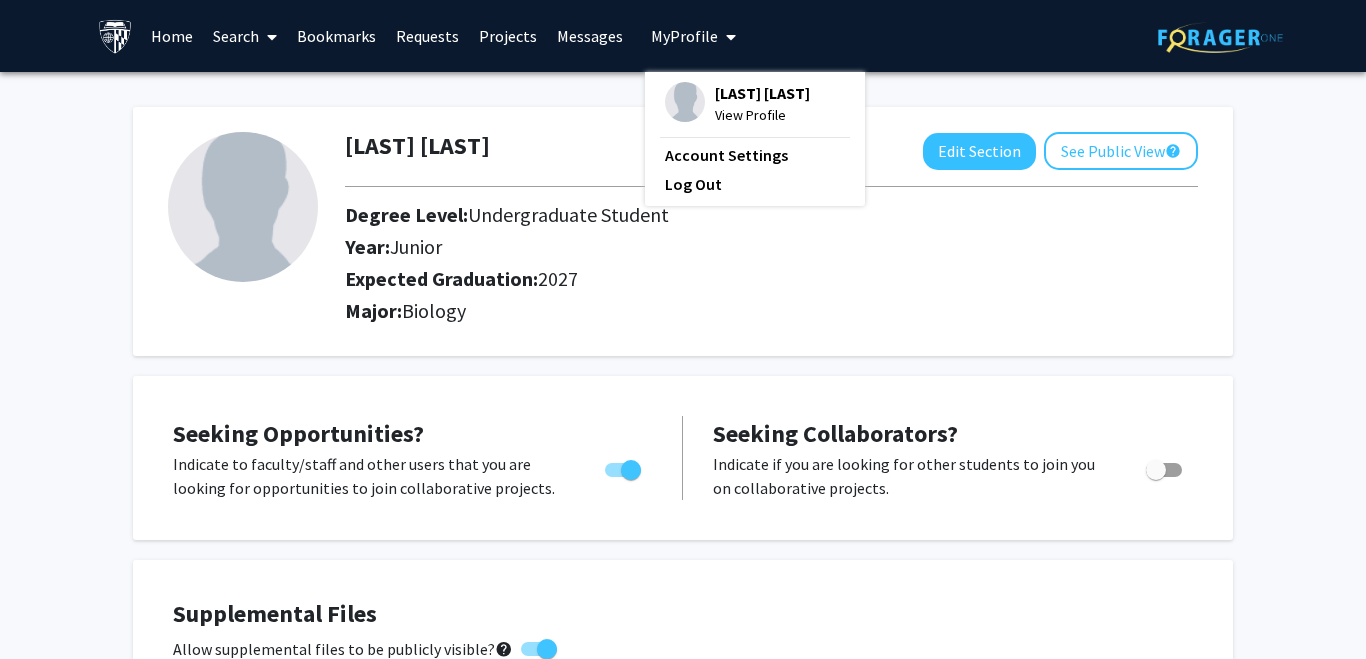 click on "[LAST] [LAST]" at bounding box center [762, 93] 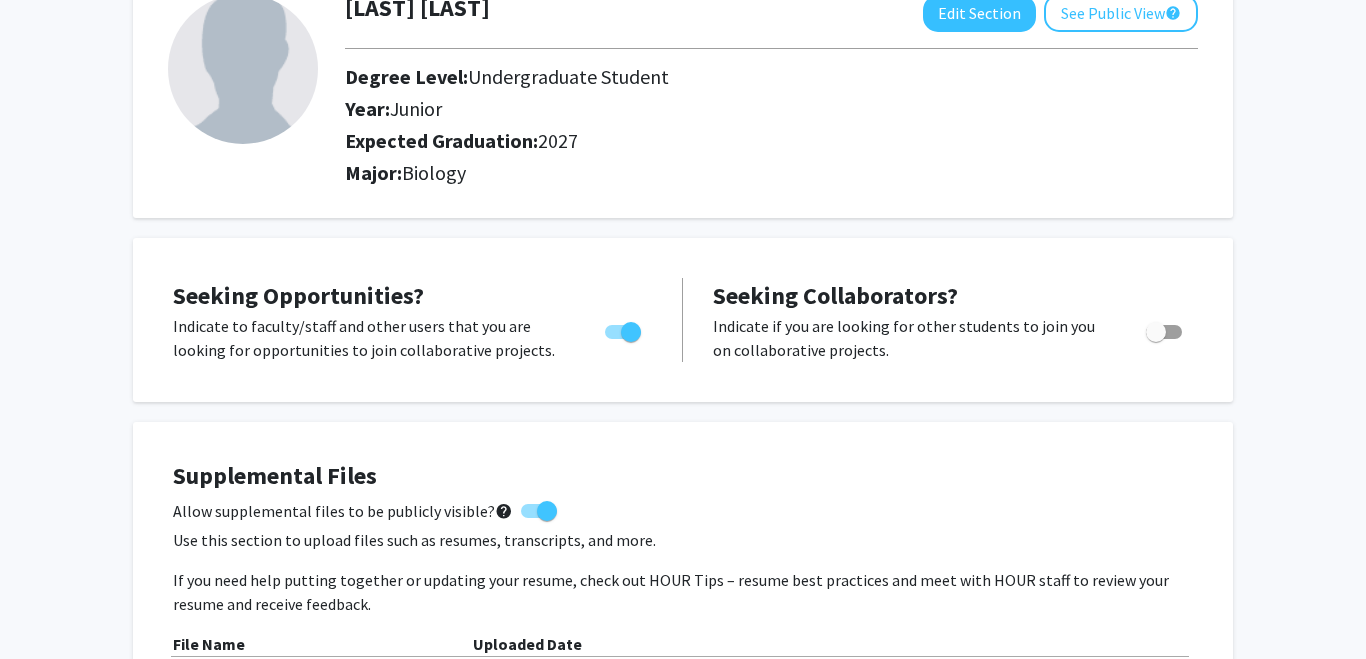 scroll, scrollTop: 0, scrollLeft: 0, axis: both 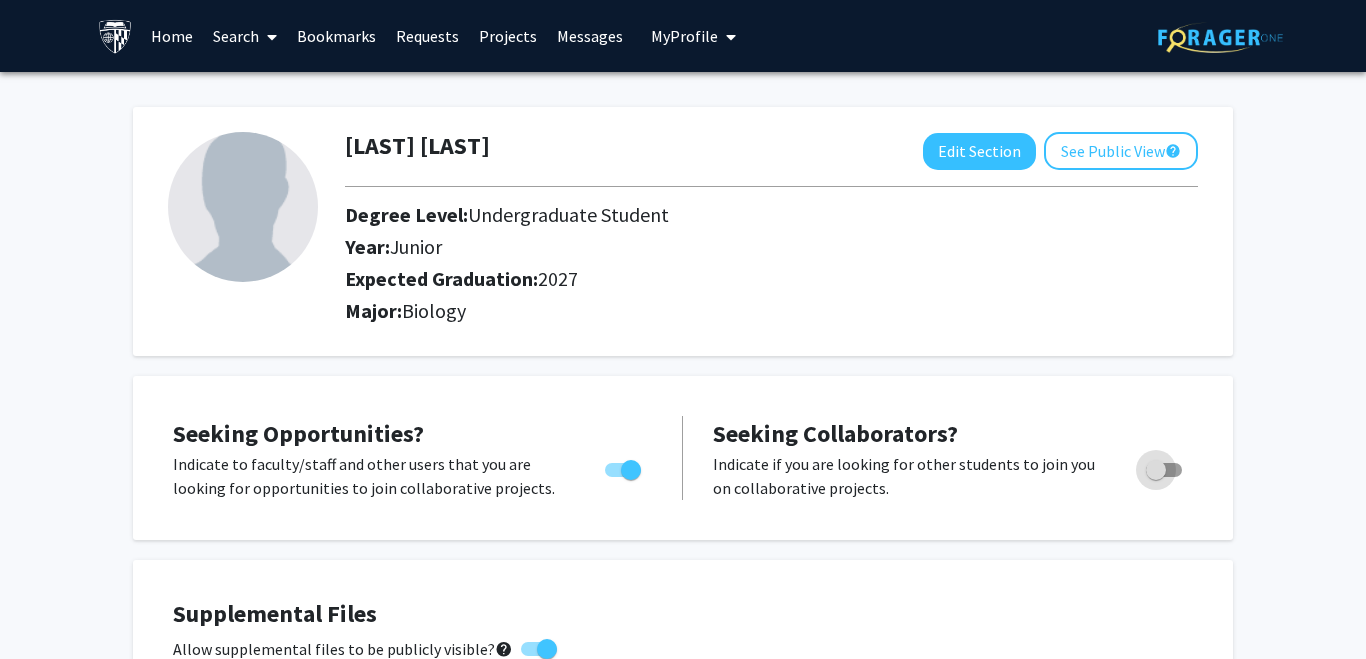 click at bounding box center (1160, 470) 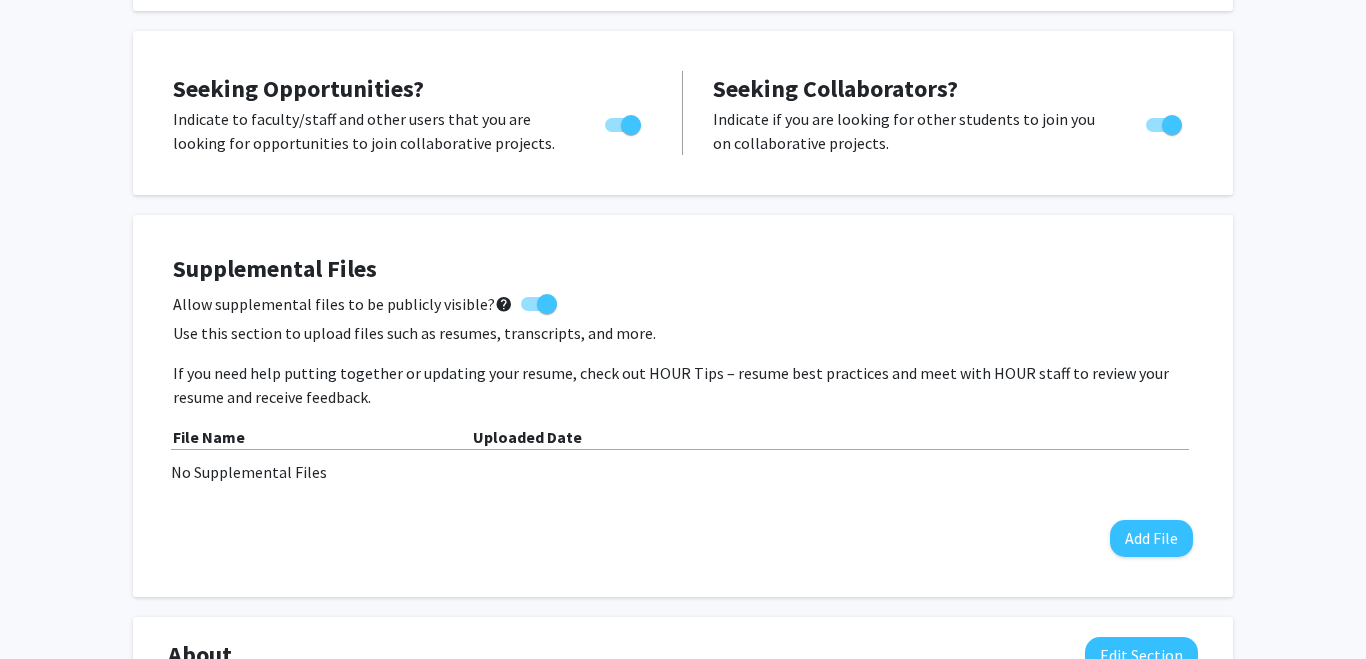 scroll, scrollTop: 348, scrollLeft: 0, axis: vertical 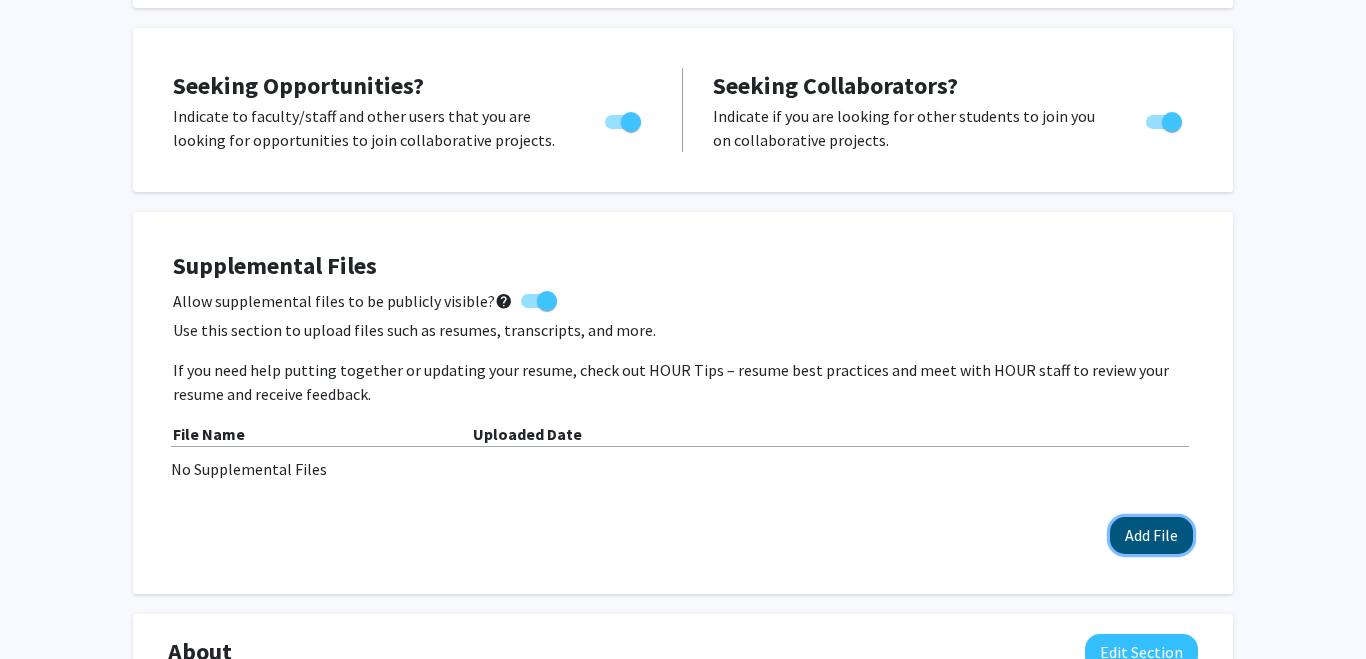 click on "Add File" 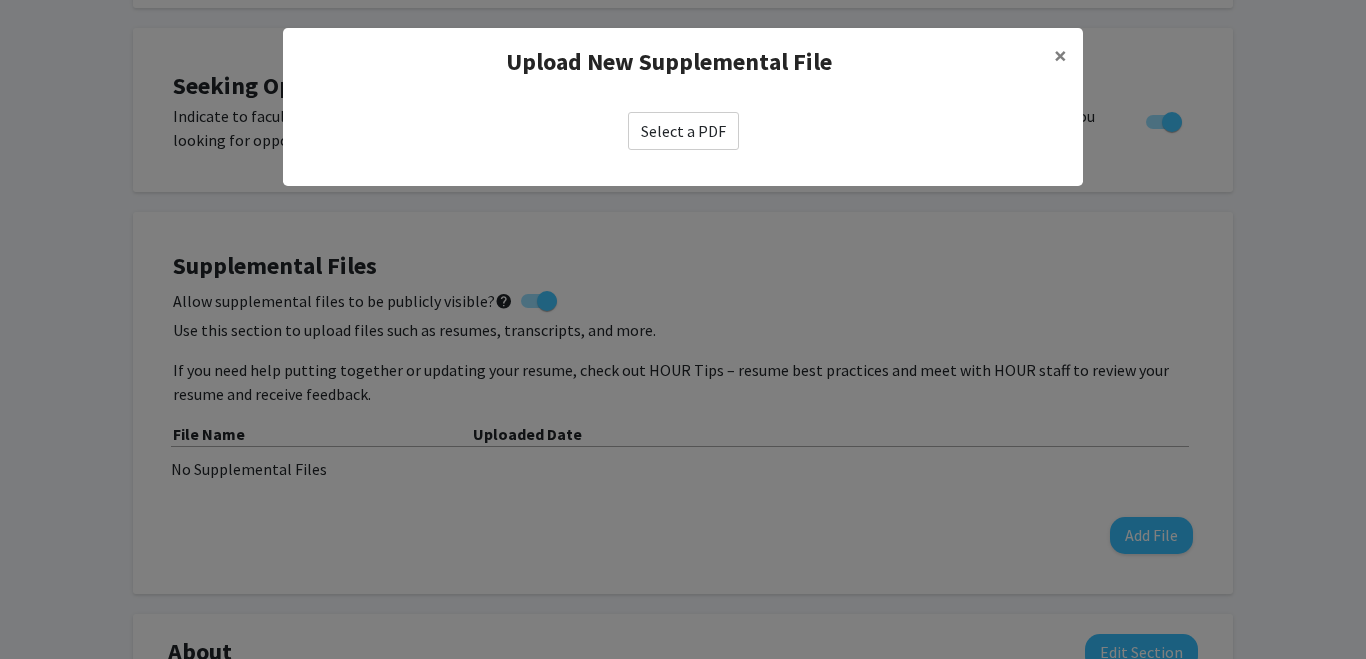 click on "Select a PDF" 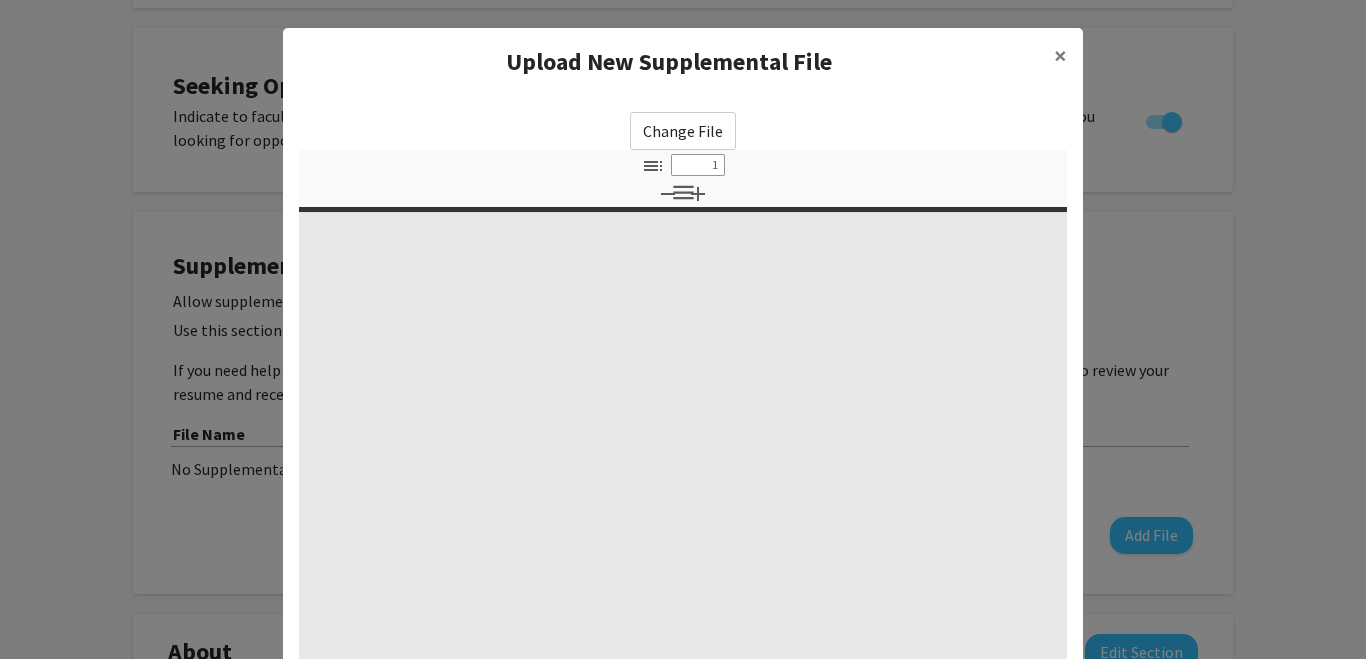 select on "custom" 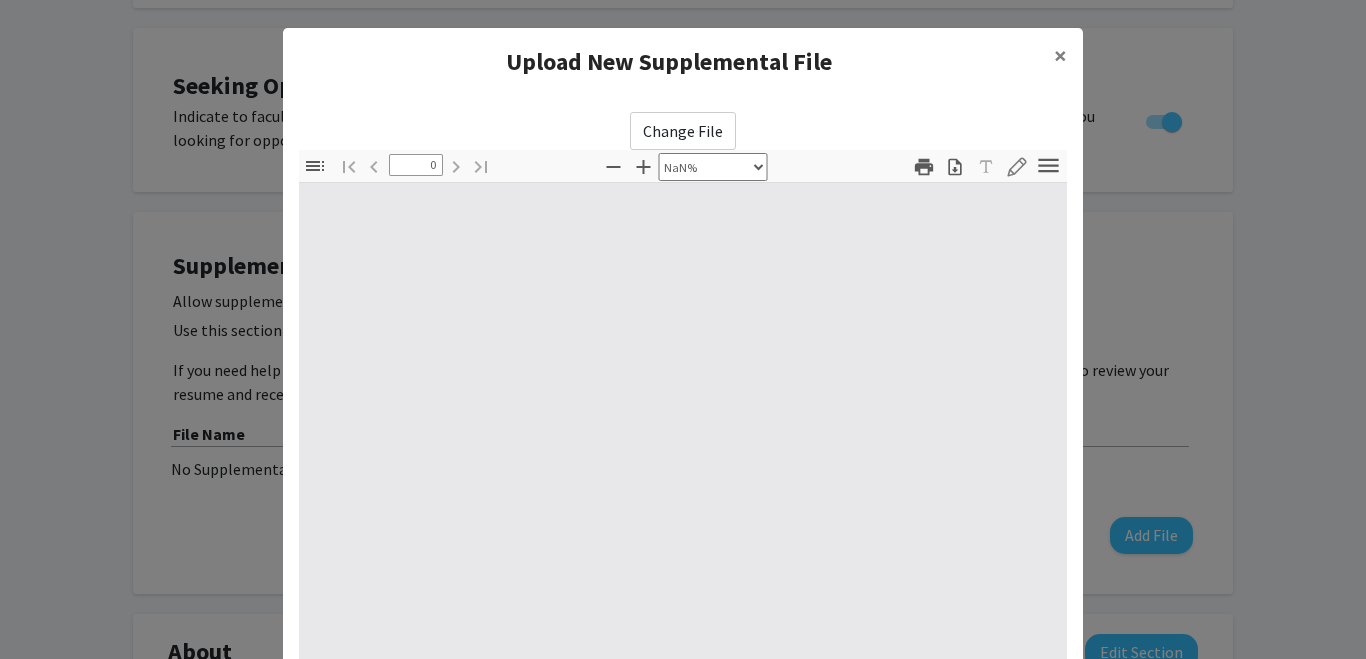 select on "auto" 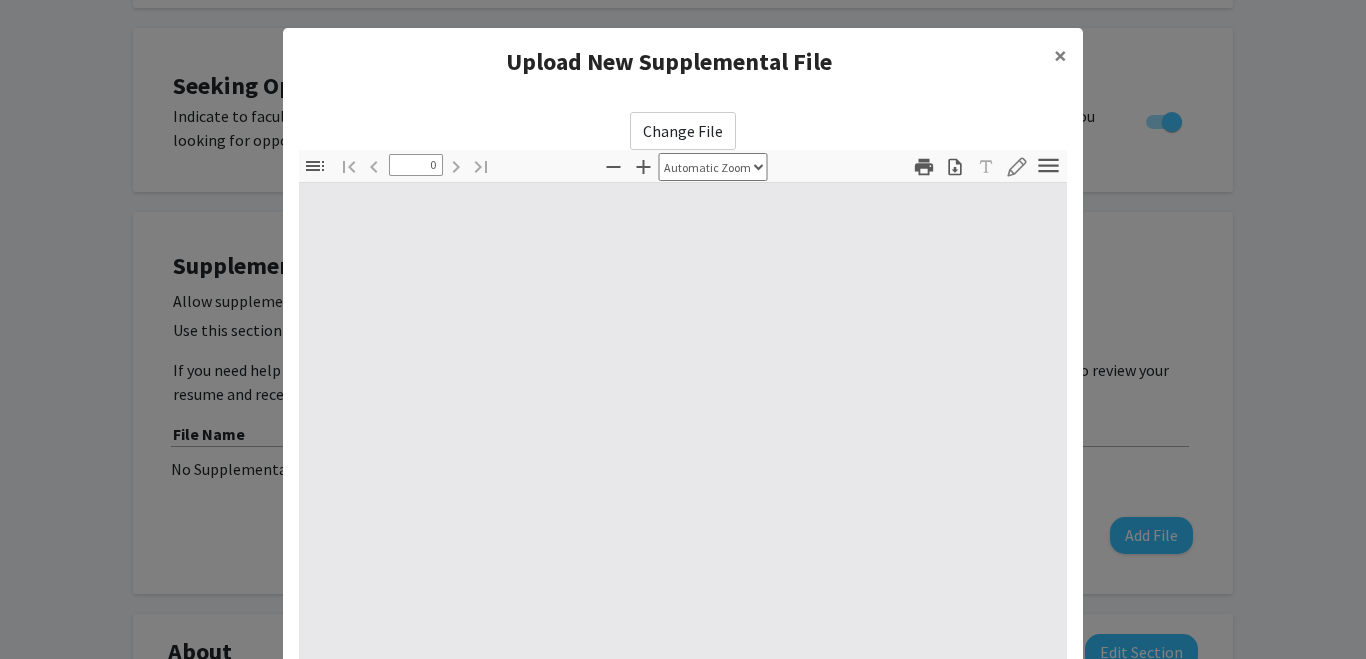 type on "1" 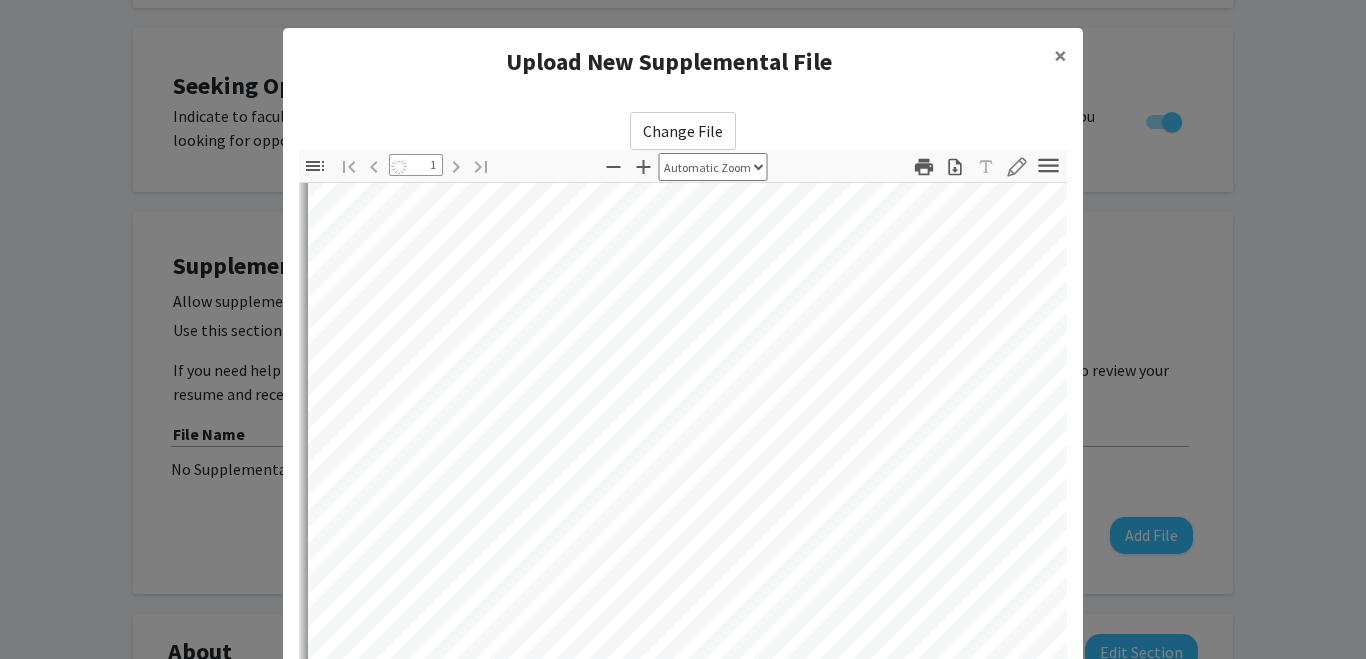 select on "auto" 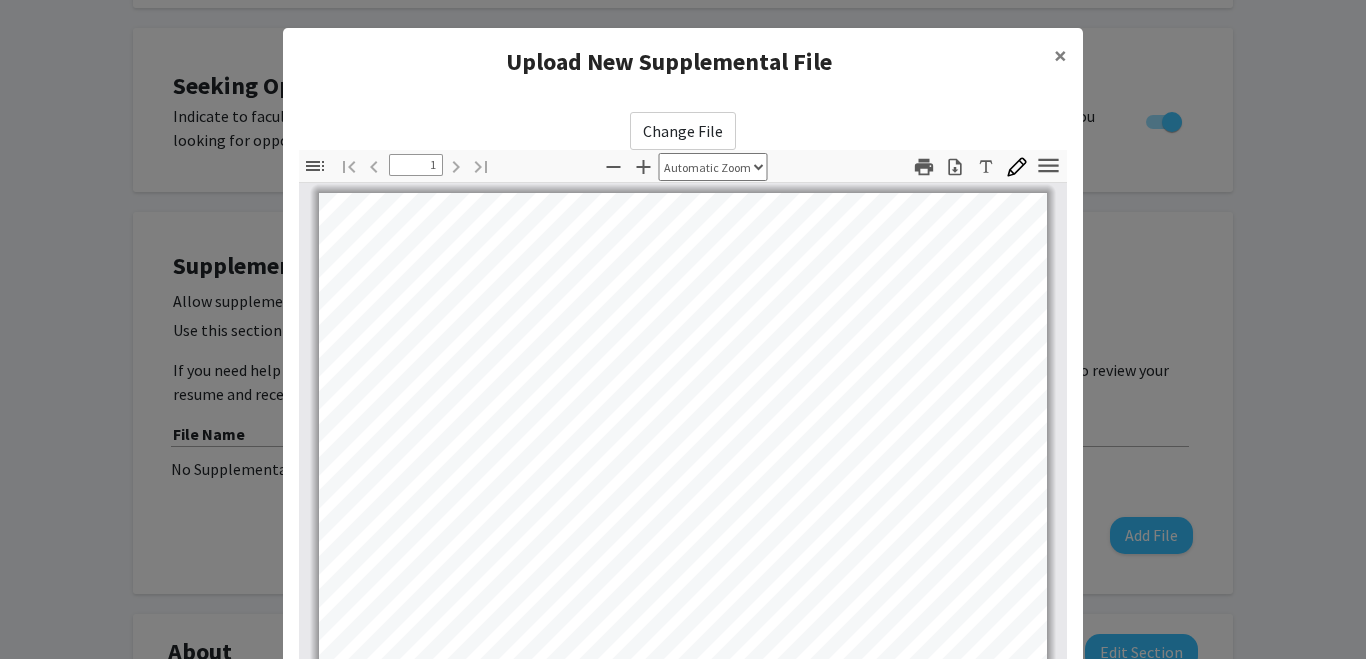 scroll, scrollTop: 394, scrollLeft: 0, axis: vertical 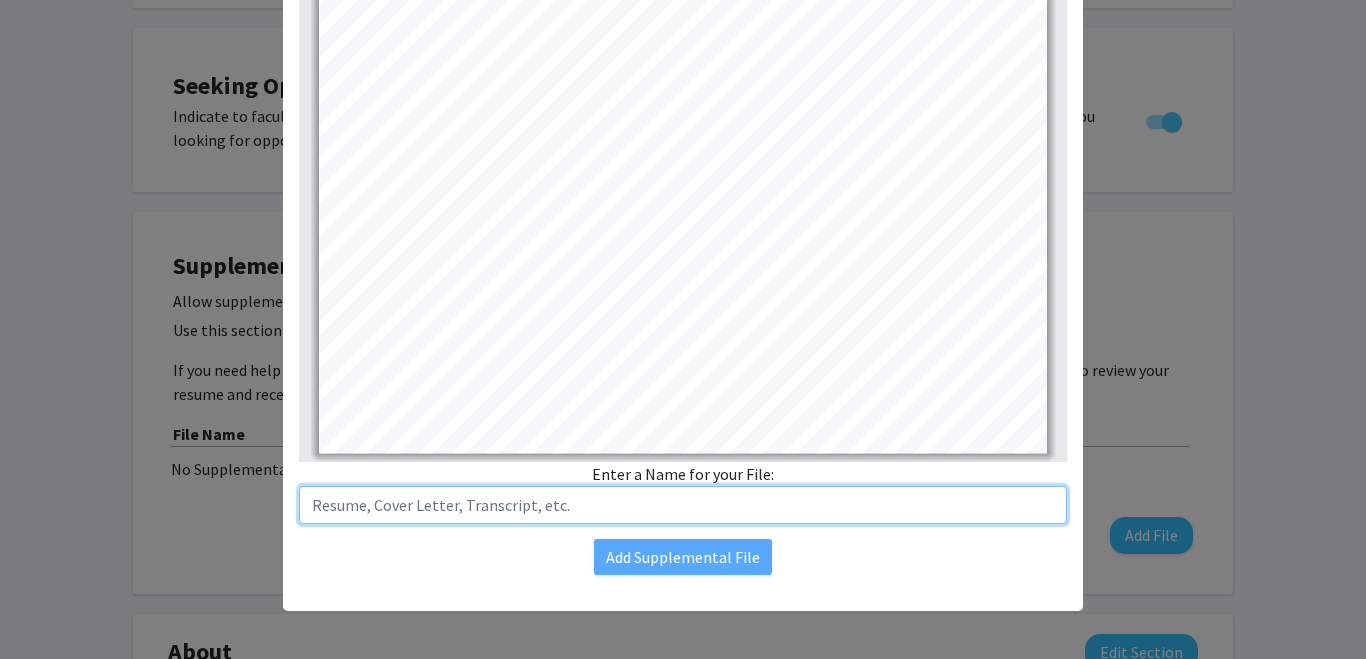 click at bounding box center (683, 505) 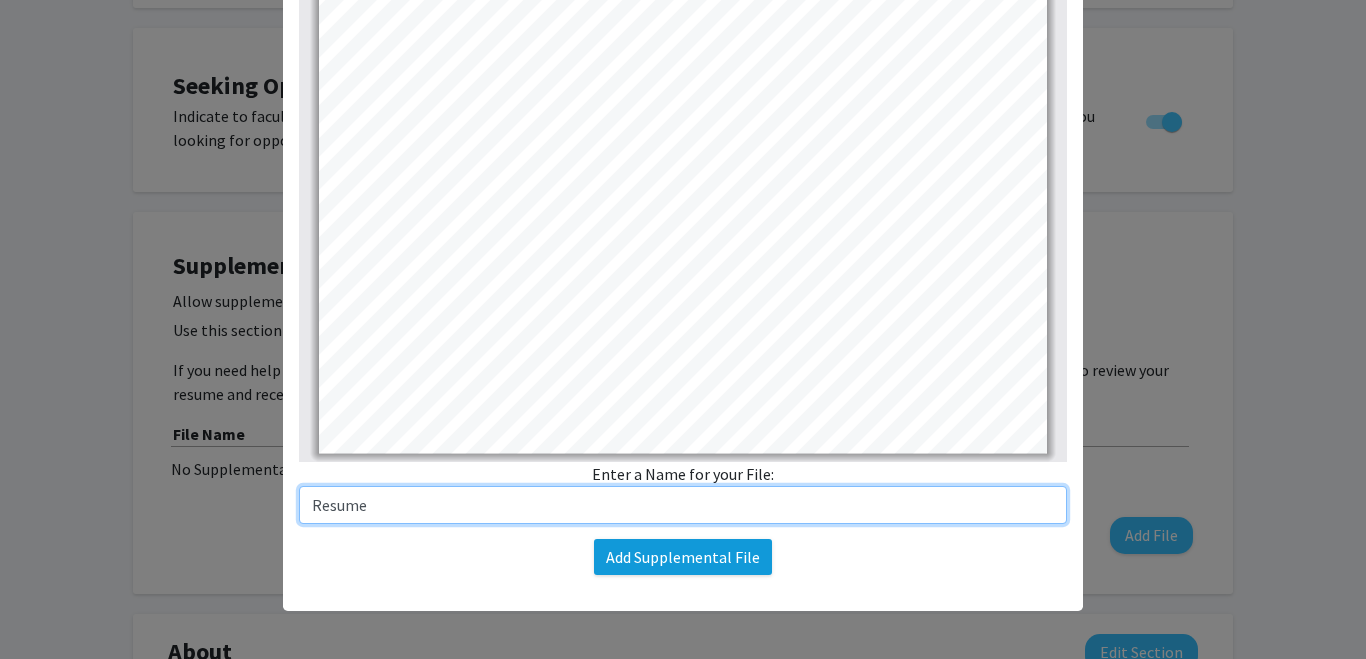type on "Resume" 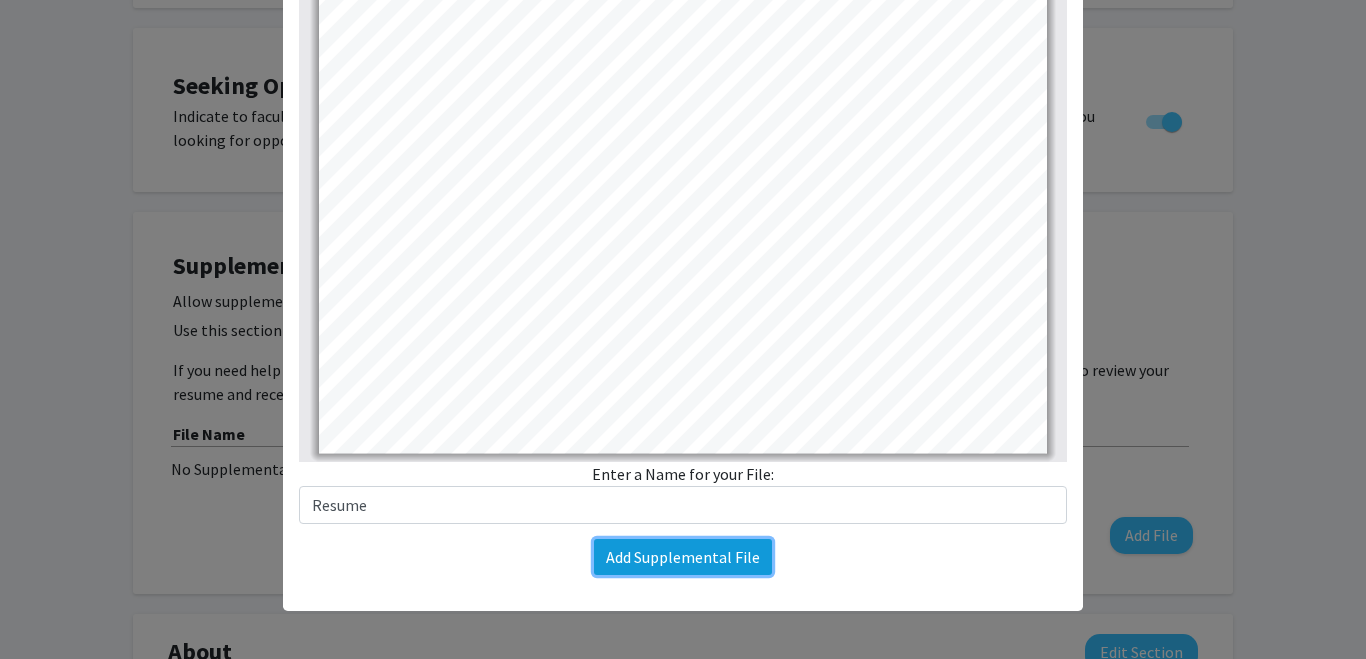 click on "Add Supplemental File" 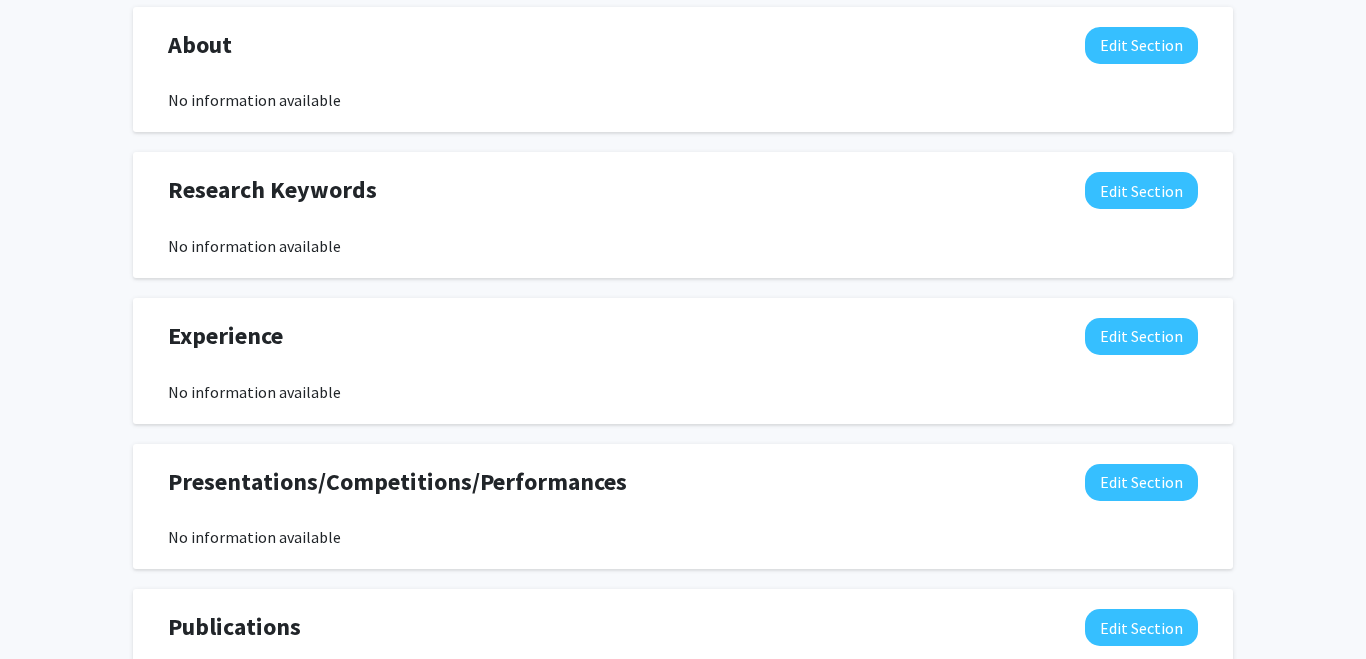 scroll, scrollTop: 991, scrollLeft: 0, axis: vertical 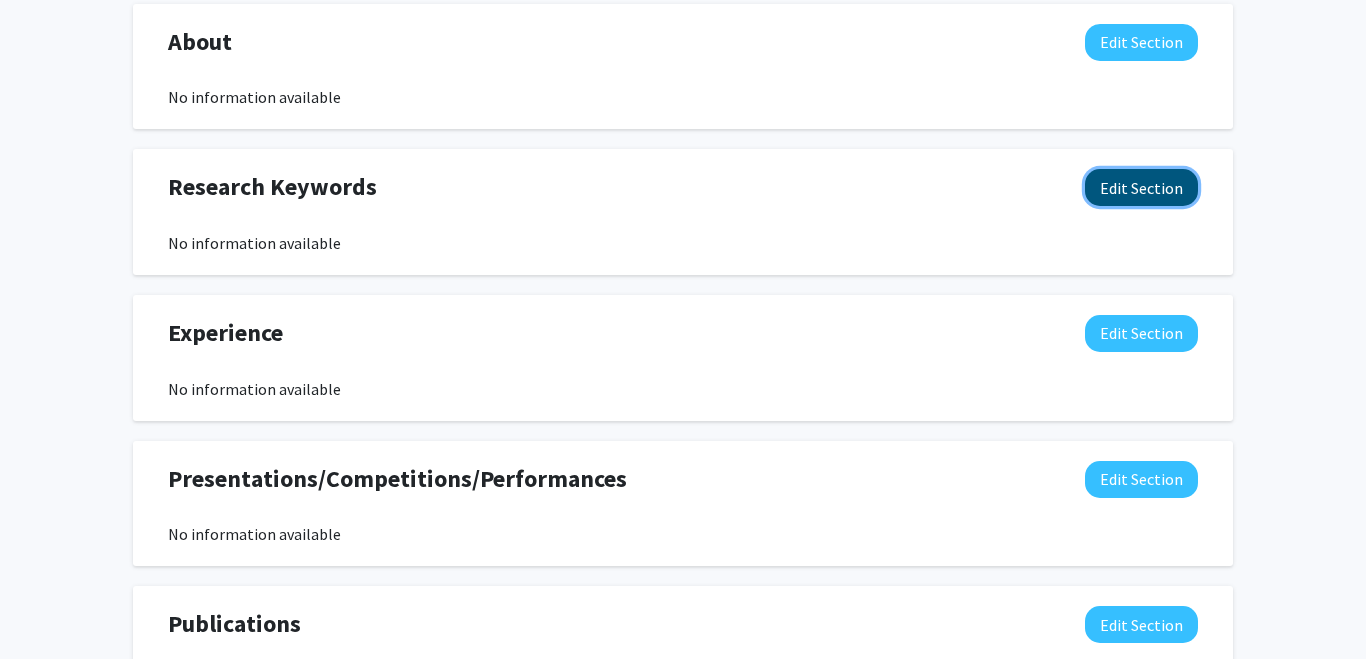 click on "Edit Section" 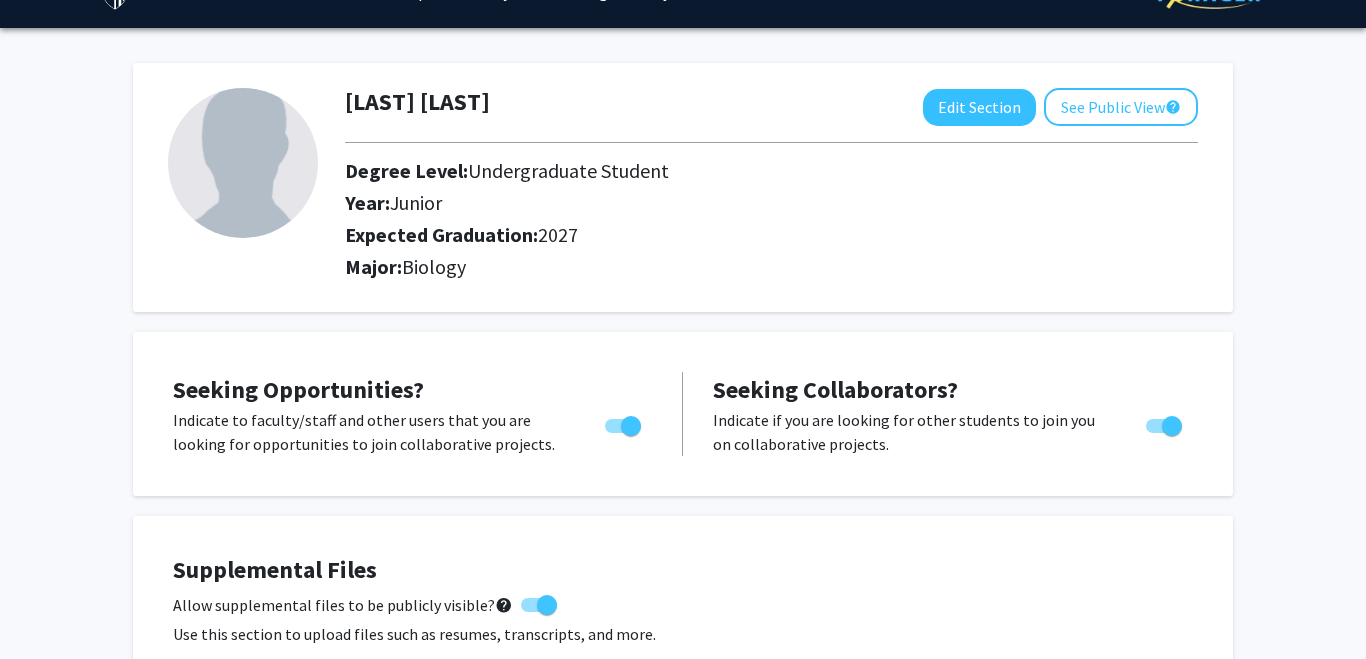scroll, scrollTop: 0, scrollLeft: 0, axis: both 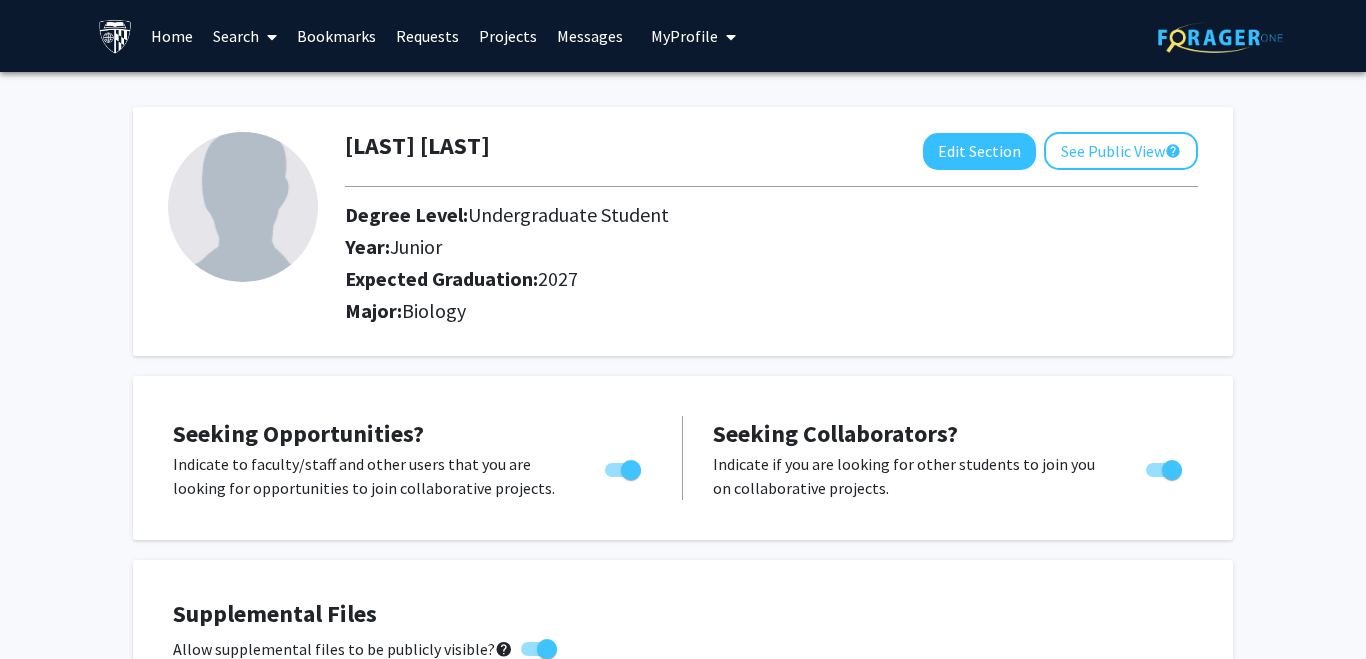 click on "My   Profile" at bounding box center [684, 36] 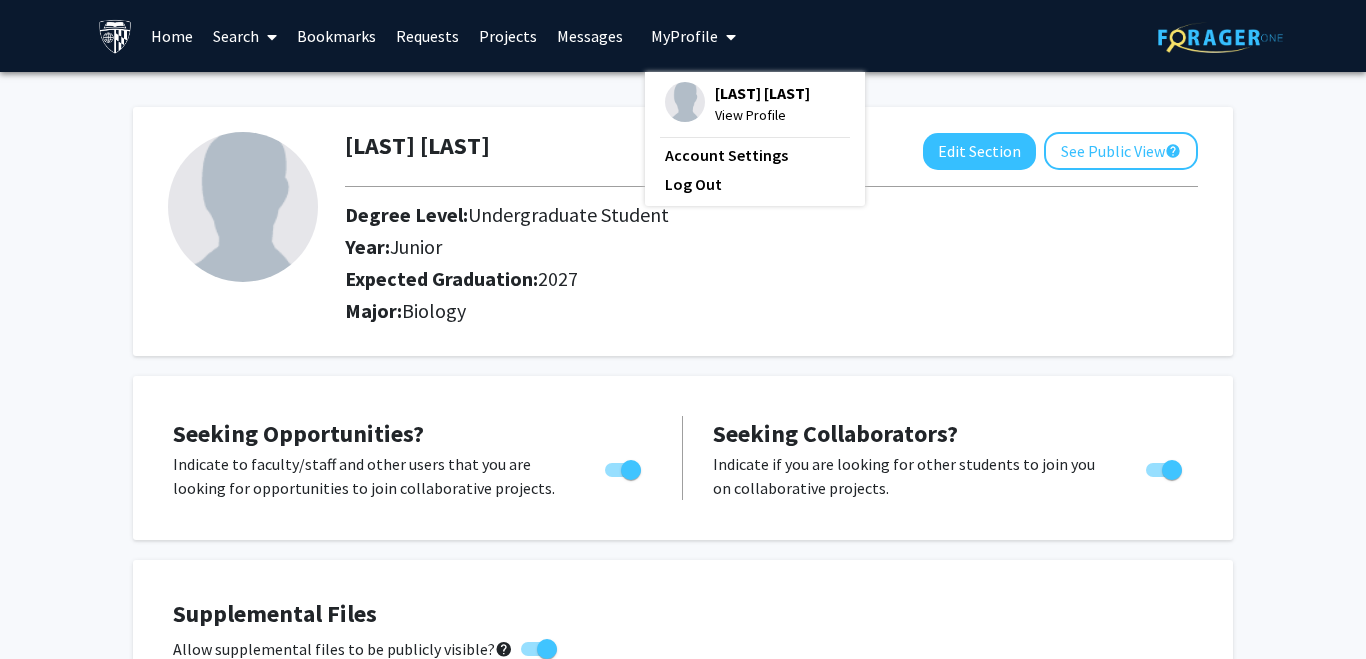 click on "View Profile" at bounding box center [762, 115] 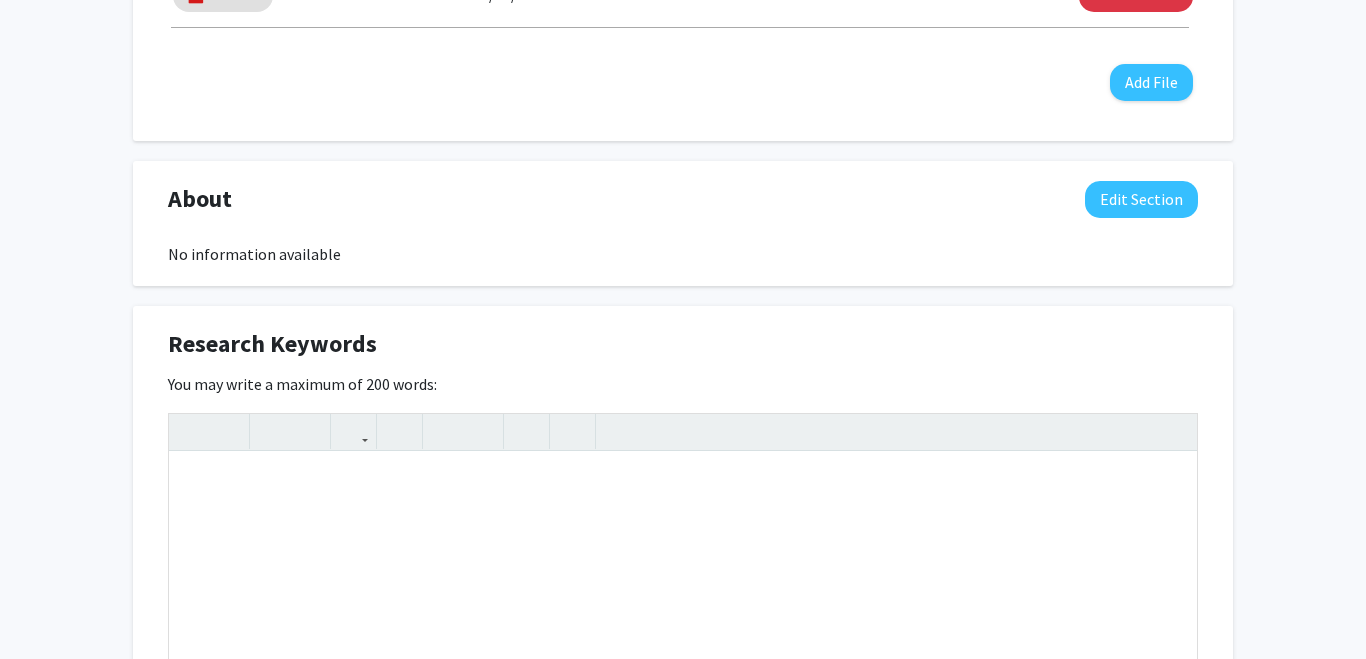 scroll, scrollTop: 836, scrollLeft: 0, axis: vertical 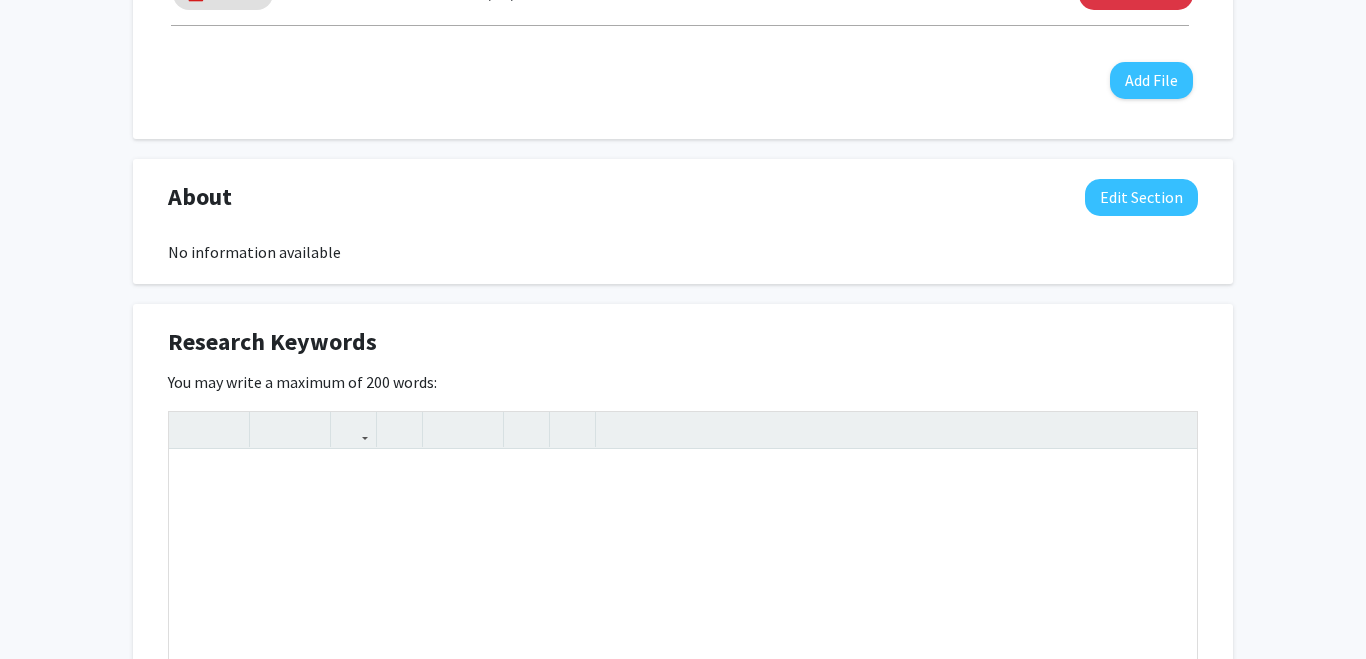 click on "No information available" 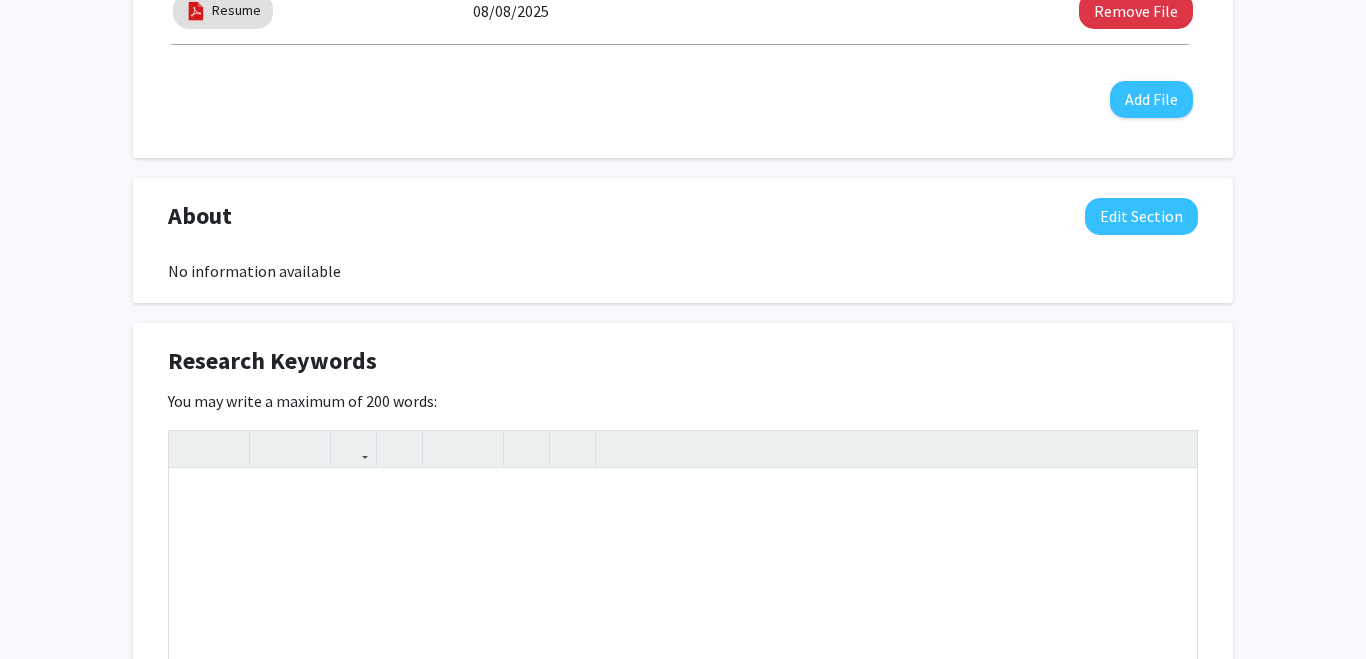 scroll, scrollTop: 1027, scrollLeft: 0, axis: vertical 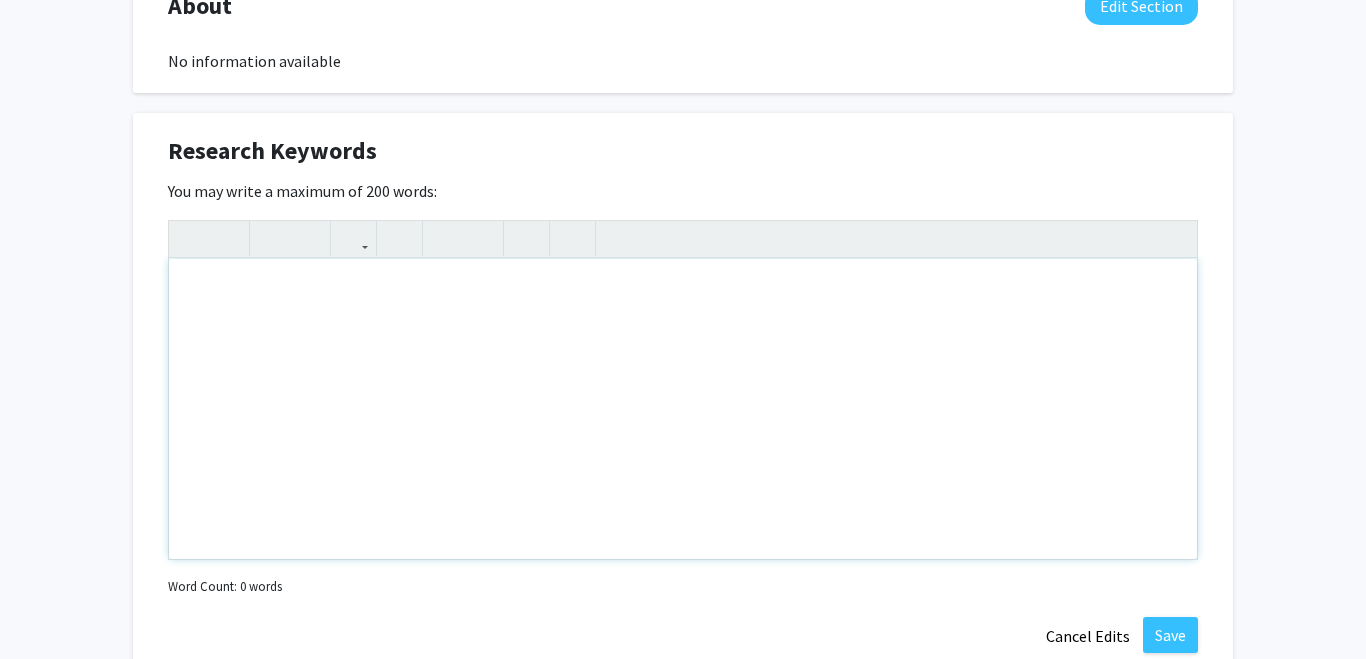 click at bounding box center (683, 409) 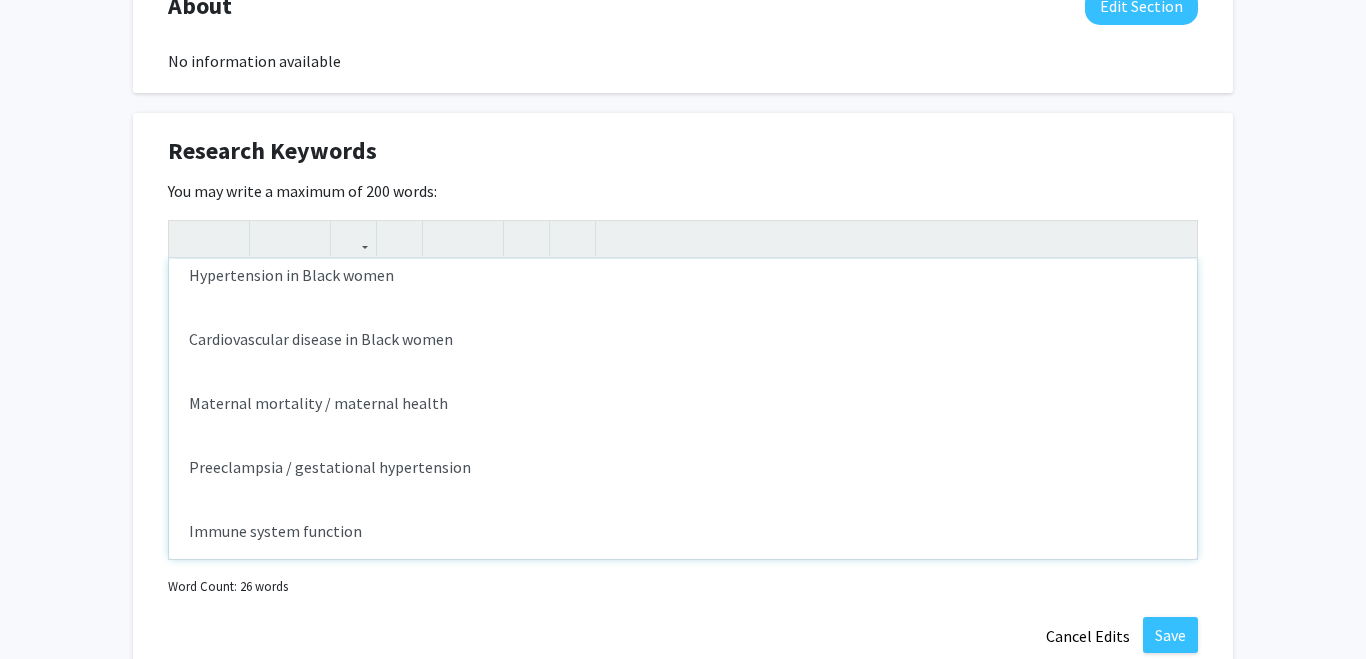 scroll, scrollTop: 46, scrollLeft: 0, axis: vertical 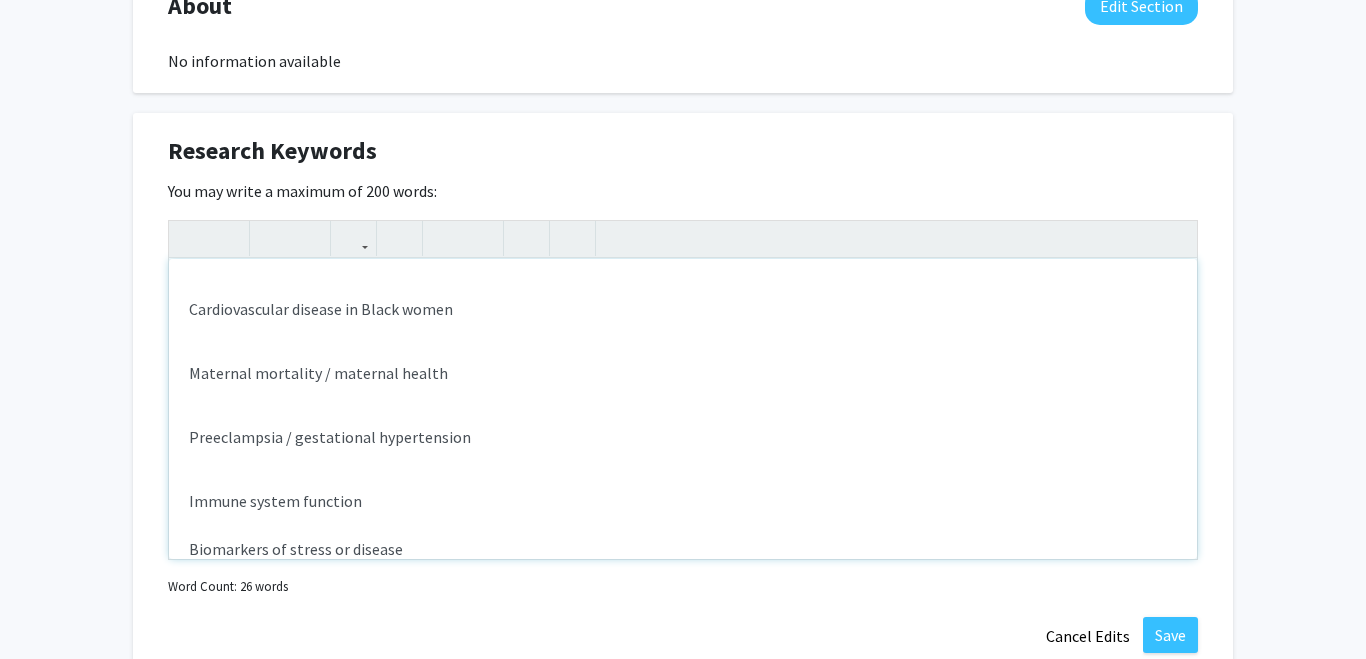 click on "Immune system function Biomarkers of stress or disease" at bounding box center [683, 525] 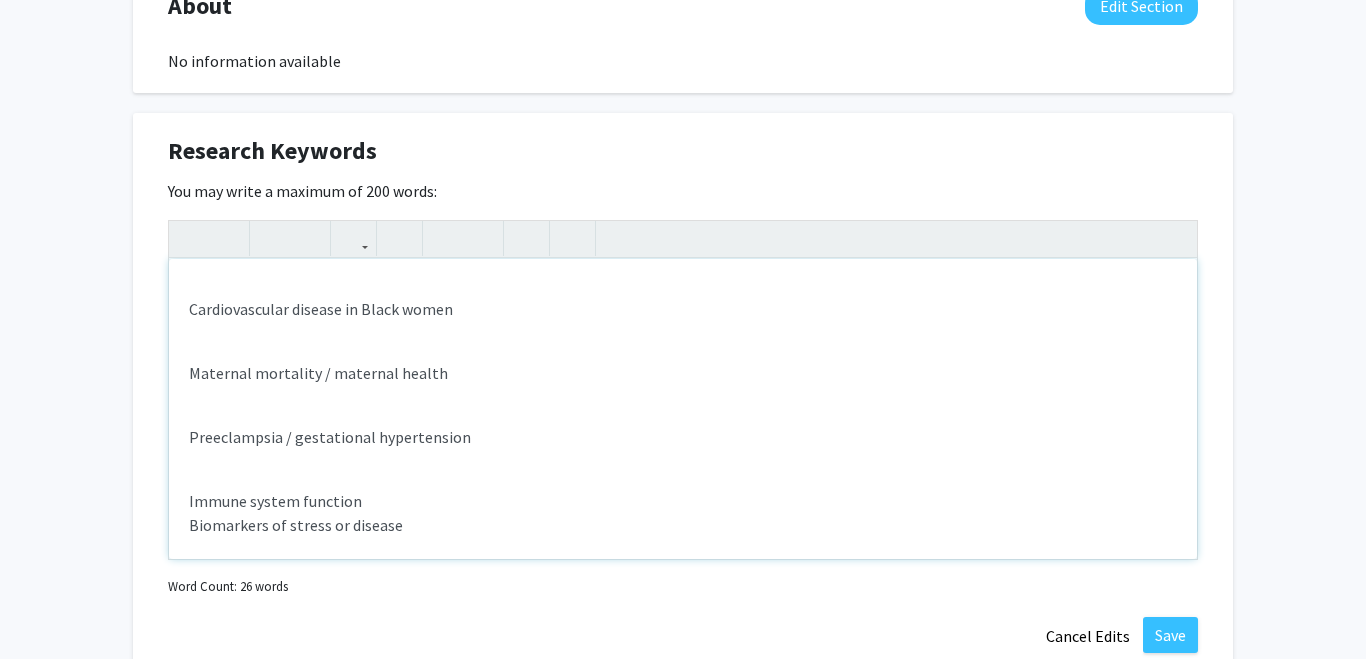 click on "Hypertension in Black women Cardiovascular disease in Black women Maternal mortality / maternal health Preeclampsia / gestational hypertension Immune system function Biomarkers of stress or disease" at bounding box center (683, 409) 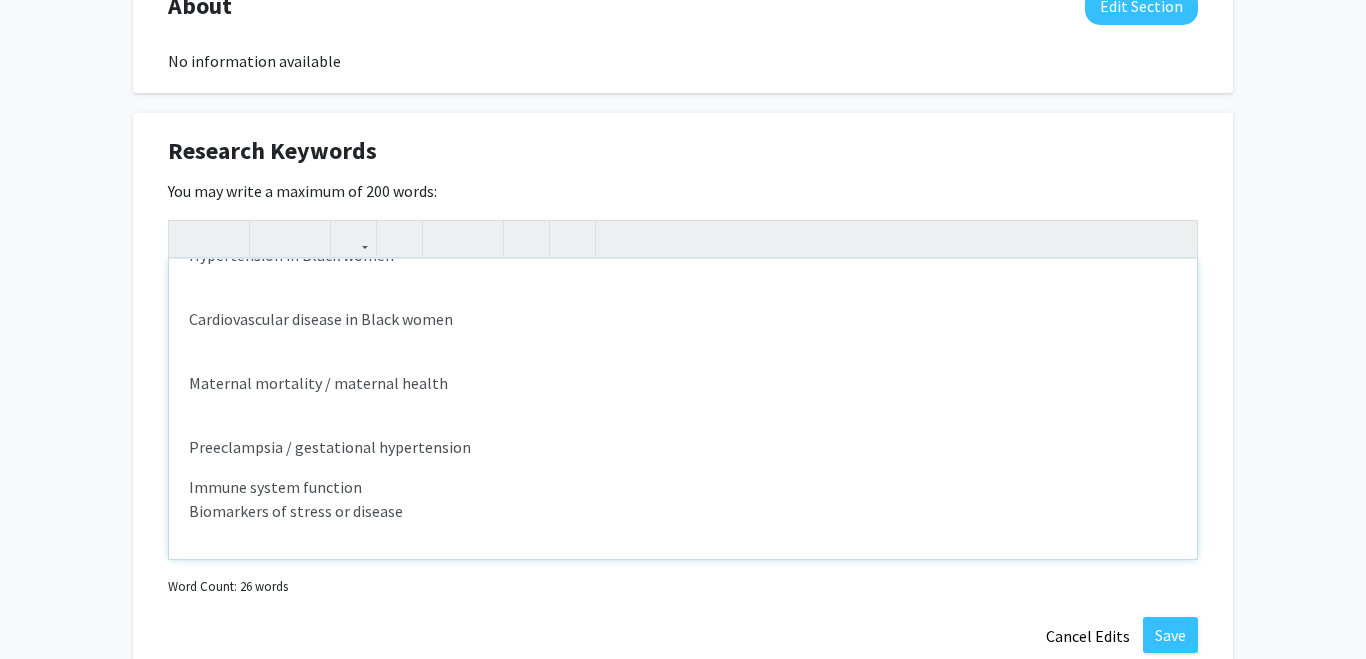 click on "Hypertension in Black women Cardiovascular disease in Black women Maternal mortality / maternal health Preeclampsia / gestational hypertension Immune system function Biomarkers of stress or disease" at bounding box center [683, 409] 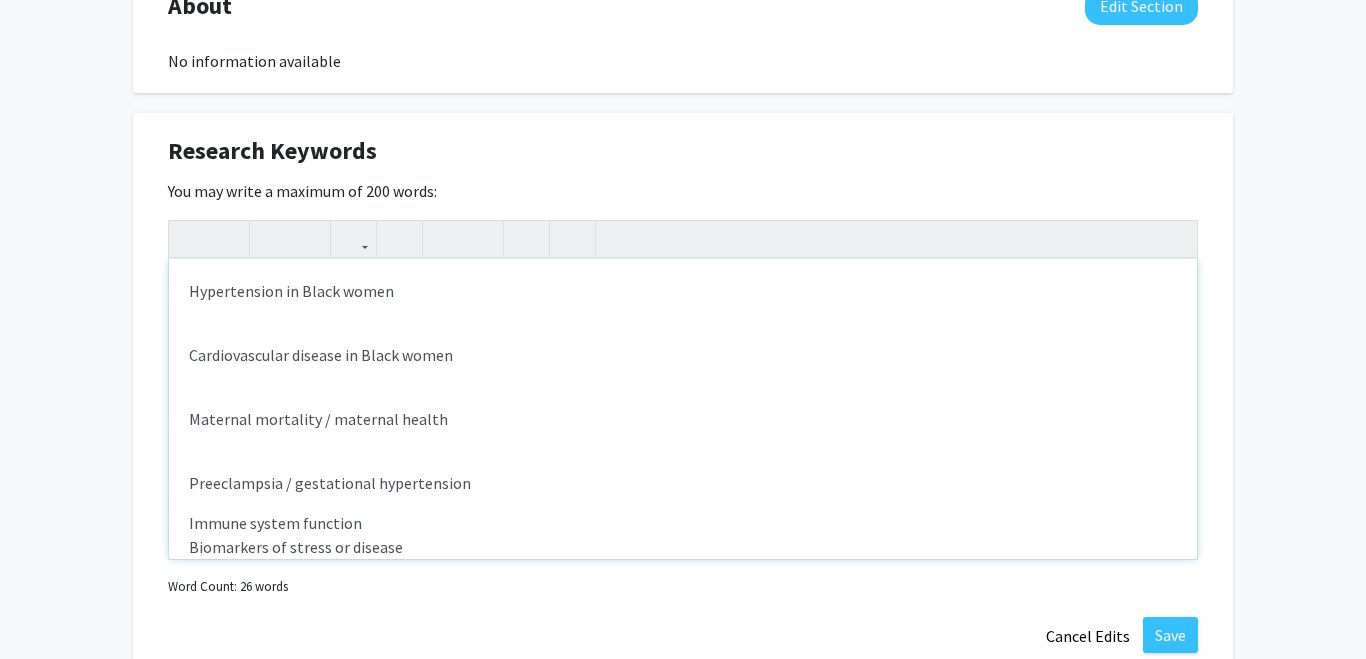 click on "Hypertension in Black women Cardiovascular disease in Black women Maternal mortality / maternal health Preeclampsia / gestational hypertension Immune system function Biomarkers of stress or disease" at bounding box center (683, 409) 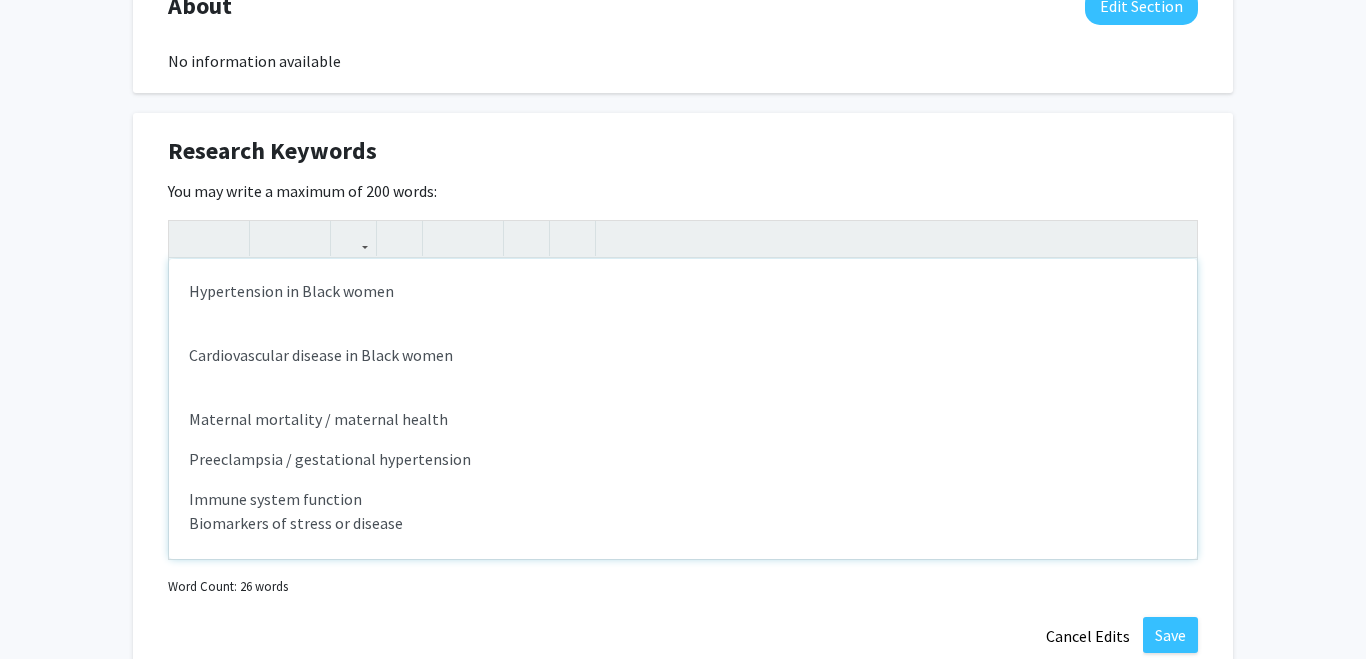 click on "Hypertension in Black women Cardiovascular disease in Black women Maternal mortality / maternal health Preeclampsia / gestational hypertension Immune system function Biomarkers of stress or disease" at bounding box center (683, 409) 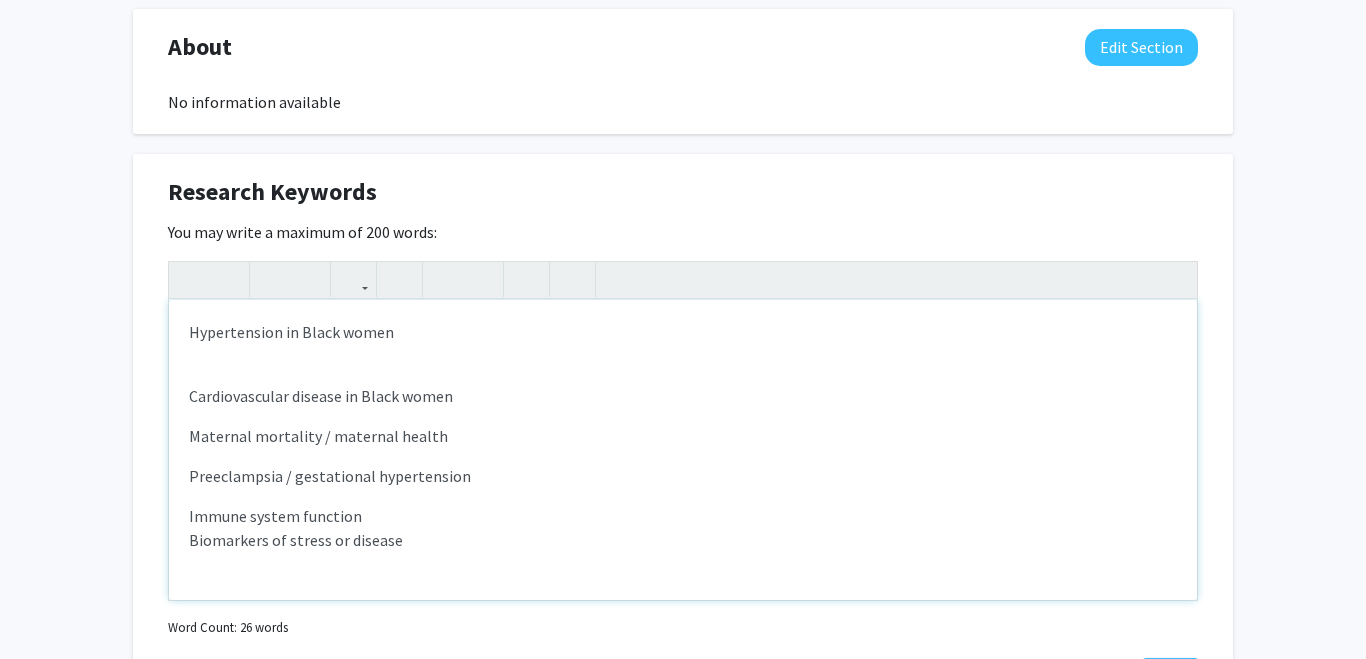 scroll, scrollTop: 985, scrollLeft: 0, axis: vertical 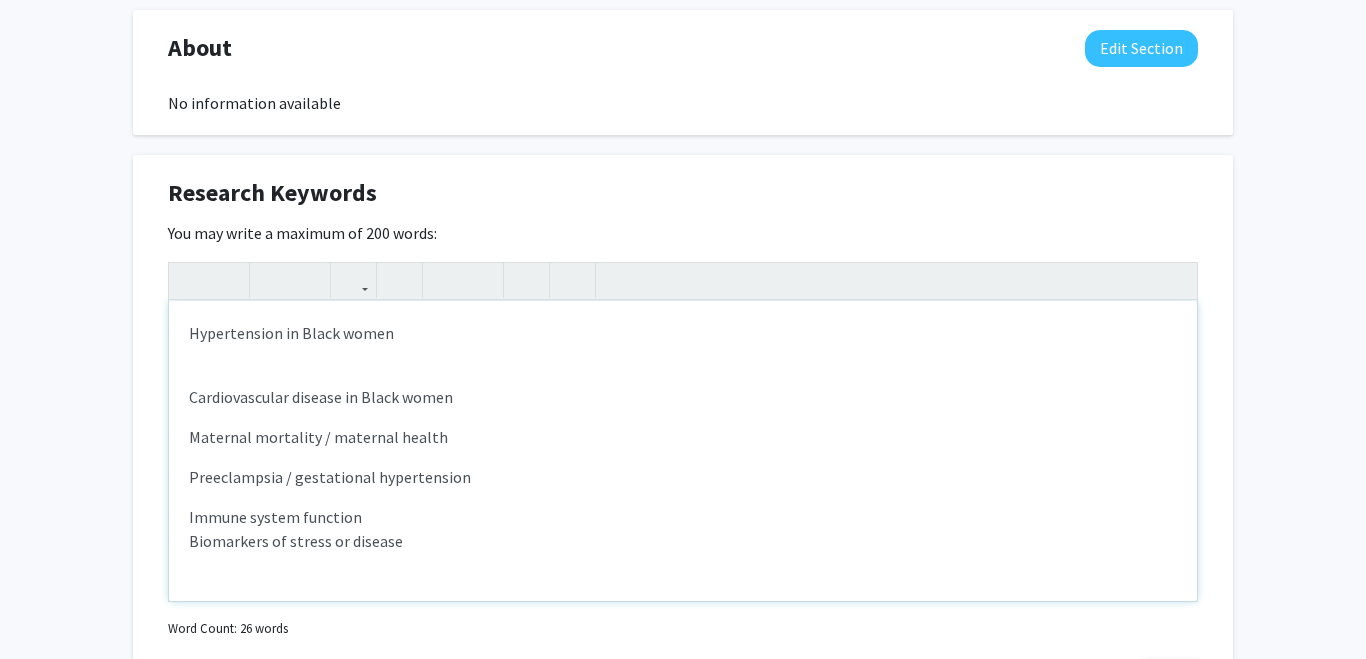 click on "Hypertension in Black women Cardiovascular disease in Black women Maternal mortality / maternal health Preeclampsia / gestational hypertension Immune system function Biomarkers of stress or disease" at bounding box center (683, 451) 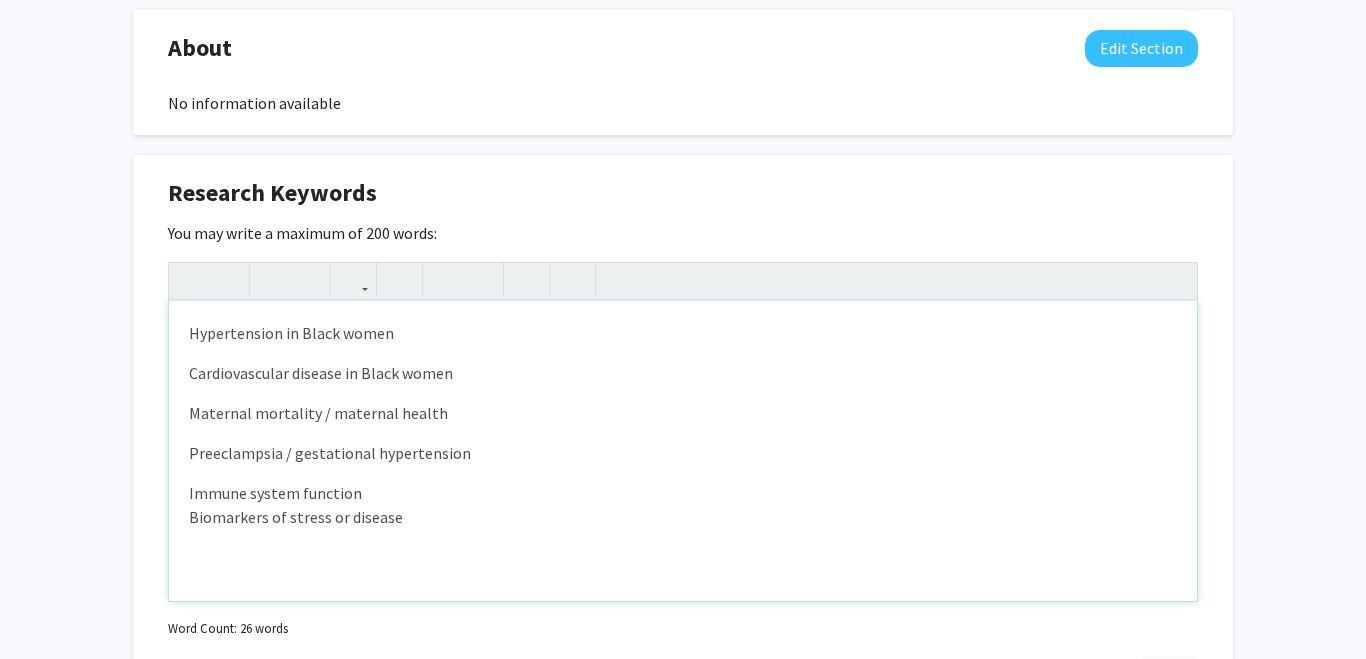 click on "Immune system function Biomarkers of stress or disease" at bounding box center (683, 505) 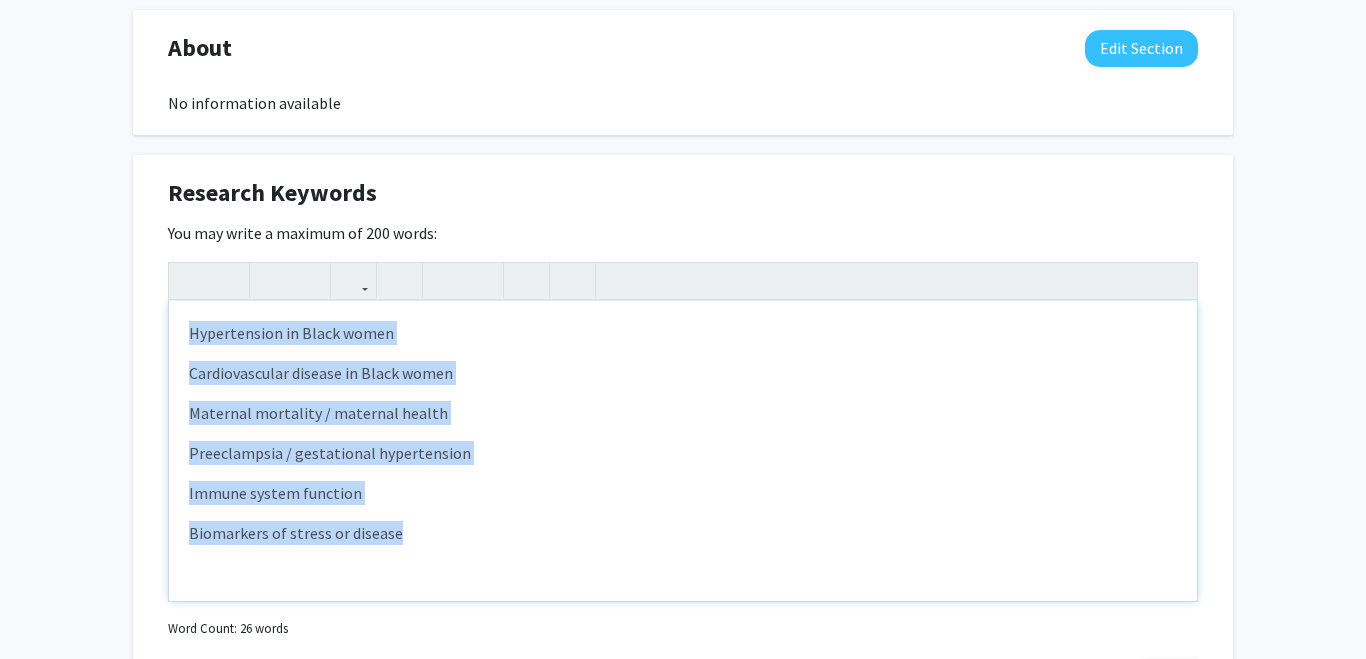 drag, startPoint x: 431, startPoint y: 535, endPoint x: 184, endPoint y: 322, distance: 326.1564 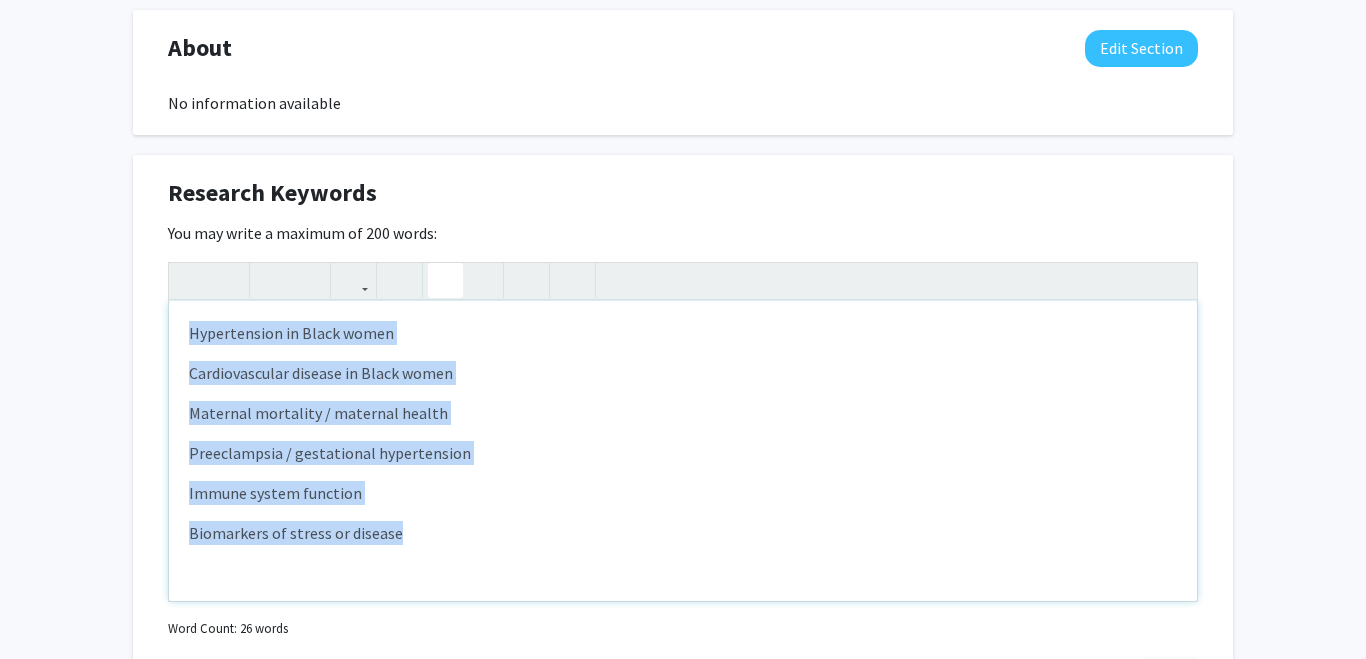 type on "<ul><li>Hypertension in Black women</li><li>Cardiovascular disease in Black women</li><li>Maternal mortality / maternal health</li><li>Preeclampsia / gestational hypertension</li><li>Immune system function</li><li>Biomarkers of stress or disease</li></ul>" 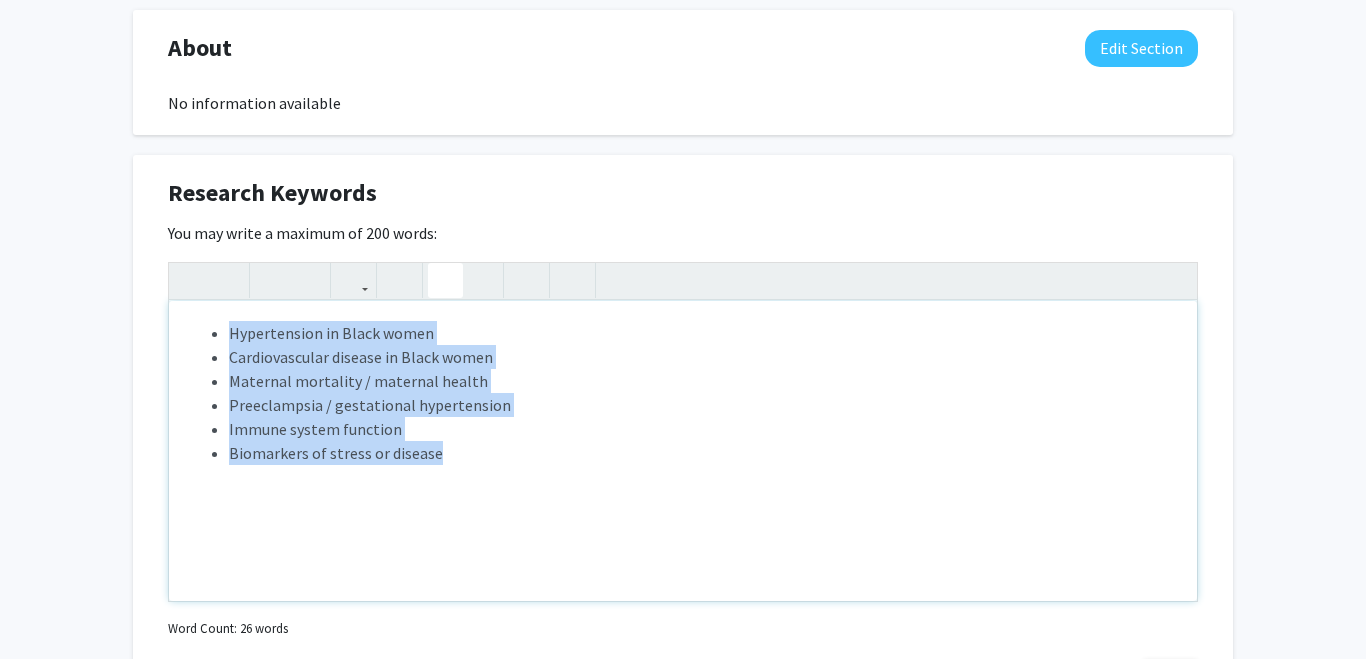 click 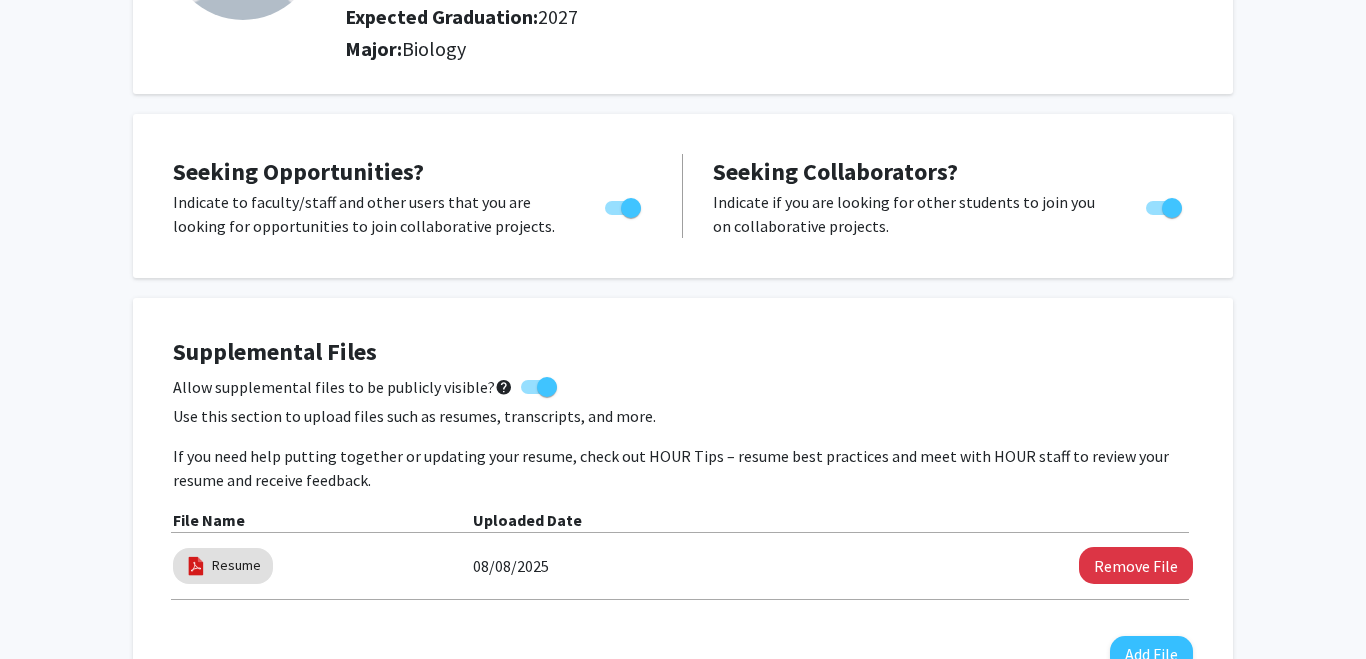 scroll, scrollTop: 0, scrollLeft: 0, axis: both 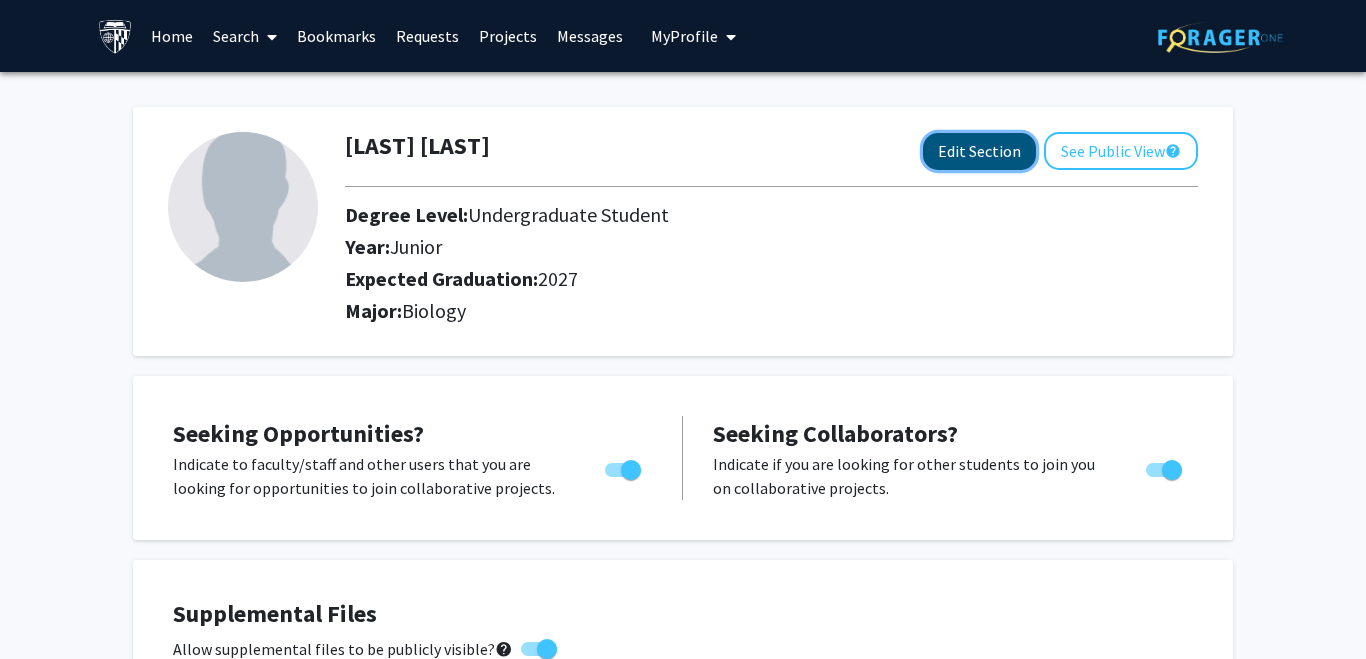 click on "Edit Section" 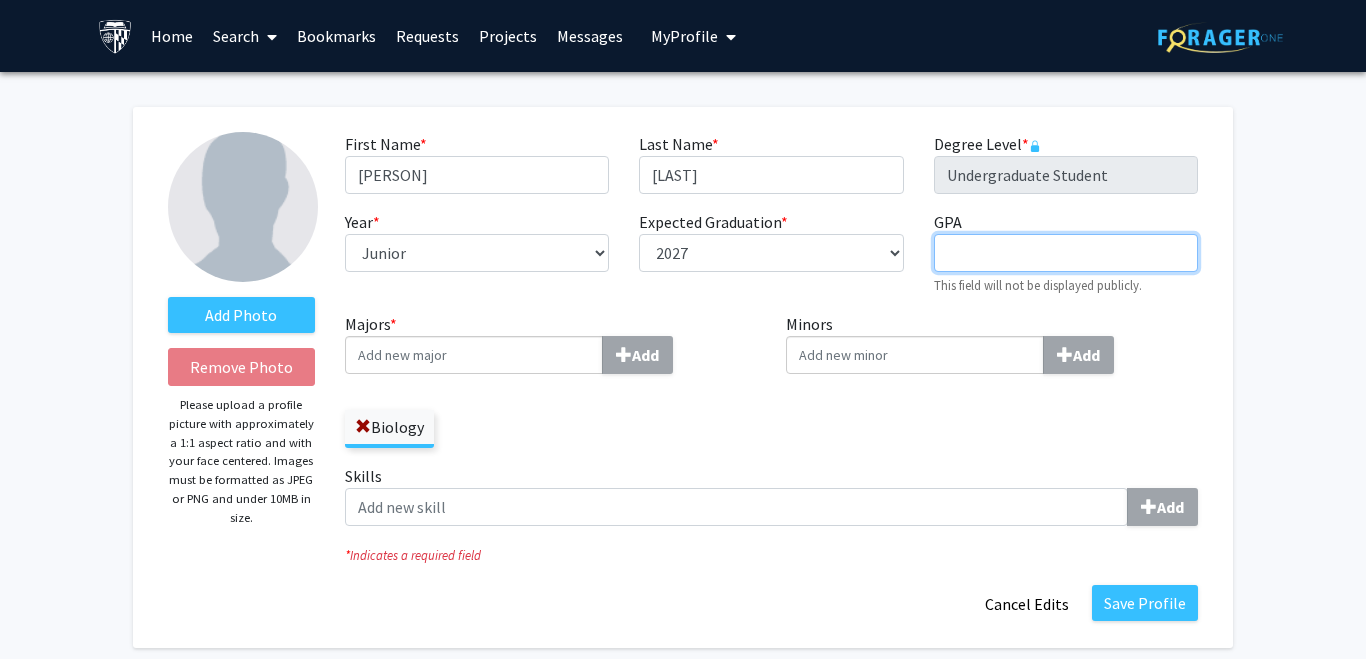 click on "GPA  required" at bounding box center [1066, 253] 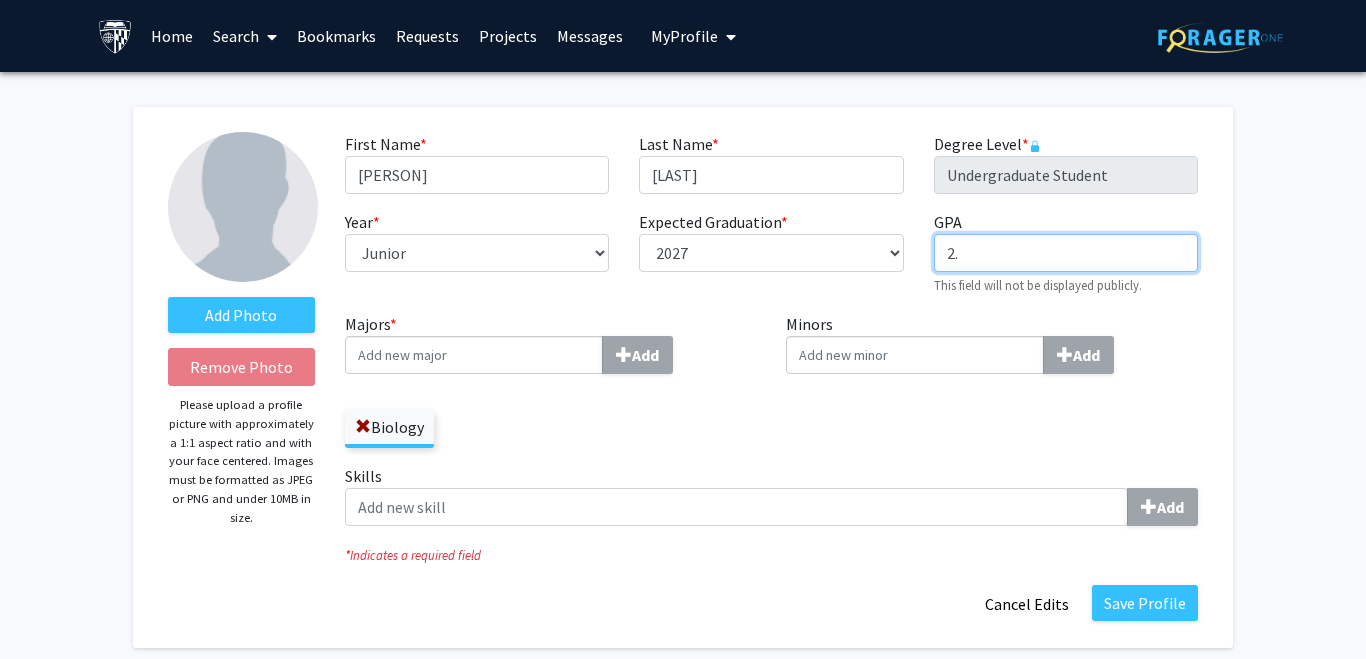 type on "2" 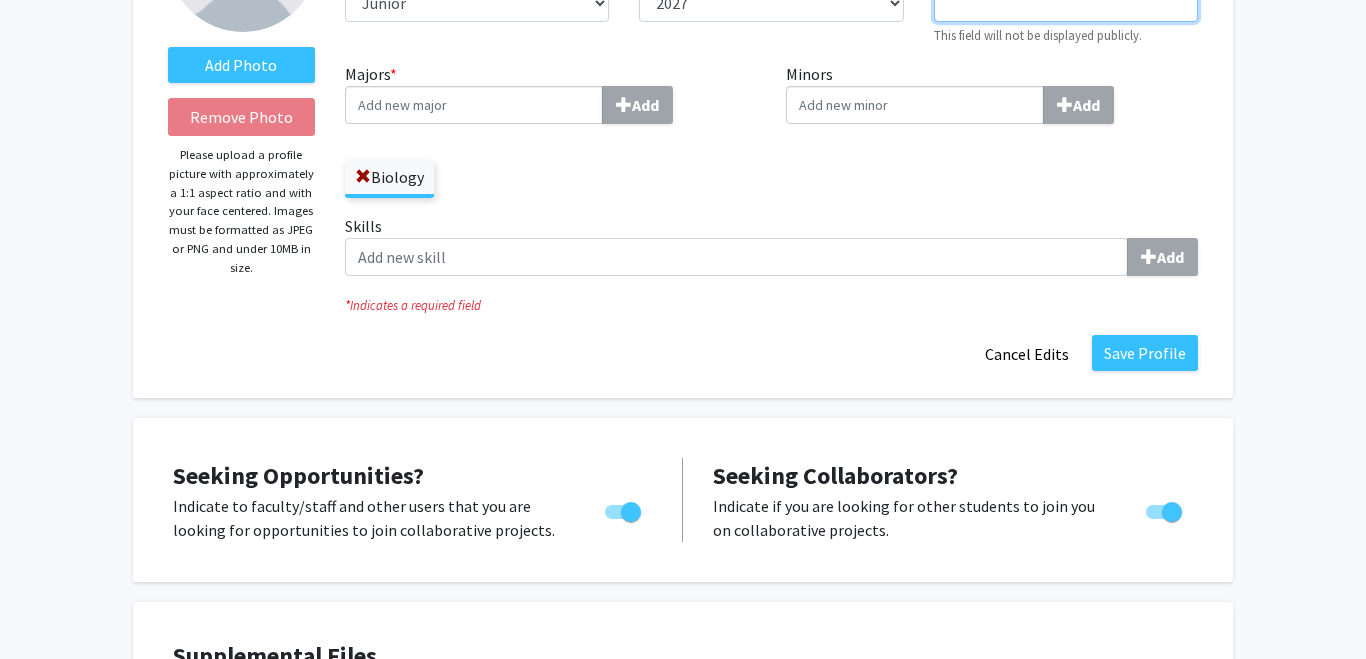 scroll, scrollTop: 12, scrollLeft: 0, axis: vertical 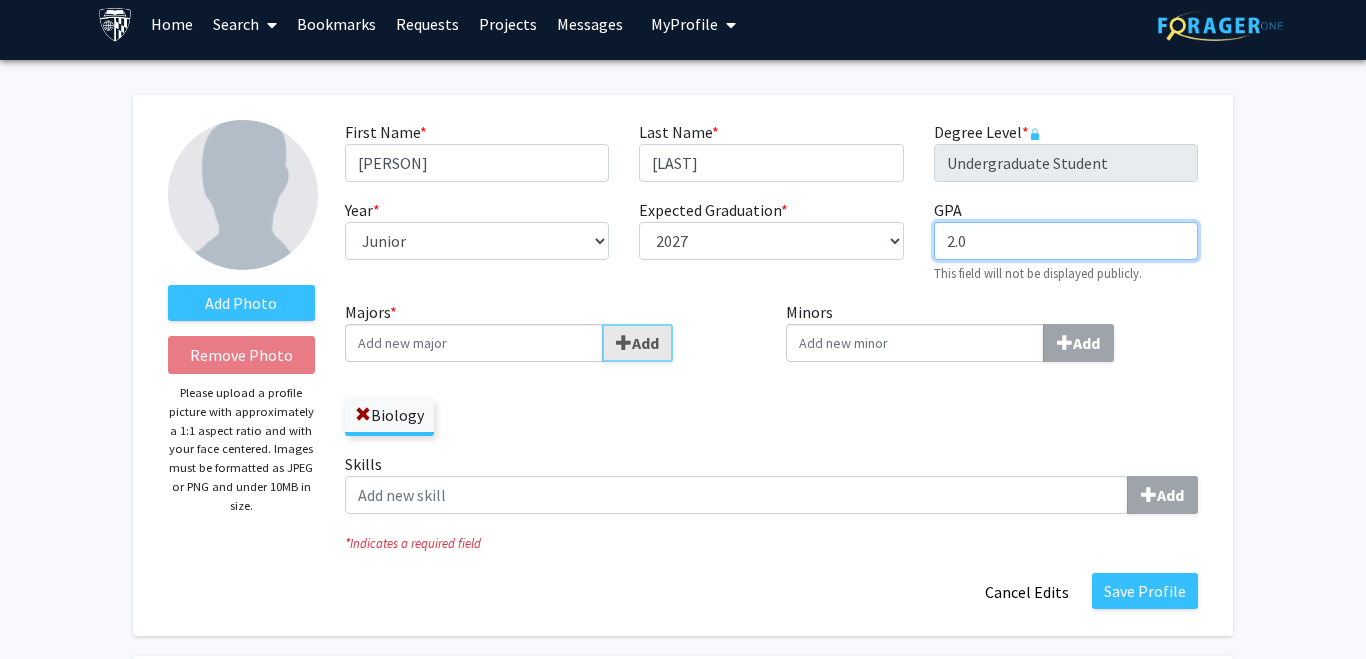 type on "2.0" 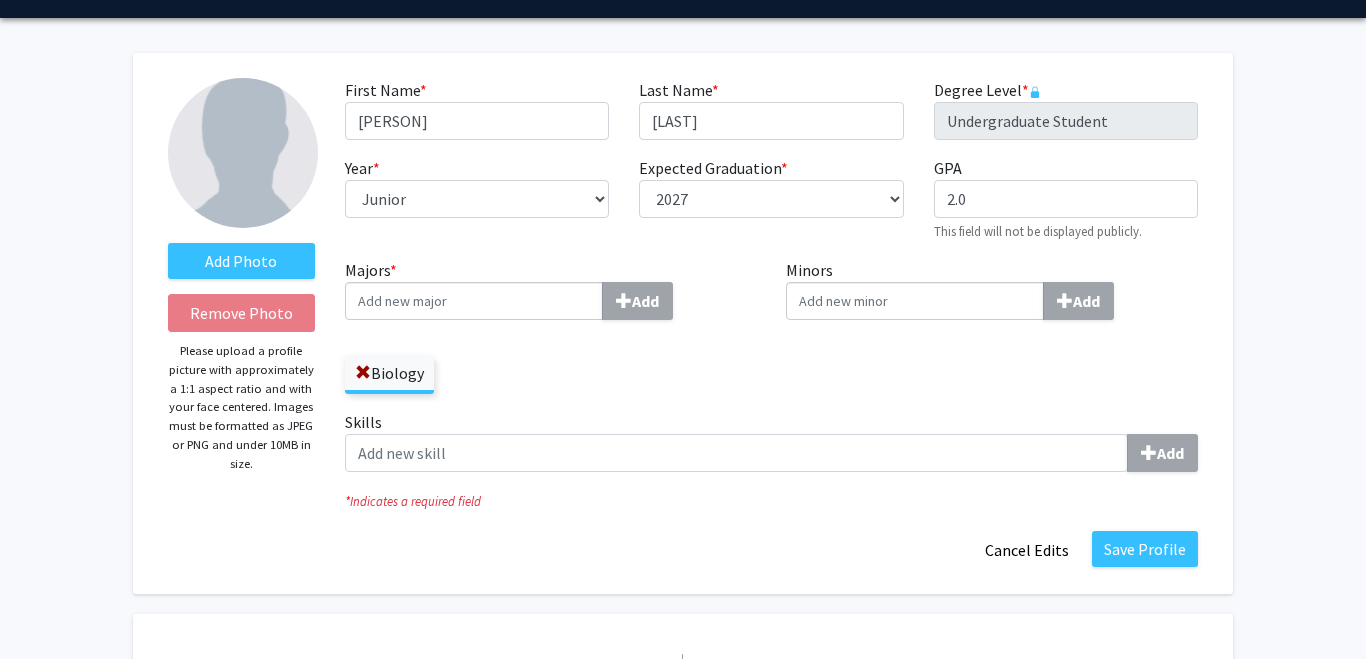 scroll, scrollTop: 57, scrollLeft: 0, axis: vertical 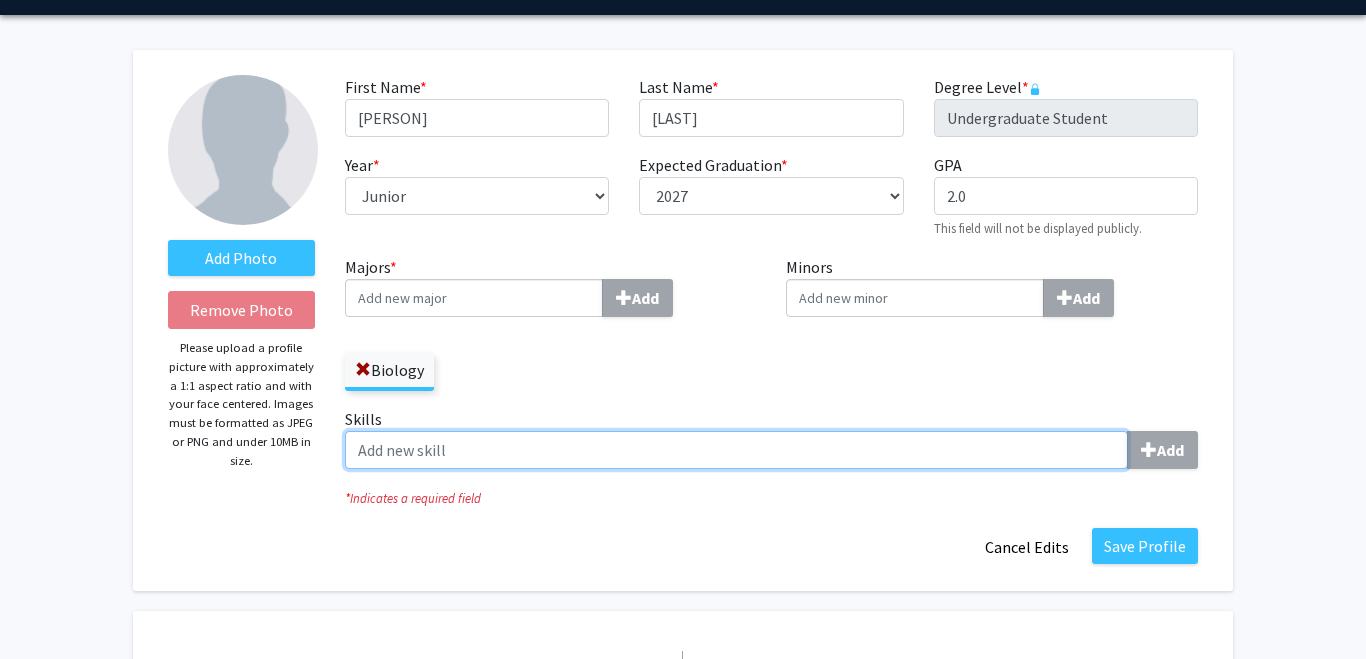 click on "Skills  Add" 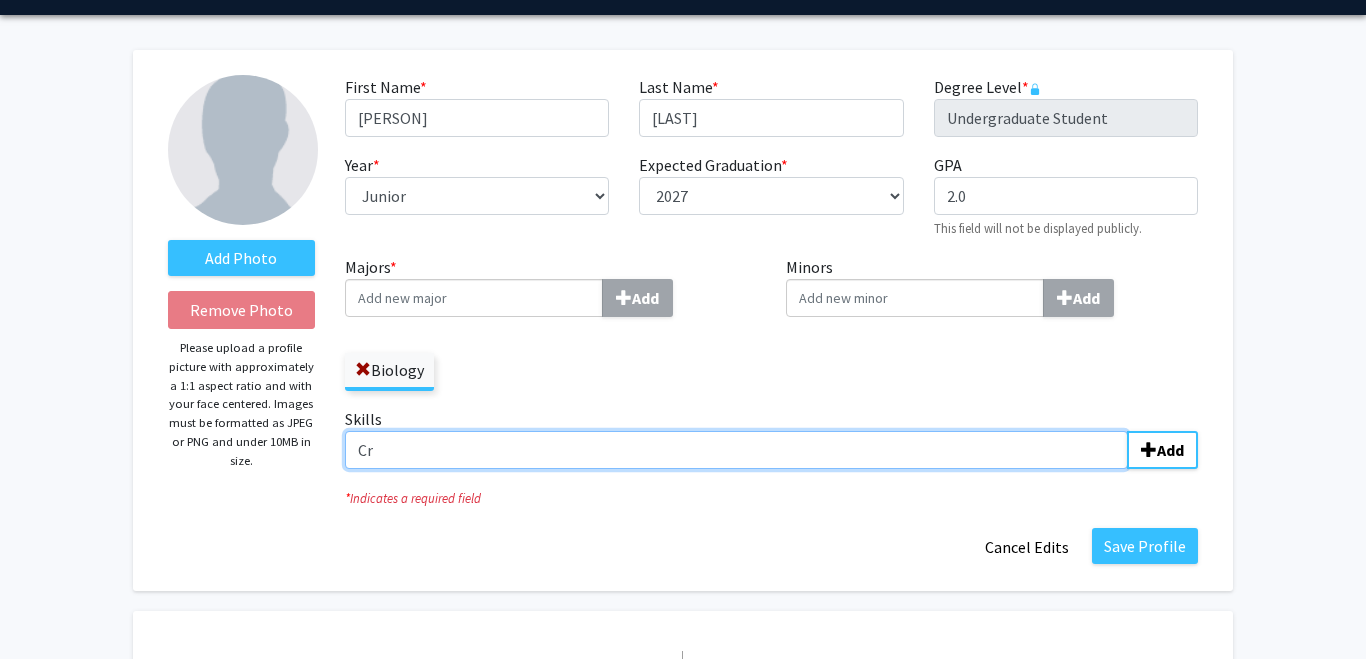 type on "C" 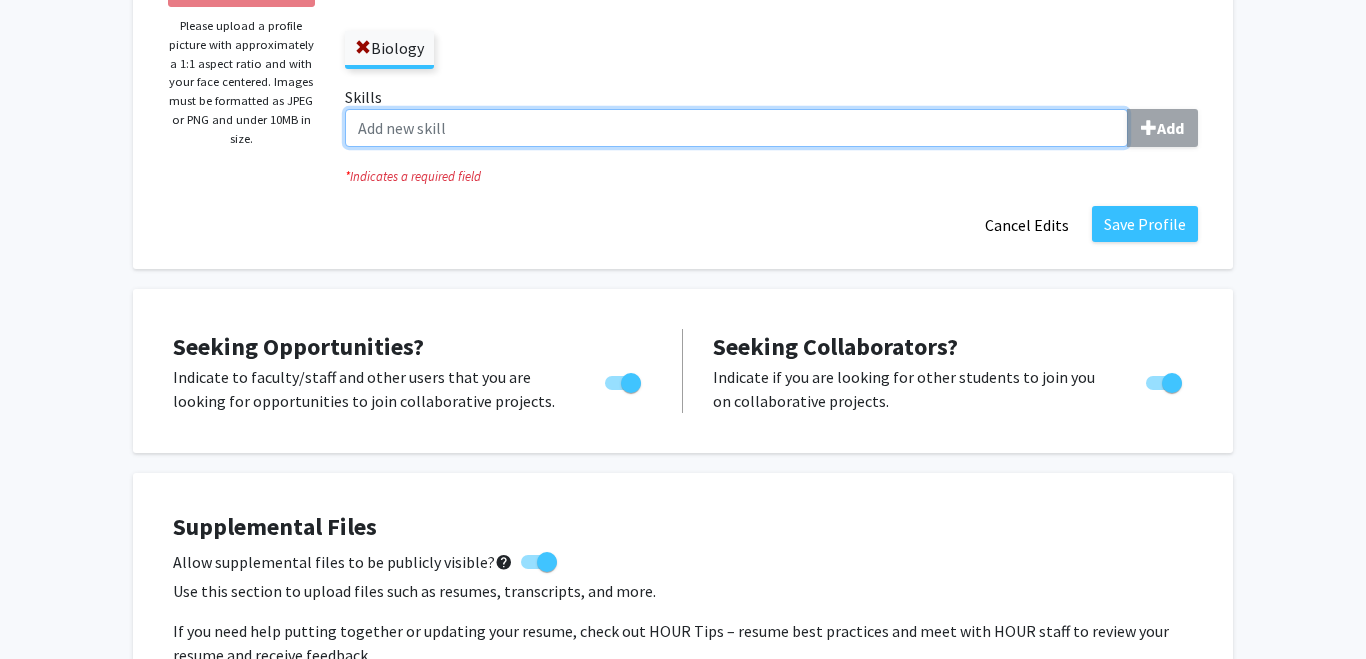 scroll, scrollTop: 382, scrollLeft: 0, axis: vertical 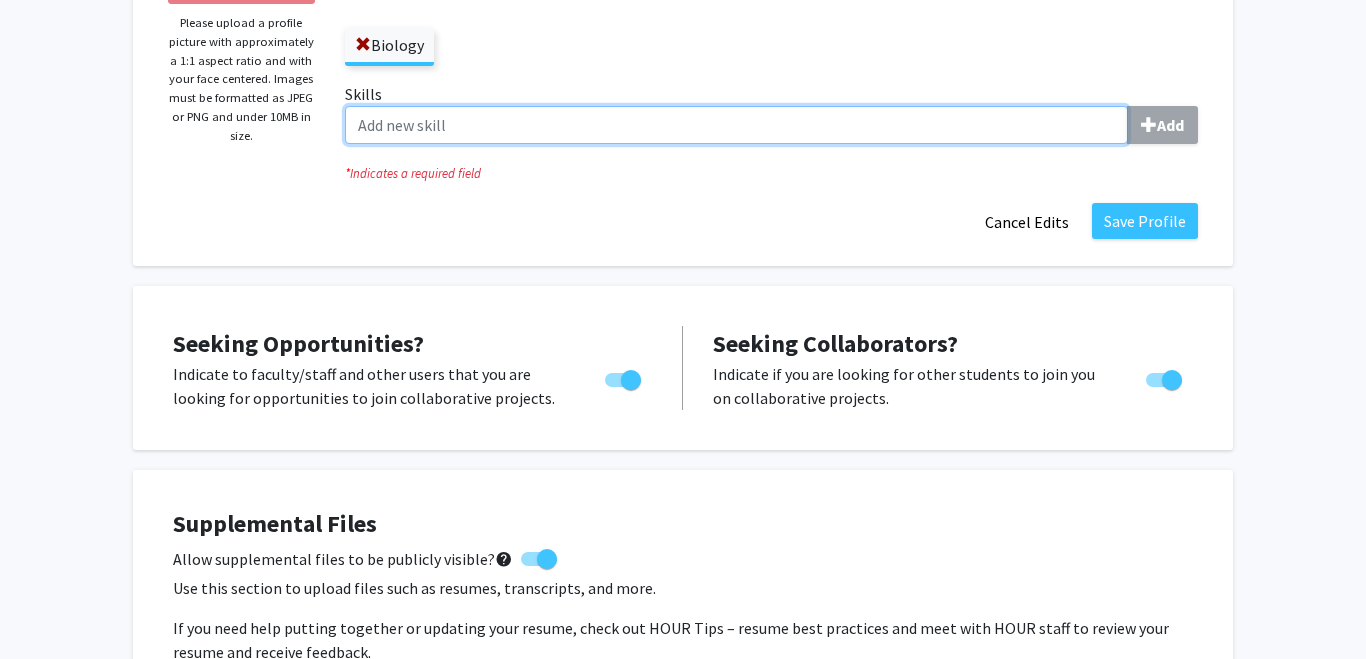paste on "Vital signs measurement" 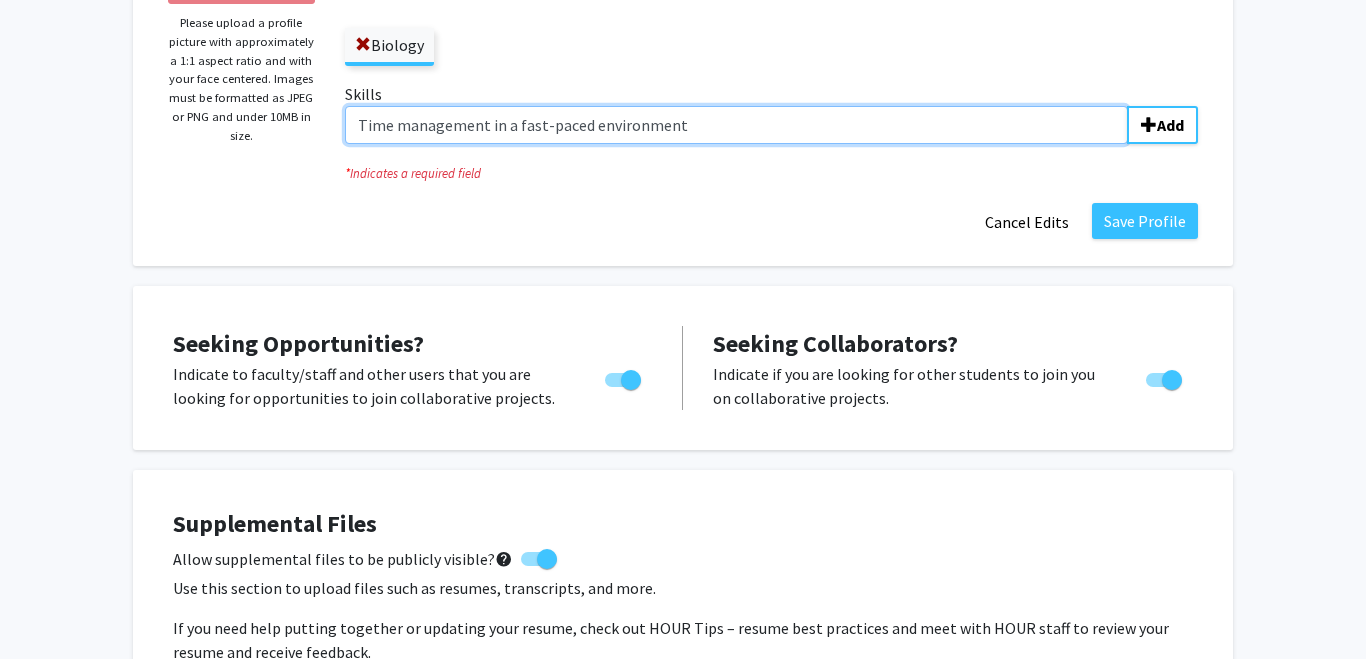 drag, startPoint x: 686, startPoint y: 125, endPoint x: 398, endPoint y: 117, distance: 288.11108 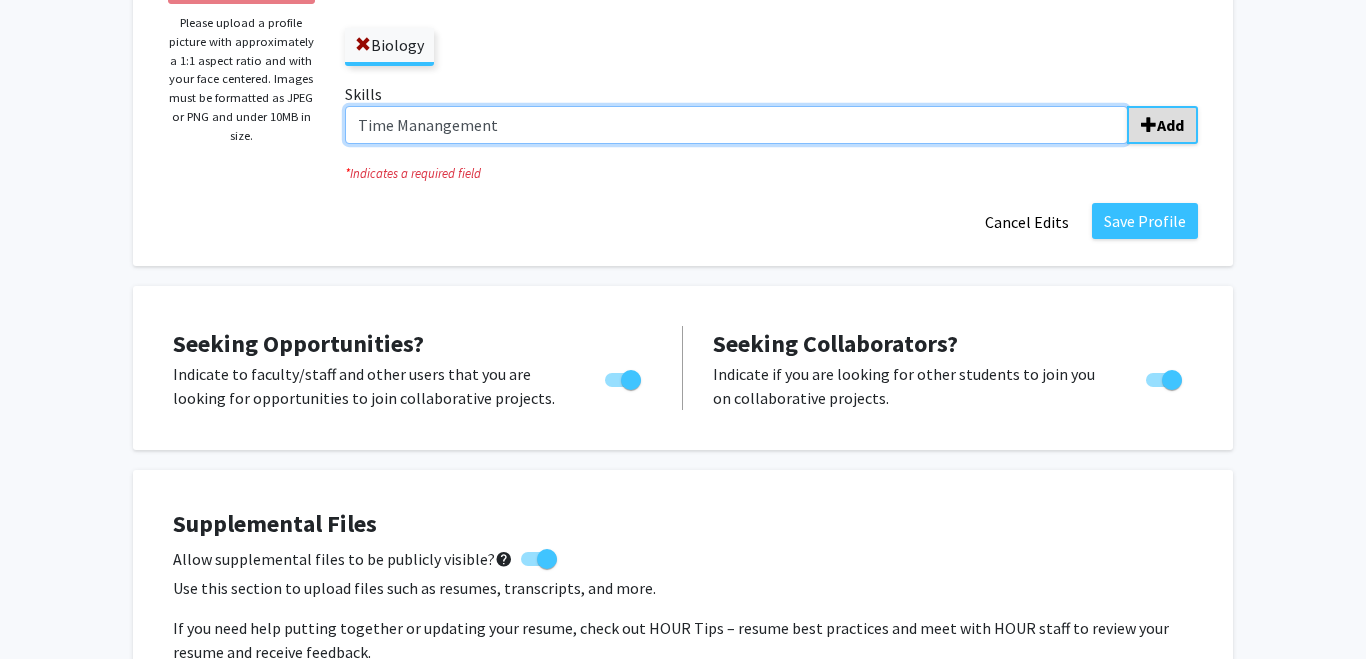 type on "Time Manangement" 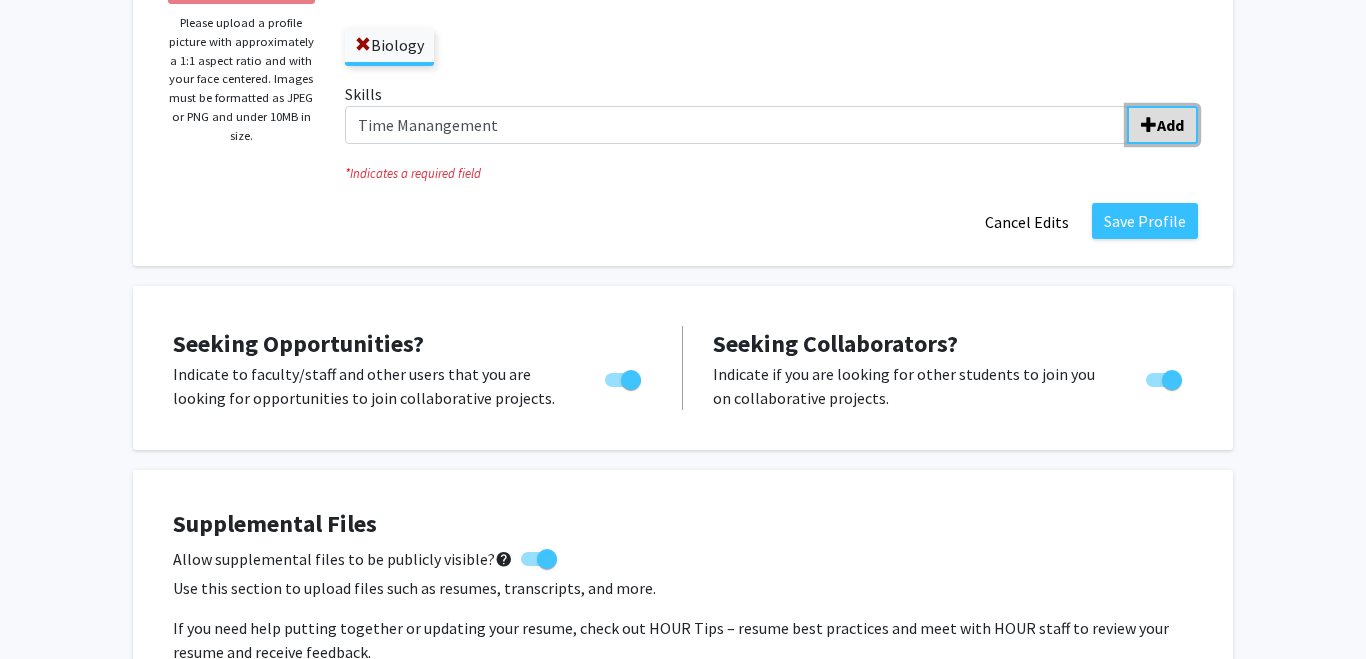 click on "Add" 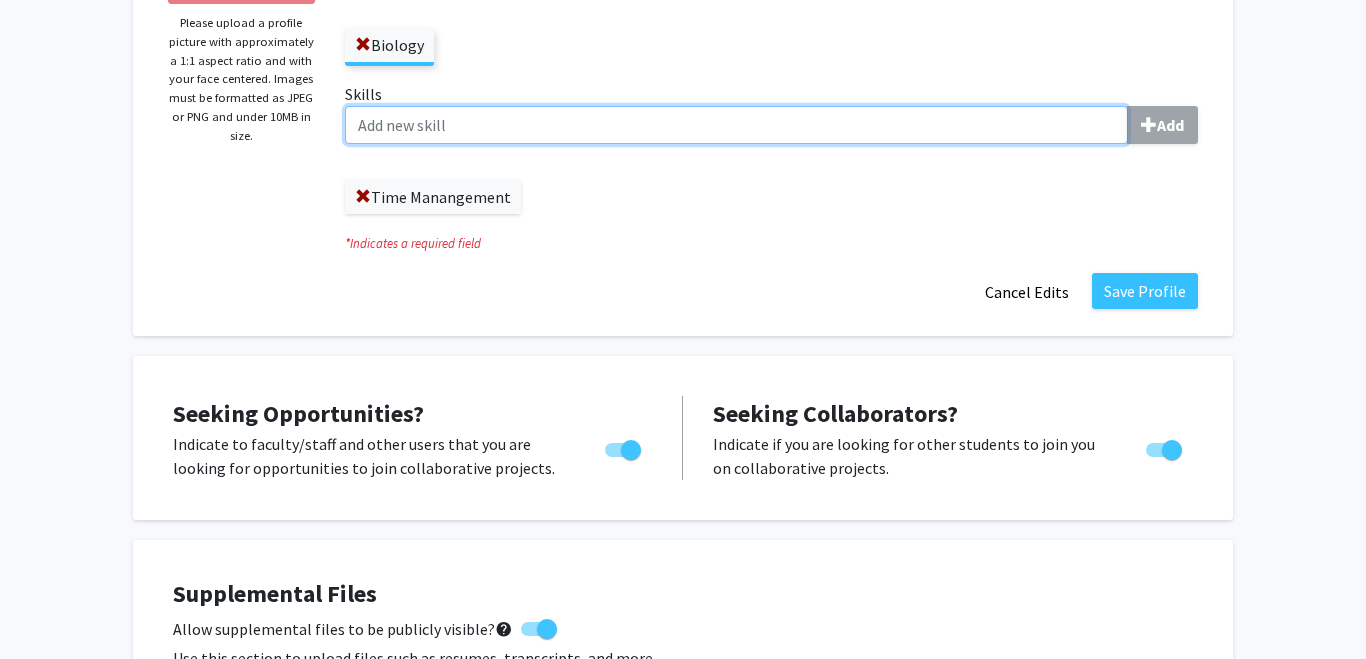 click on "Skills  Add" 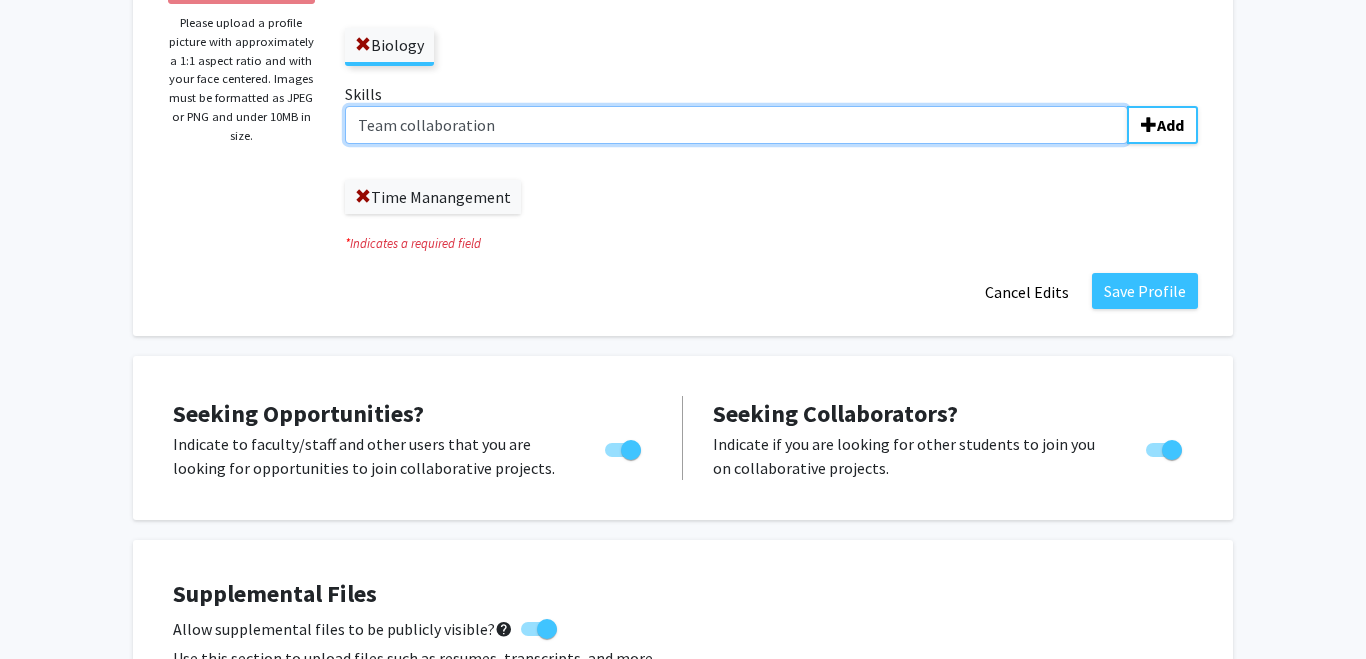 click on "Team collaboration" 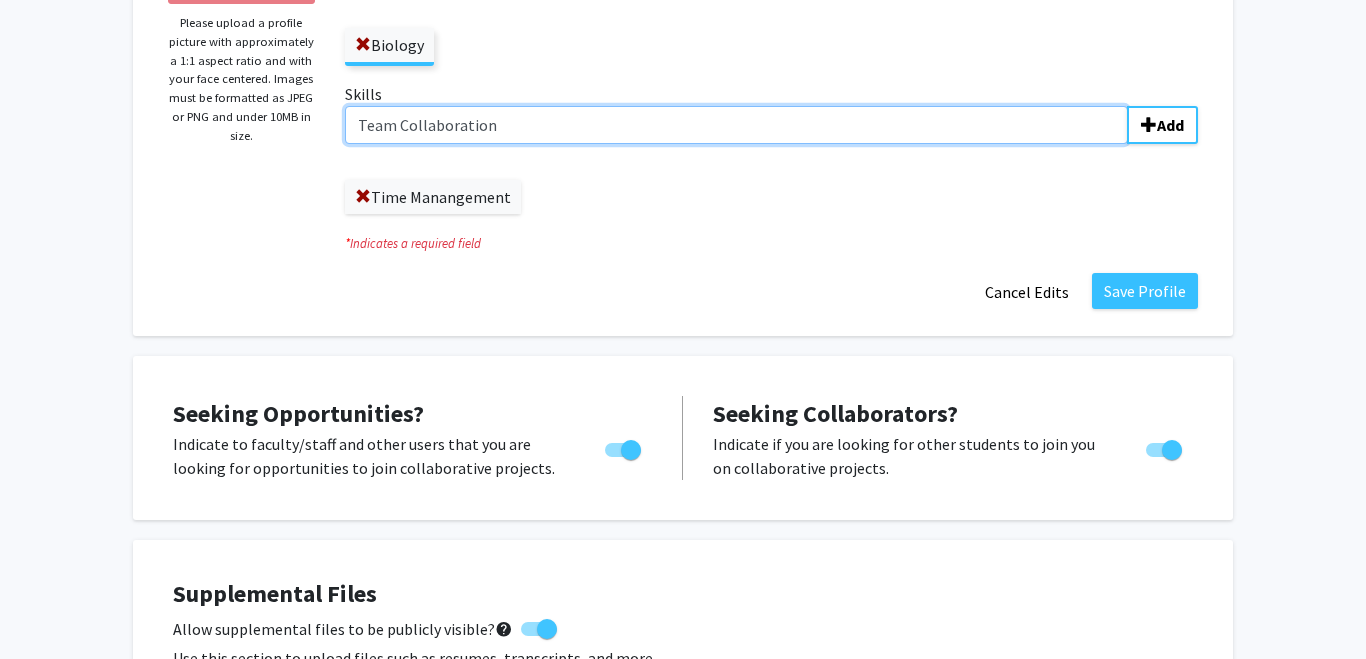 type on "Team Collaboration" 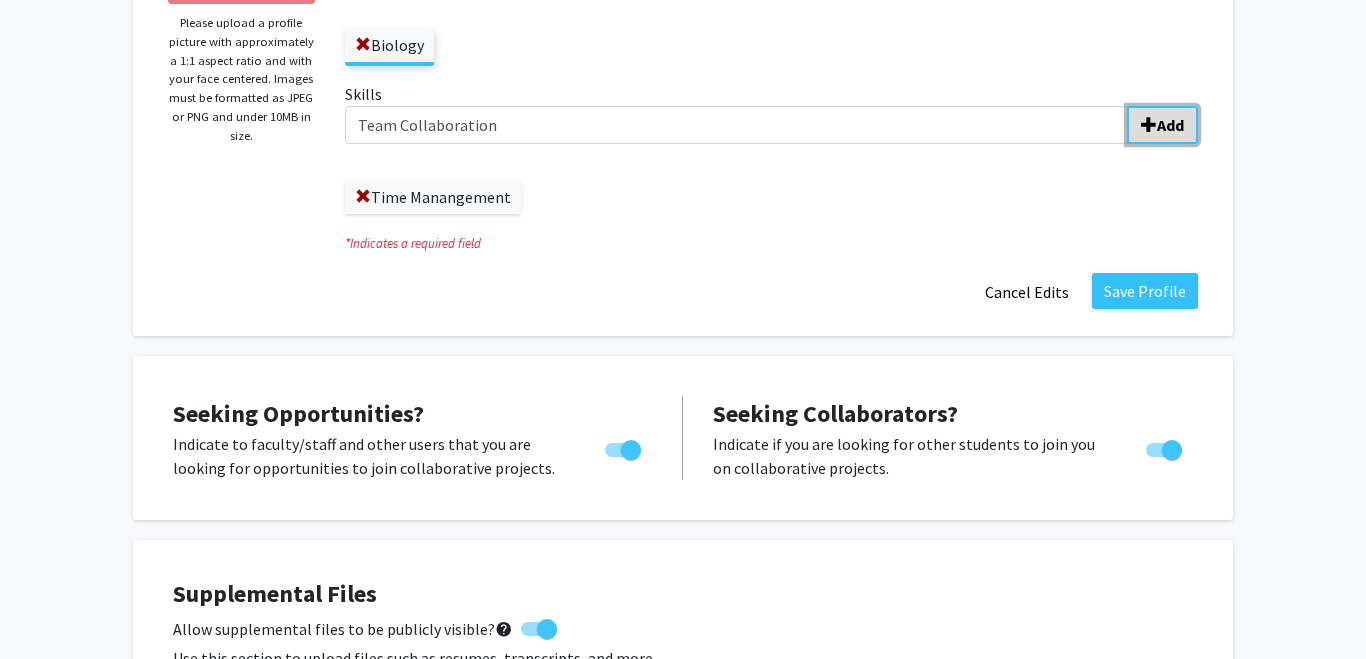 click on "Add" 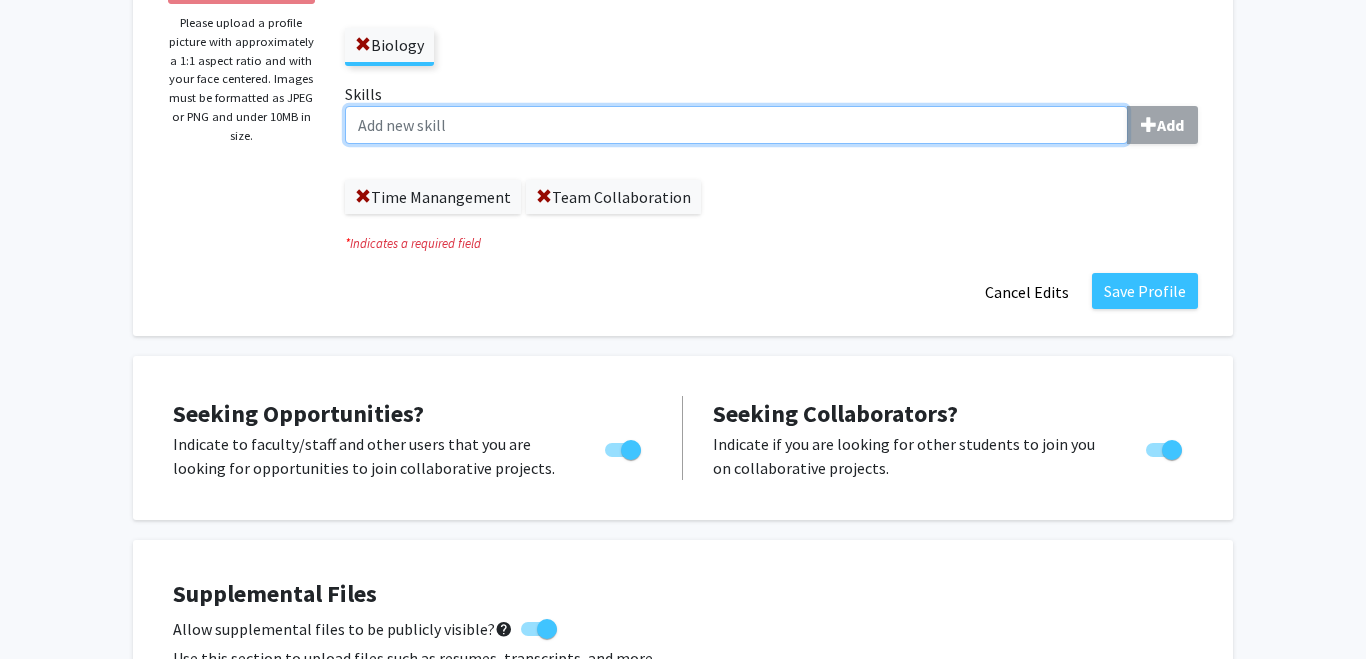 click on "Skills  Add" 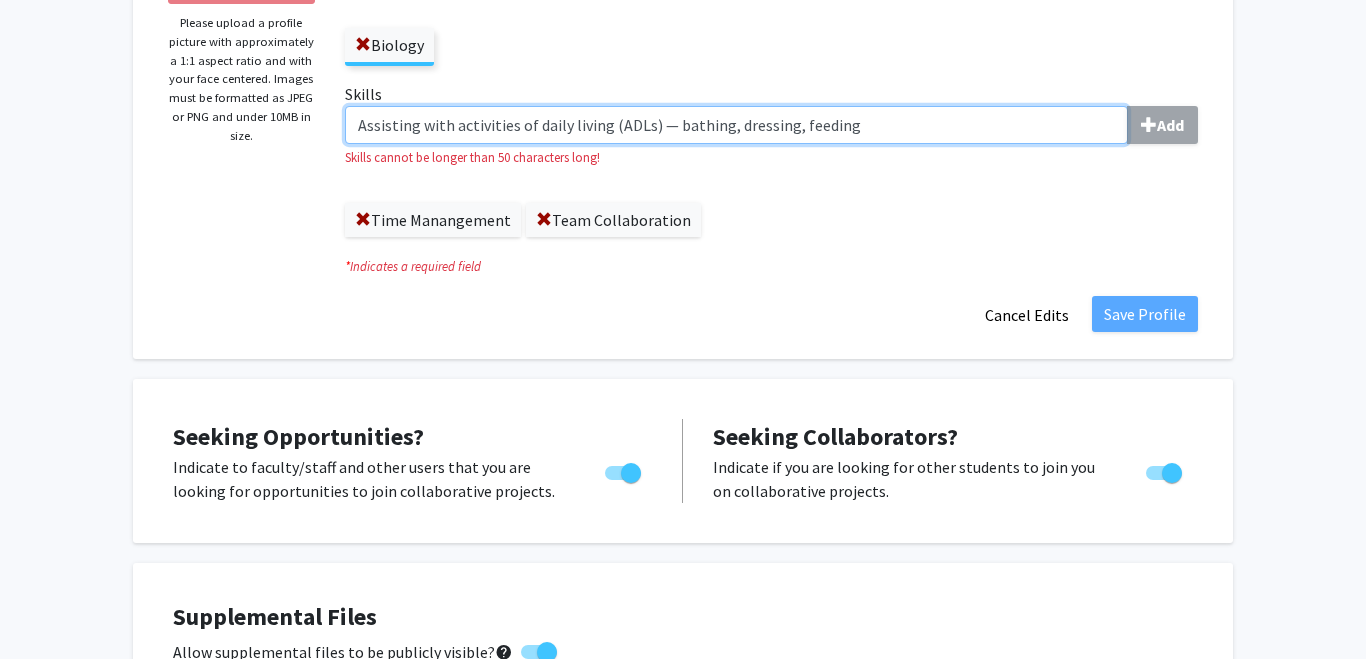 drag, startPoint x: 881, startPoint y: 124, endPoint x: 648, endPoint y: 131, distance: 233.10513 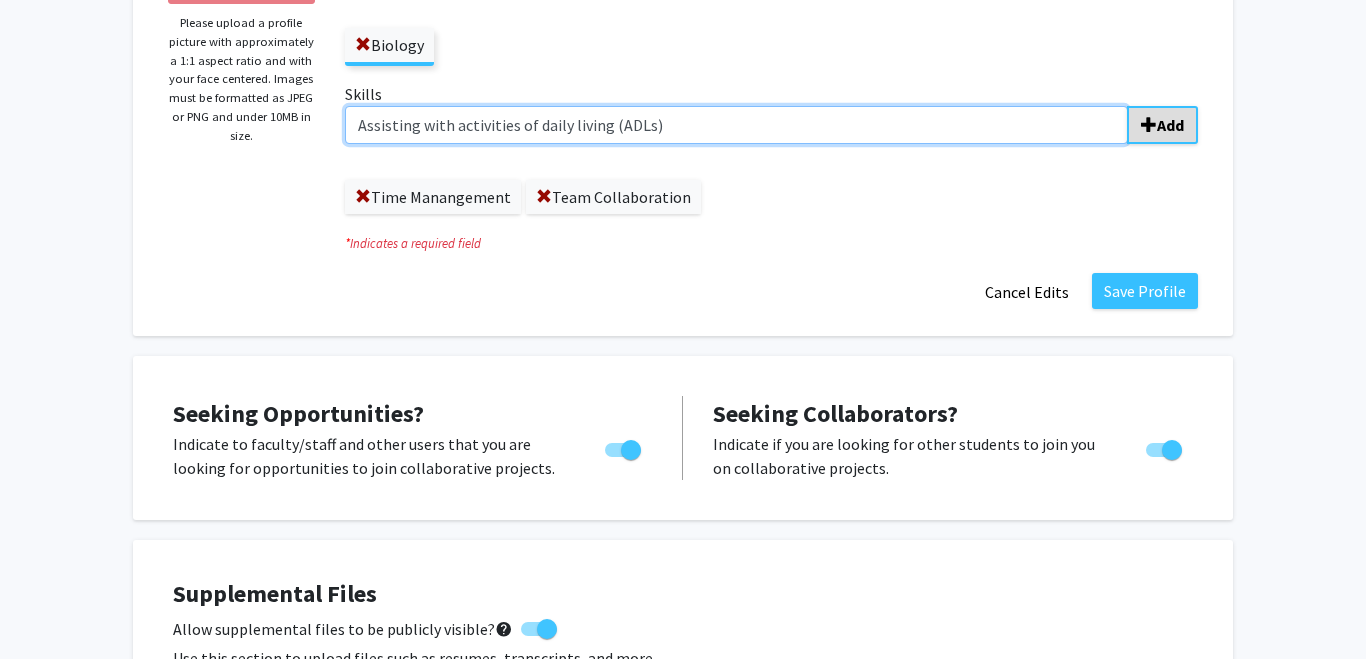 type on "Assisting with activities of daily living (ADLs)" 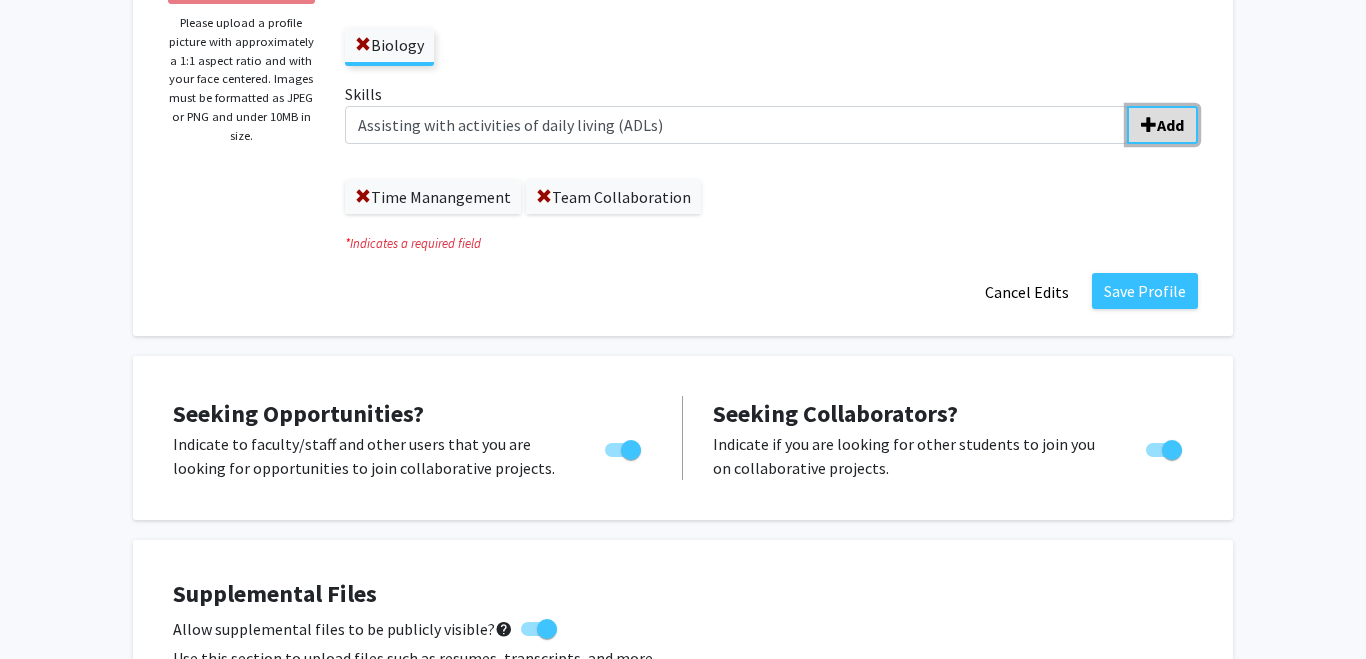 click on "Add" 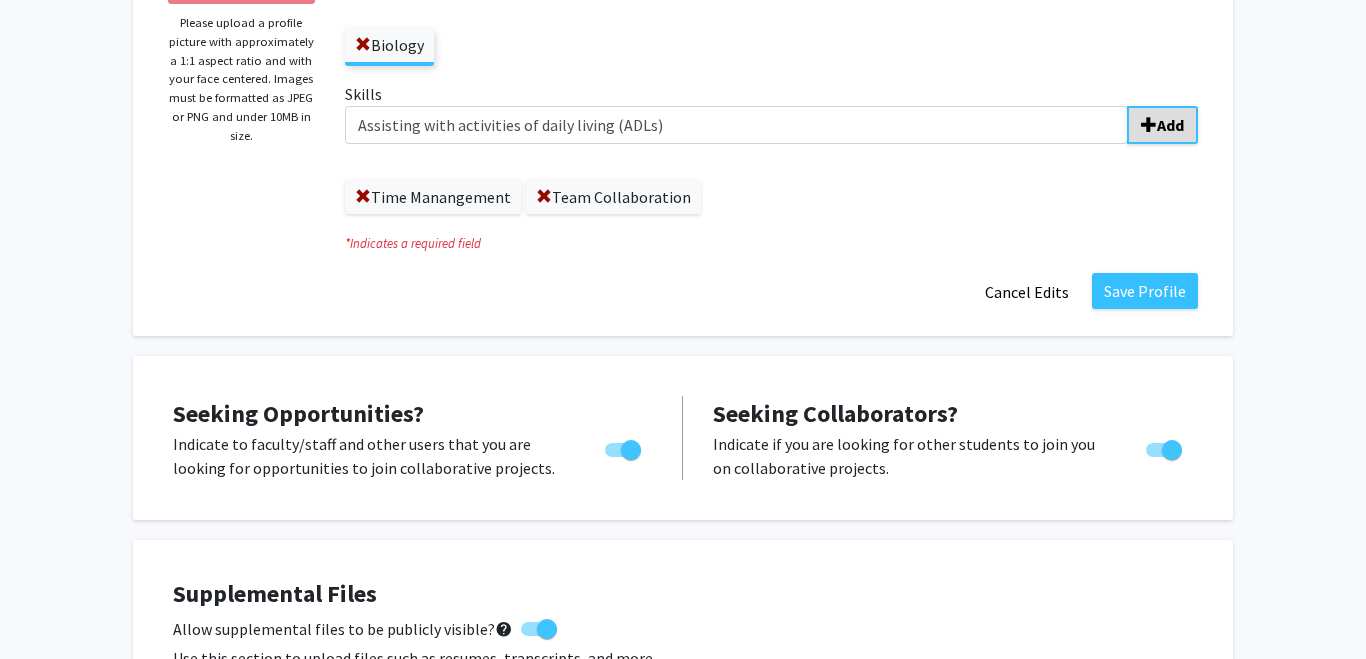 type 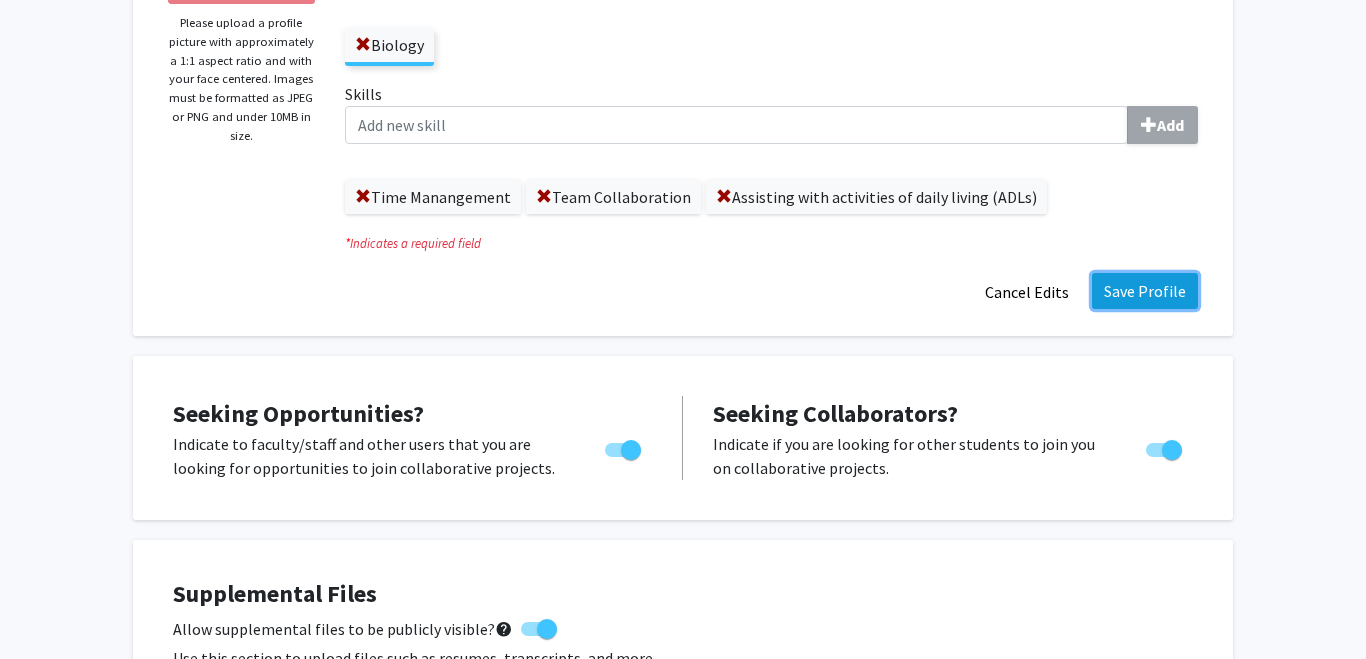 click on "Save Profile" 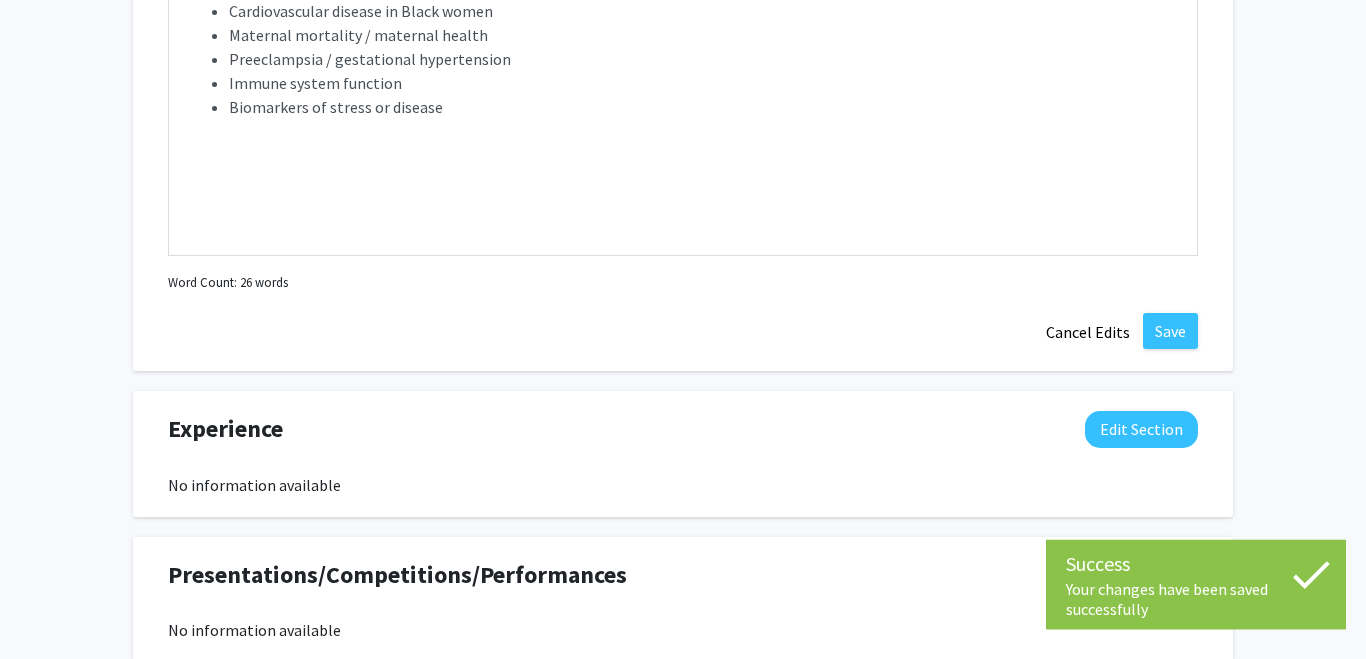 scroll, scrollTop: 1396, scrollLeft: 0, axis: vertical 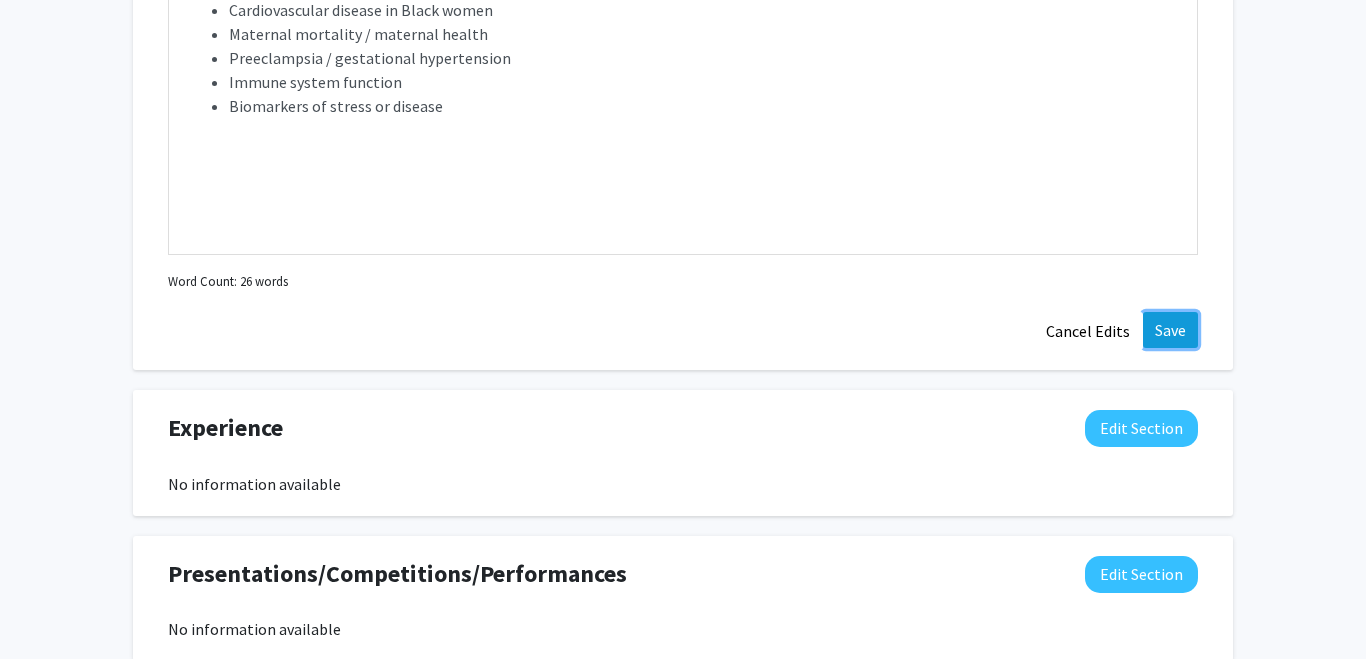 click on "Save" 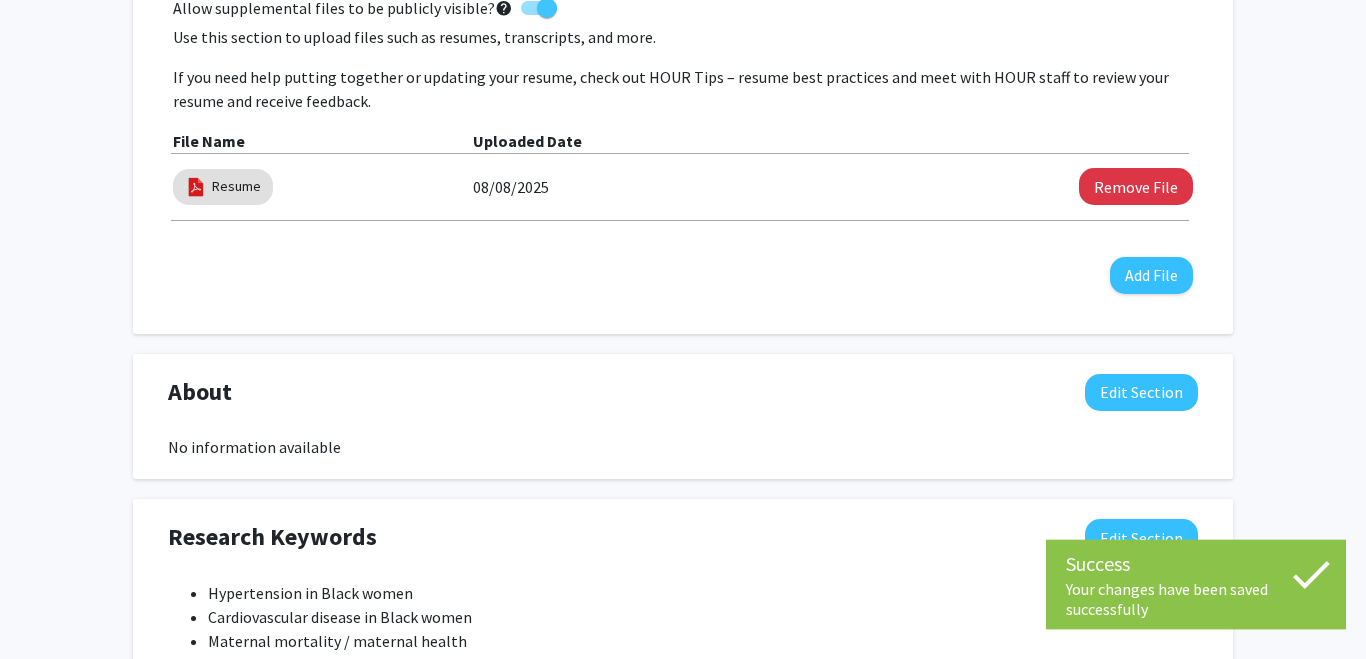 scroll, scrollTop: 0, scrollLeft: 0, axis: both 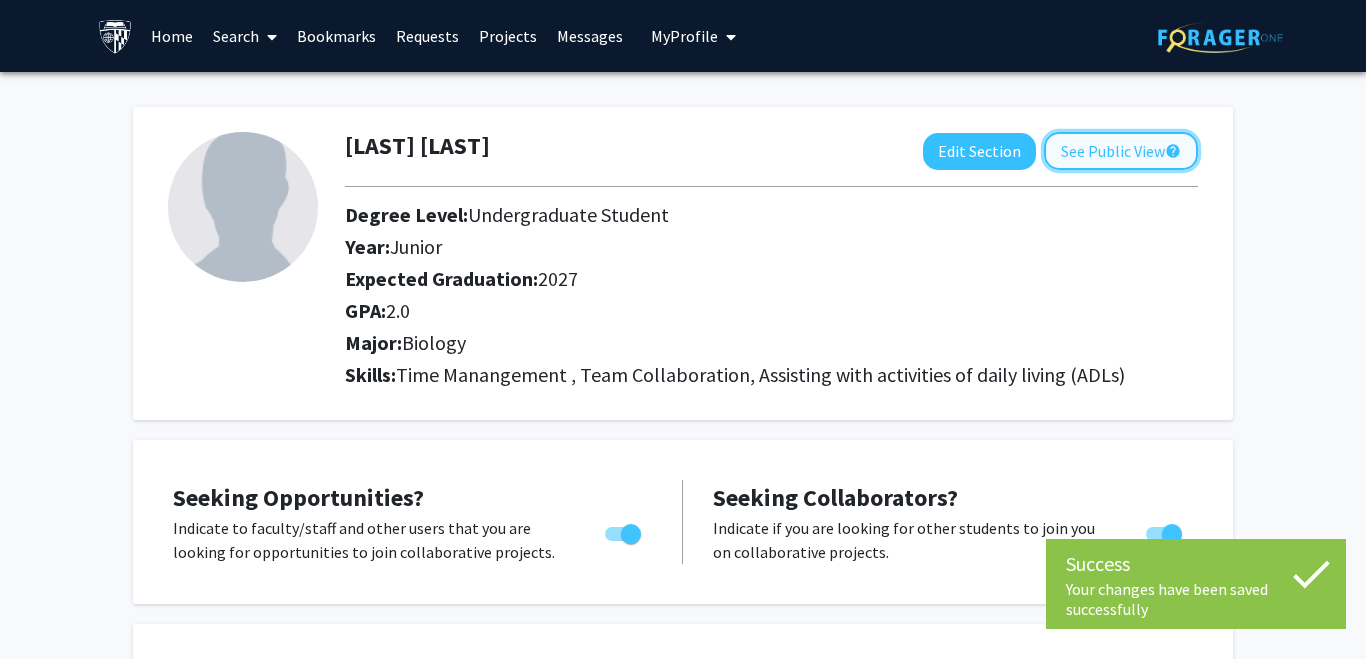 click on "See Public View  help" 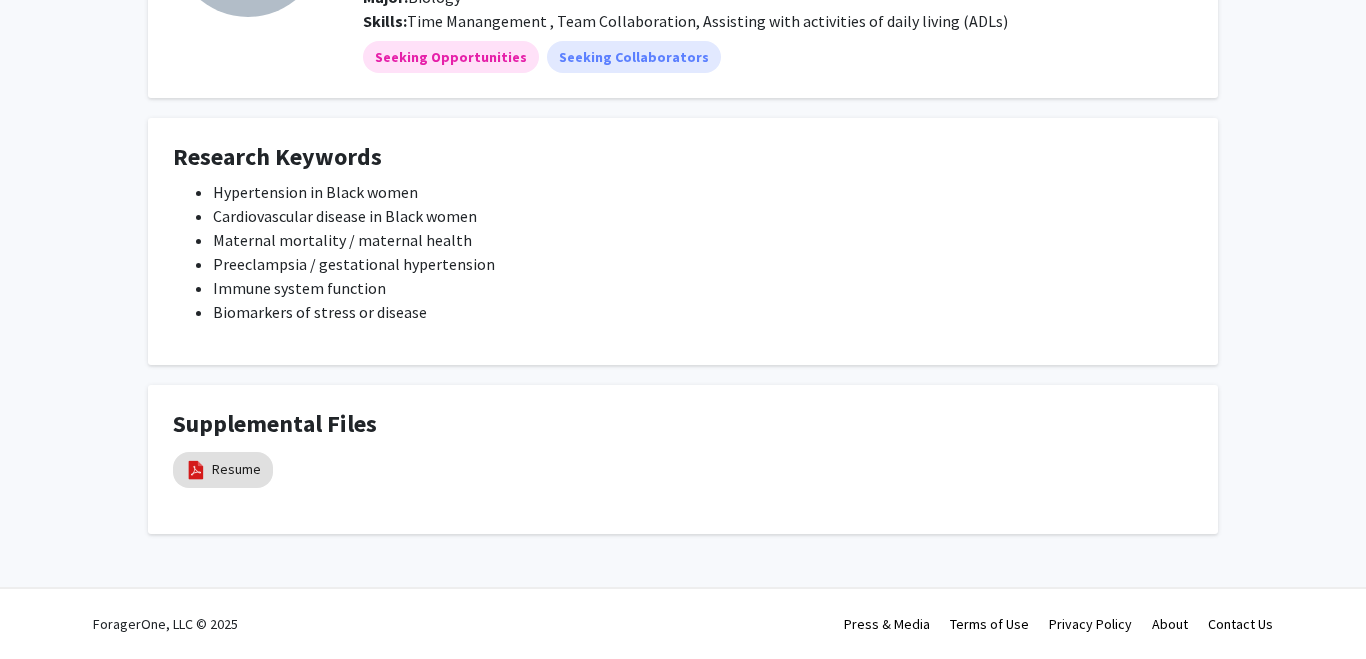 scroll, scrollTop: 0, scrollLeft: 0, axis: both 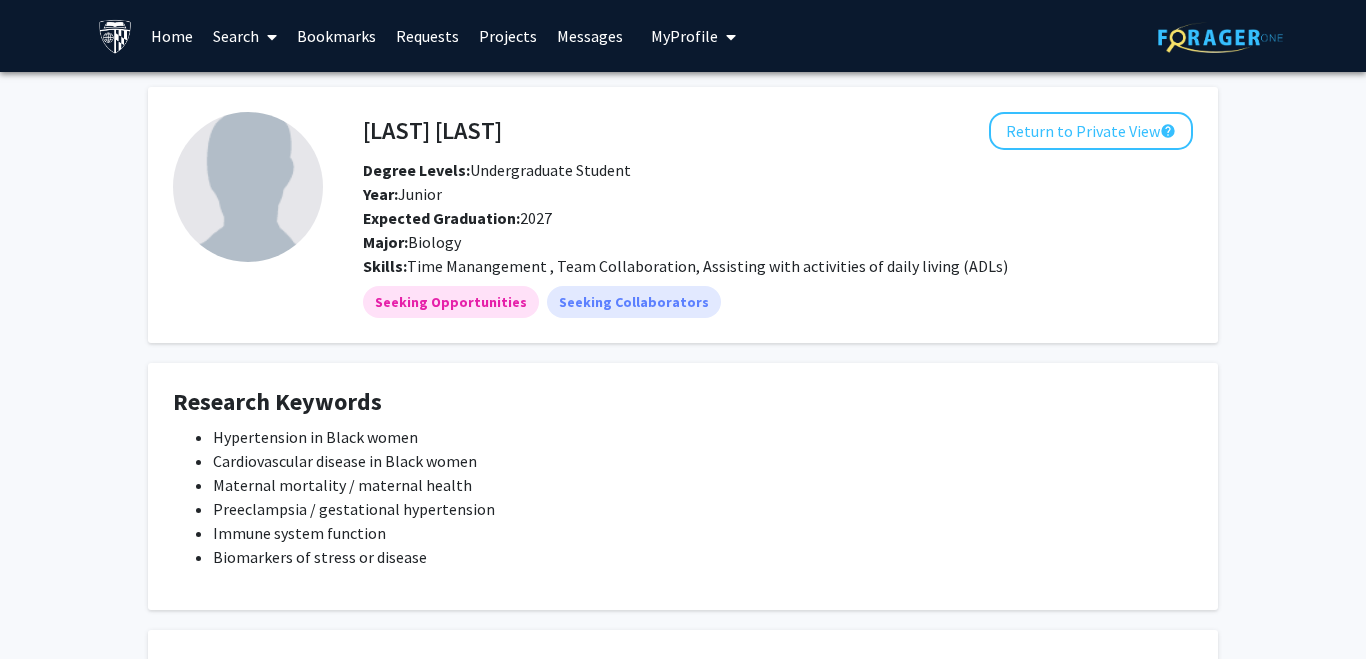click on "Projects" at bounding box center [508, 36] 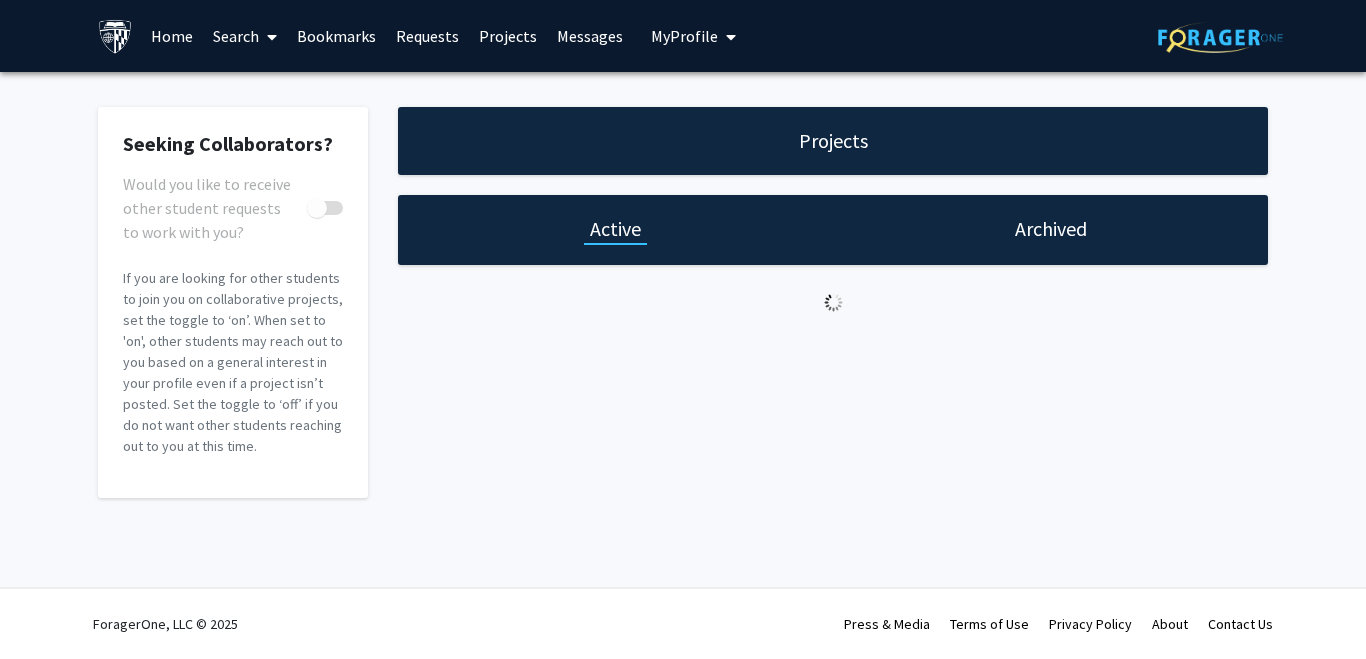 checkbox on "true" 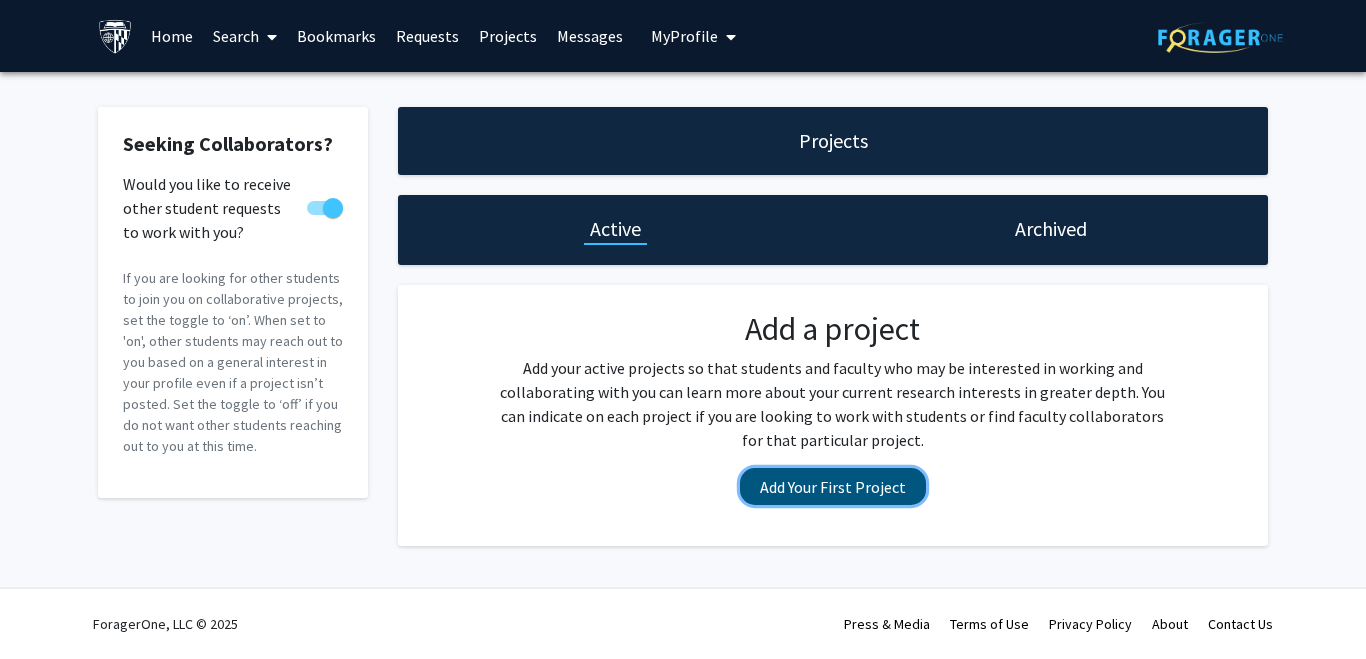 click on "Add Your First Project" 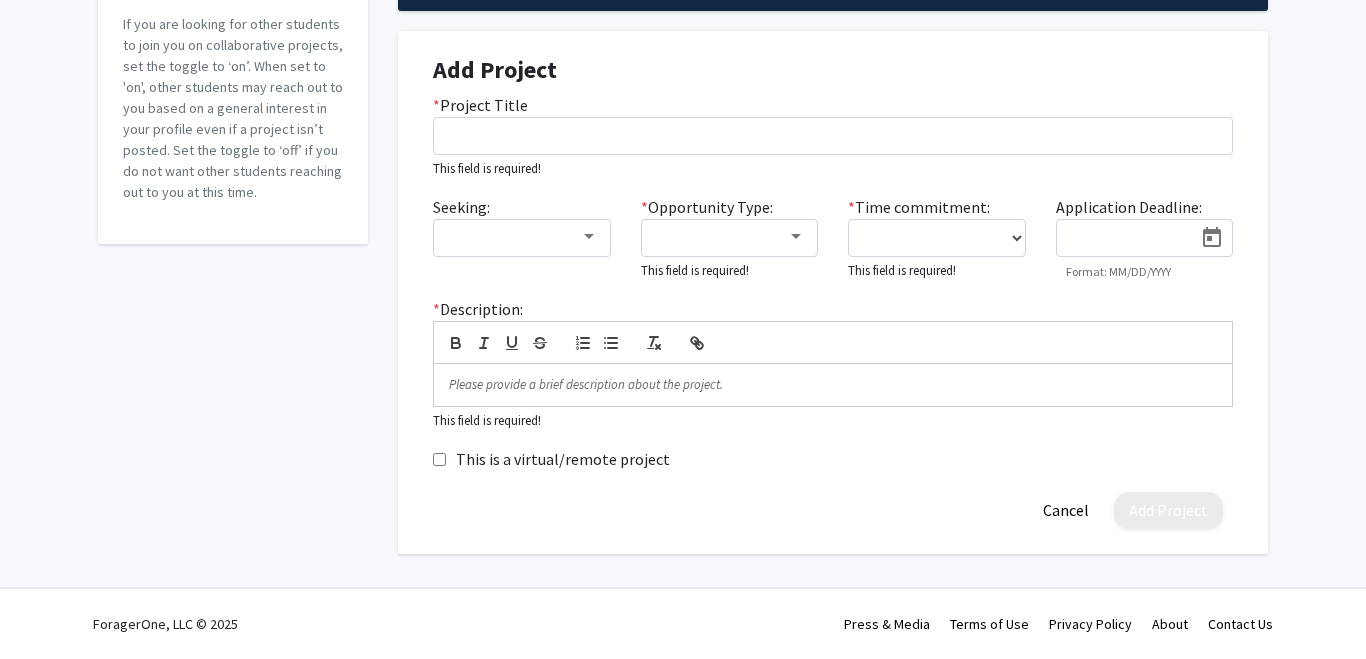 scroll, scrollTop: 0, scrollLeft: 0, axis: both 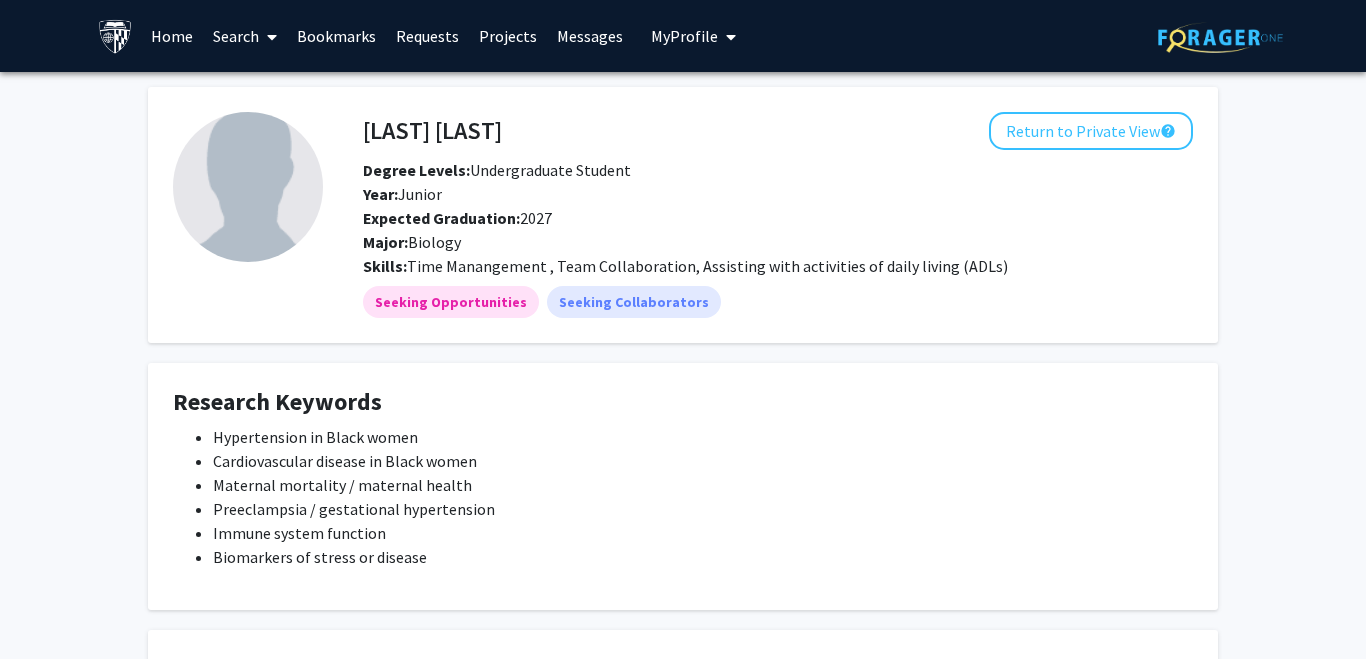 click on "Home" at bounding box center (172, 36) 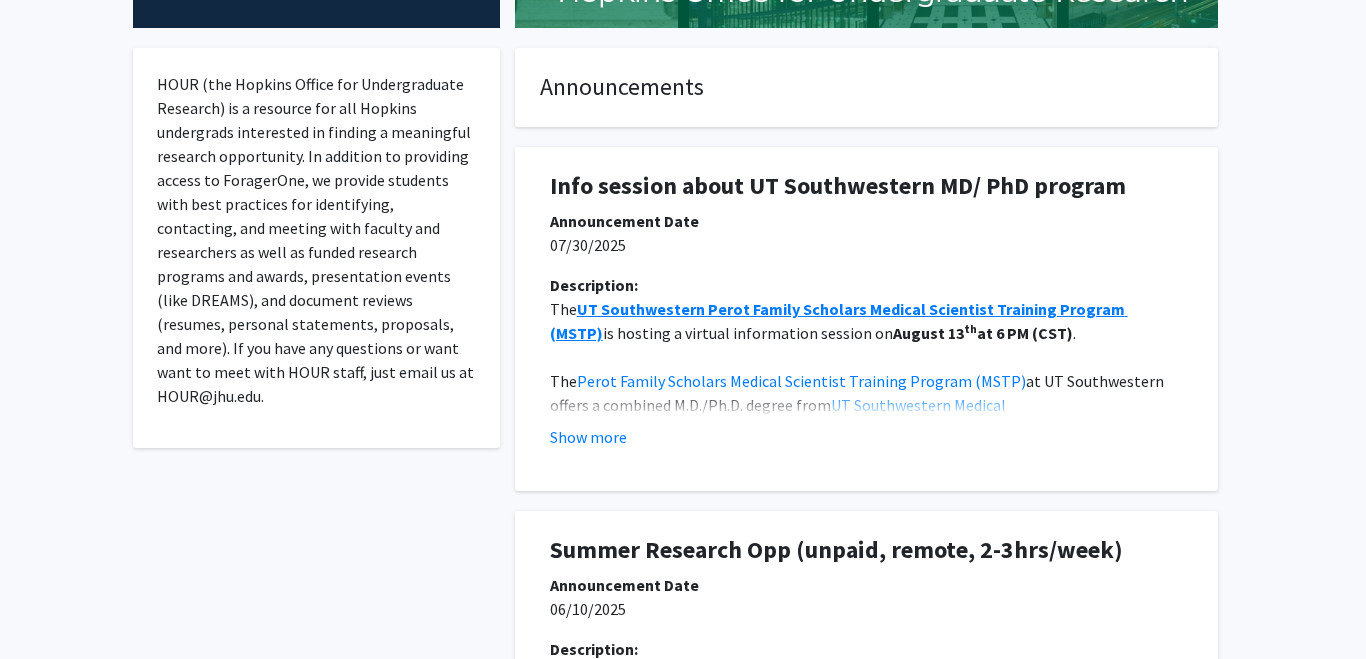 scroll, scrollTop: 594, scrollLeft: 0, axis: vertical 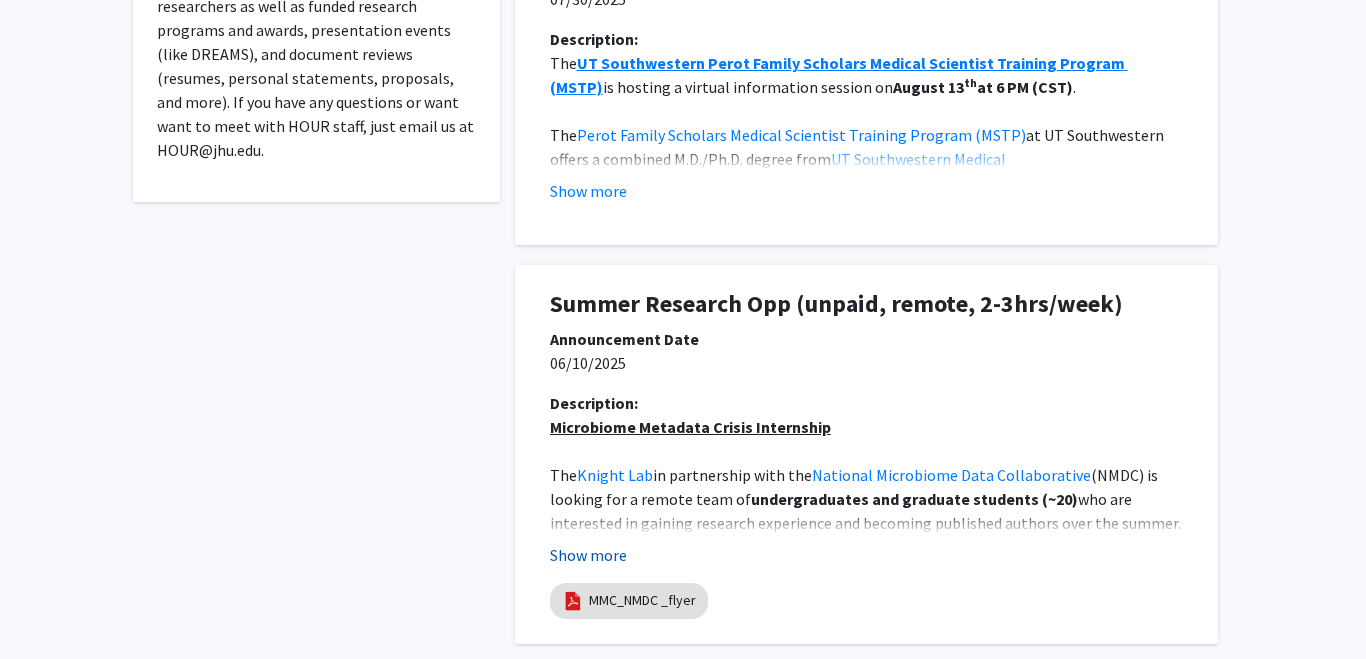 click on "Show more" 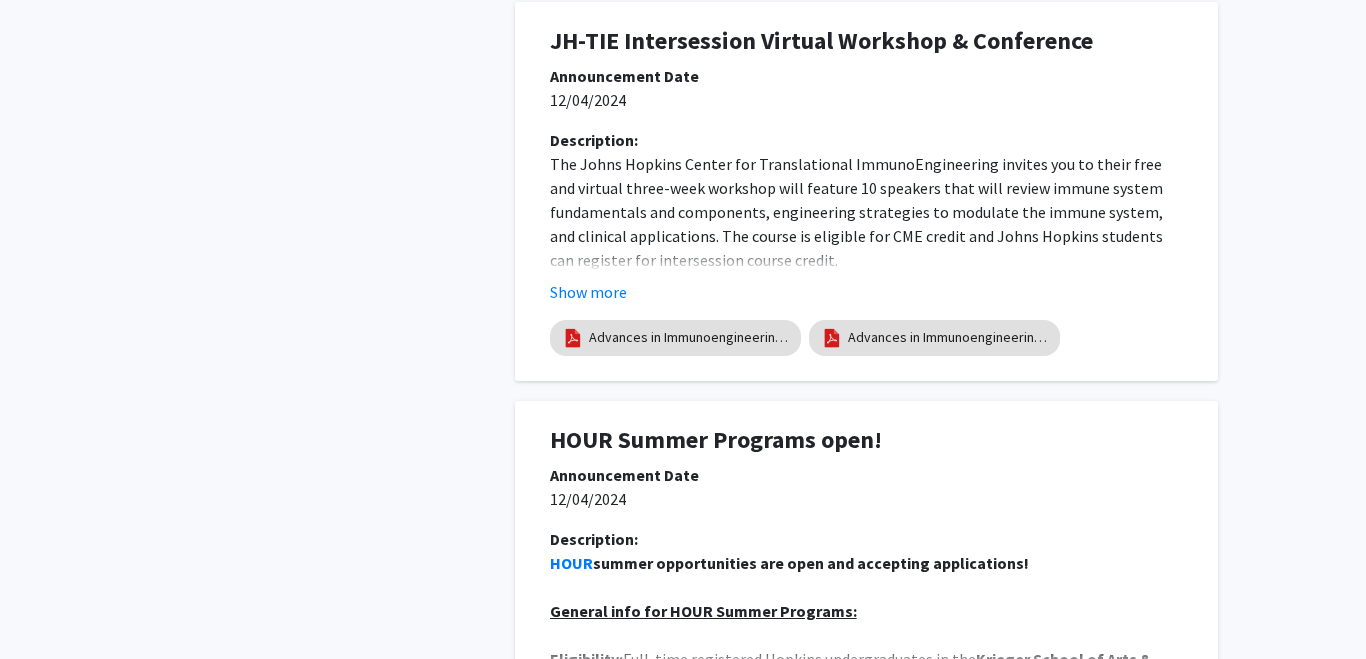 scroll, scrollTop: 4766, scrollLeft: 0, axis: vertical 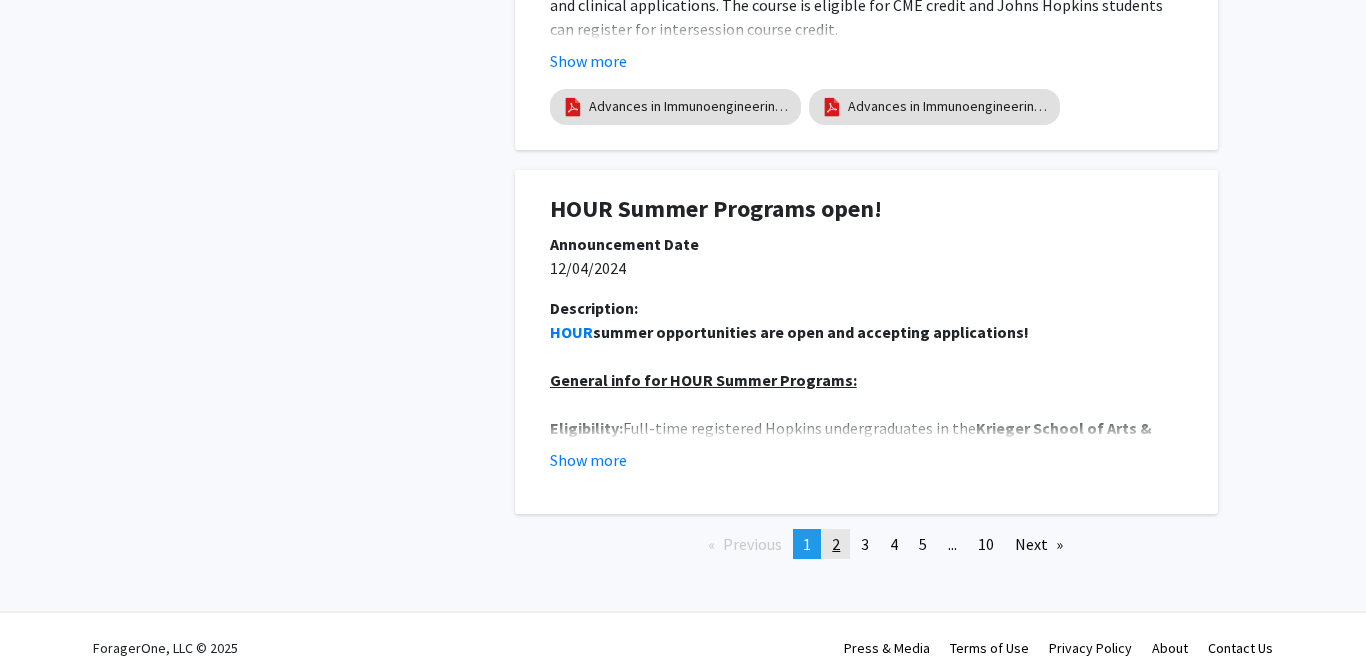 click on "2" 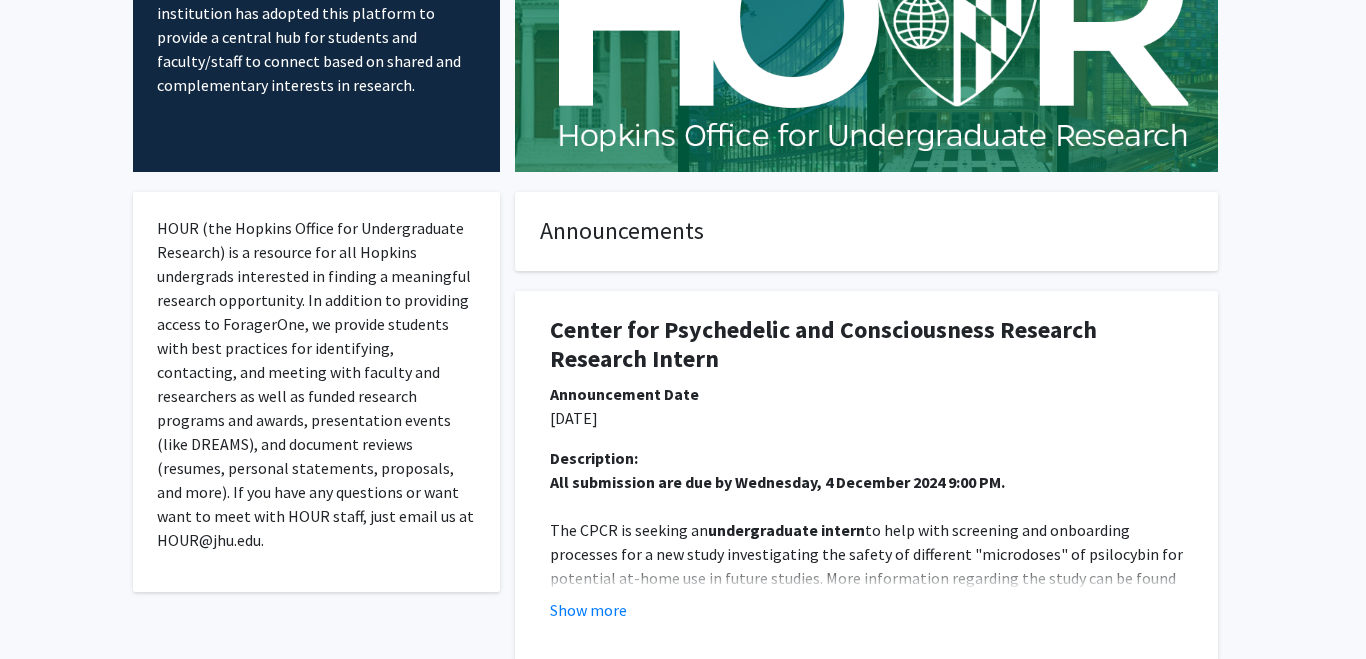 scroll, scrollTop: 0, scrollLeft: 0, axis: both 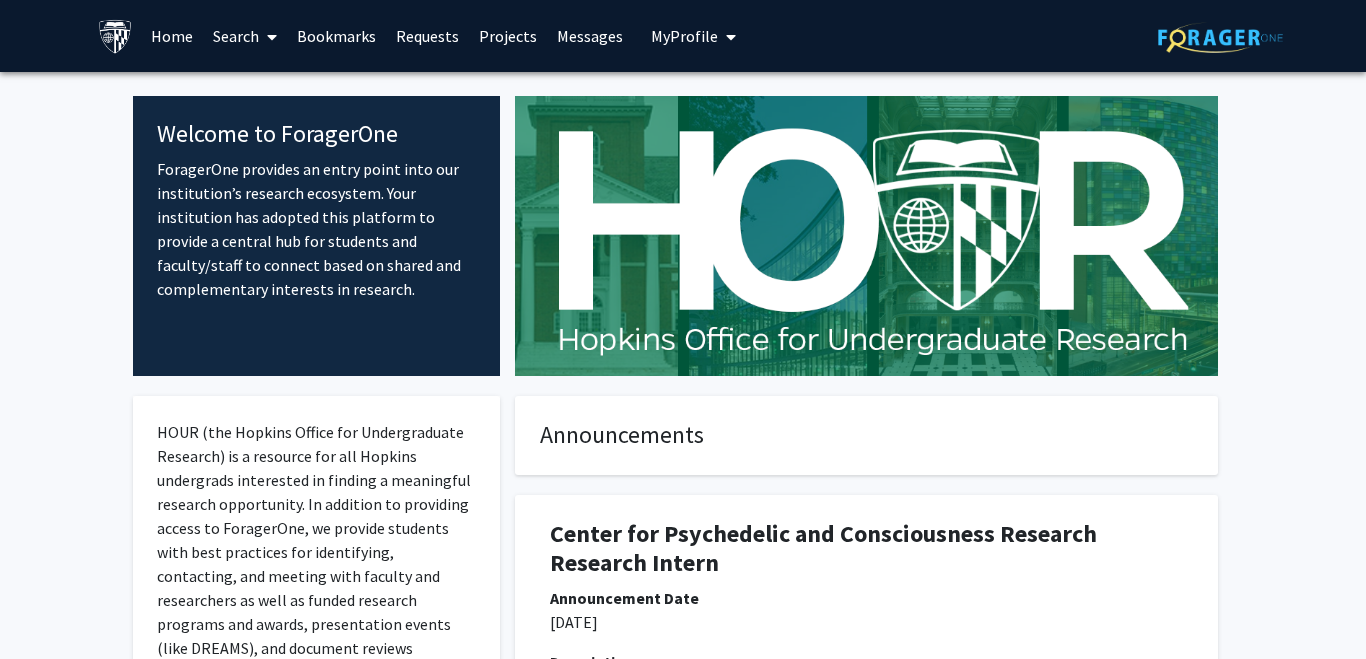 click on "Search" at bounding box center (245, 36) 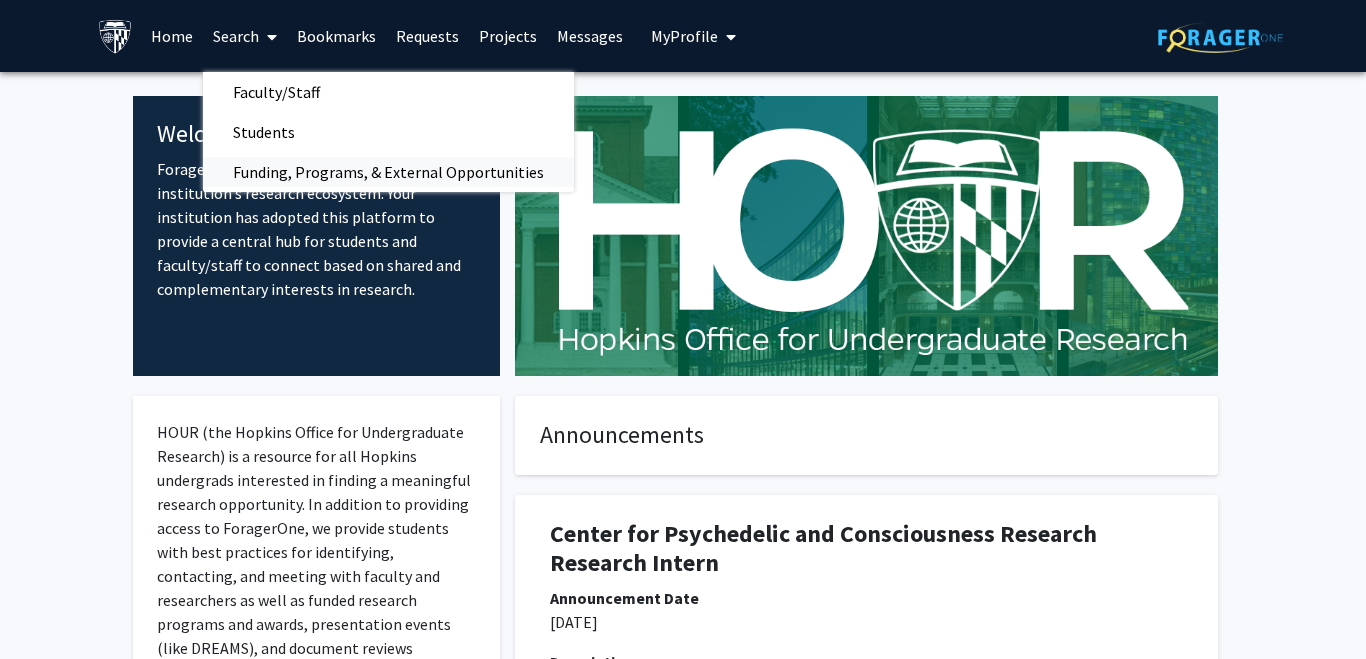 click on "Funding, Programs, & External Opportunities" at bounding box center [388, 172] 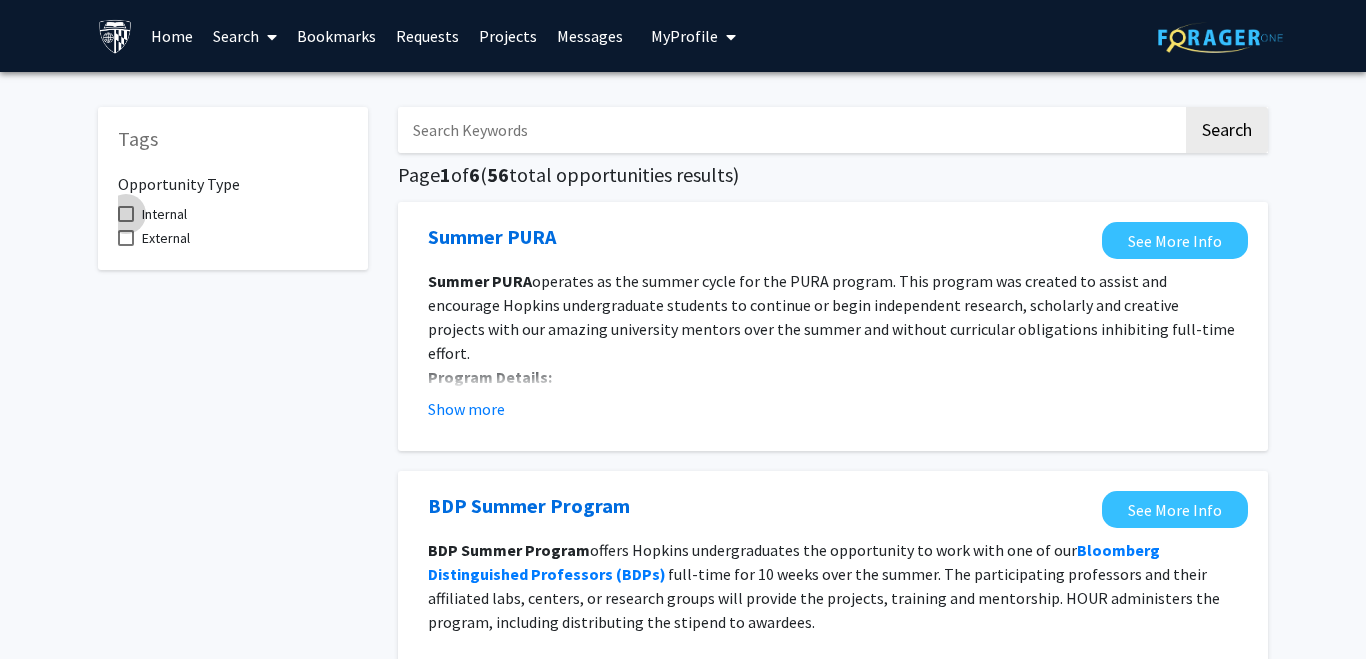 click on "Internal" at bounding box center (164, 214) 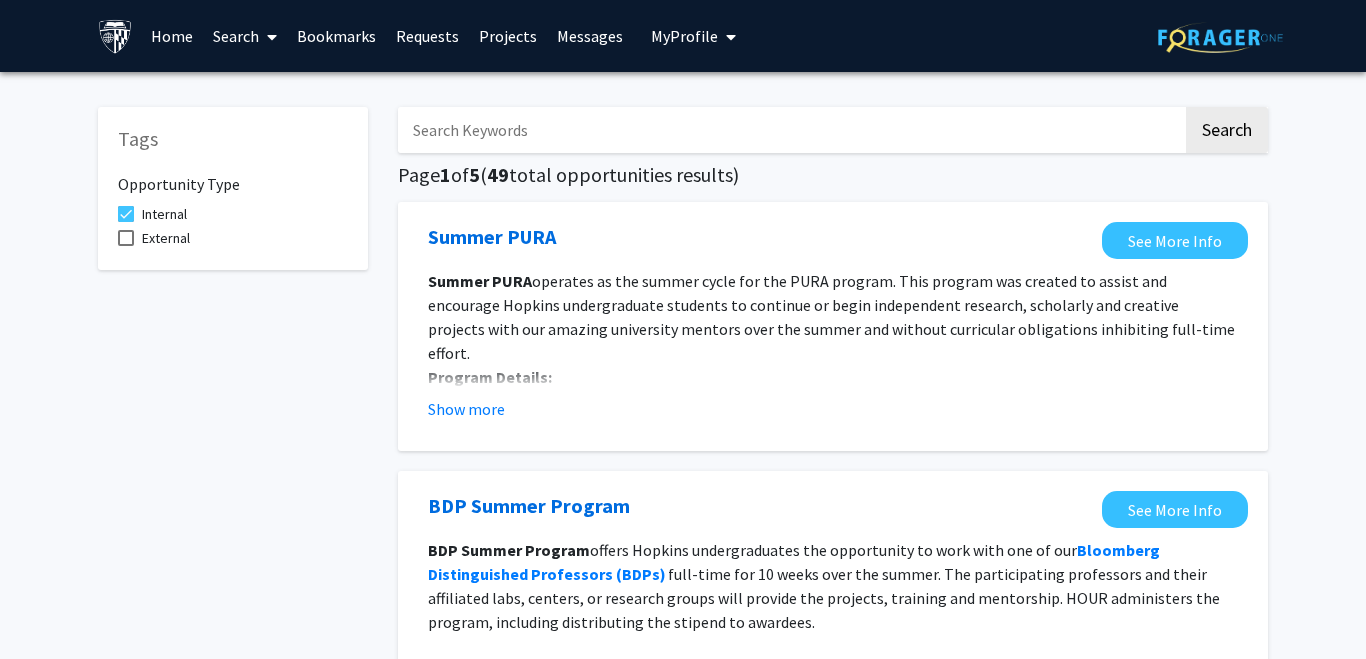 click at bounding box center (790, 130) 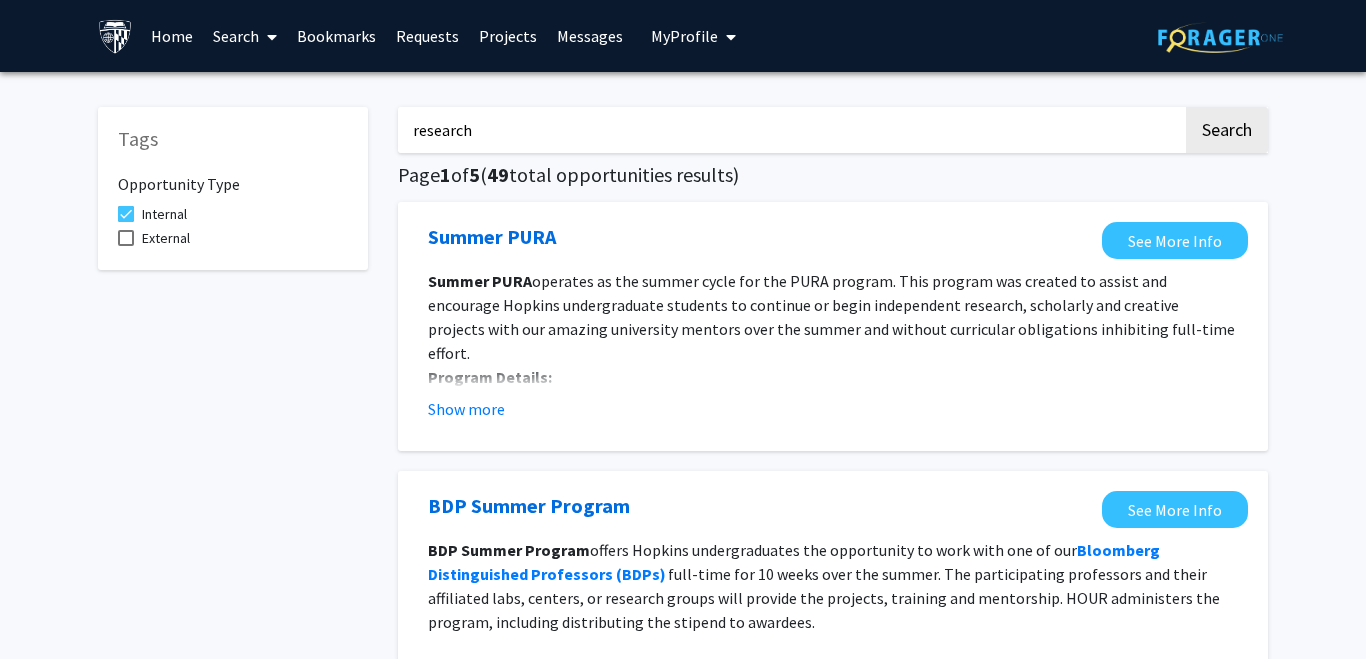click on "Search" 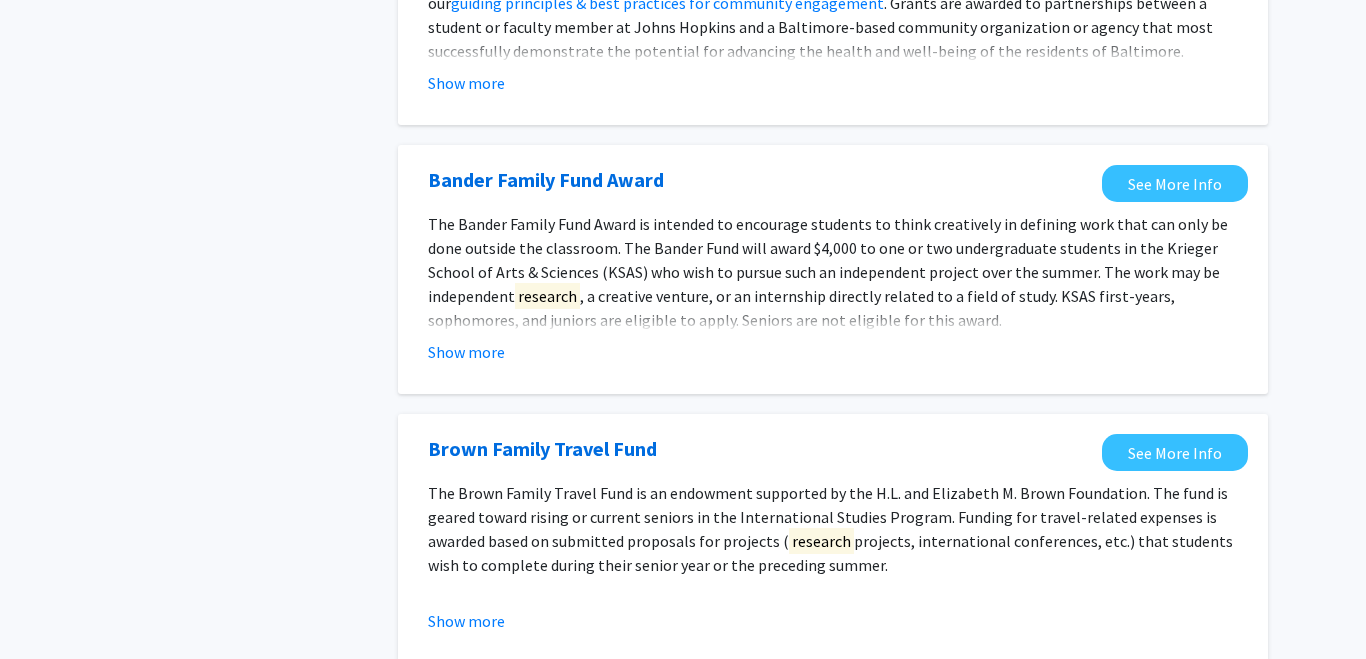 scroll, scrollTop: 2399, scrollLeft: 0, axis: vertical 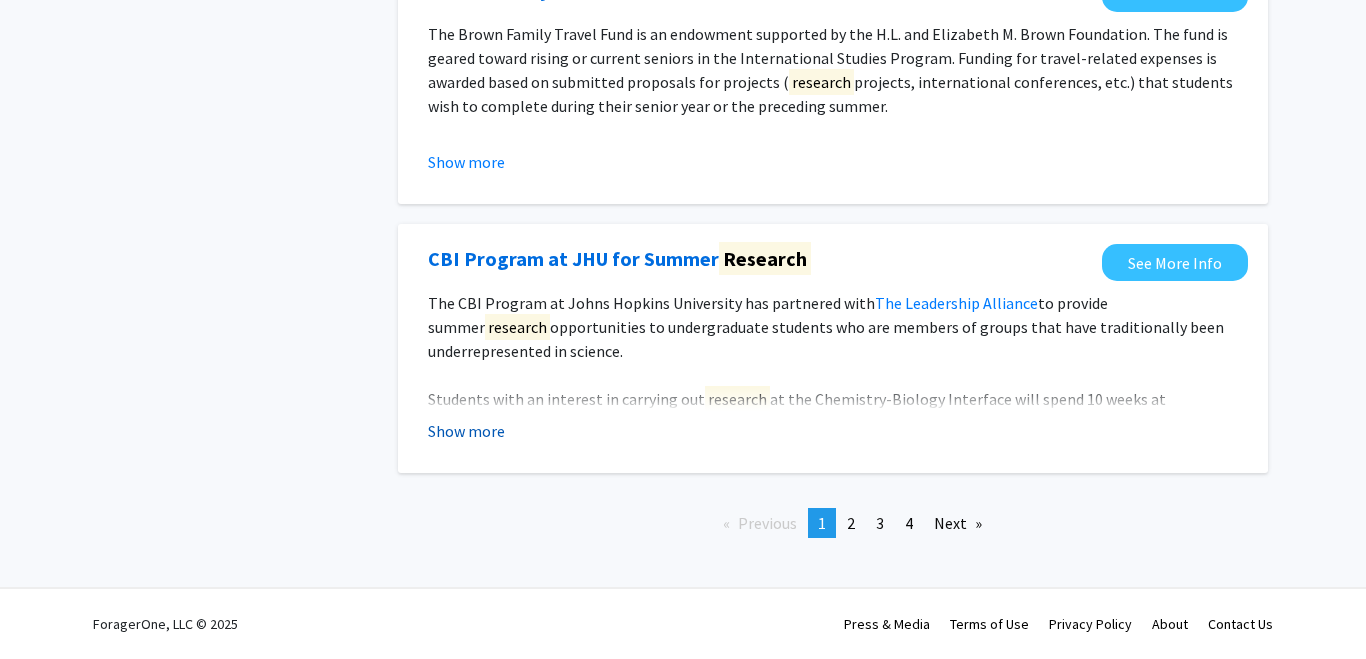 click on "Show more" 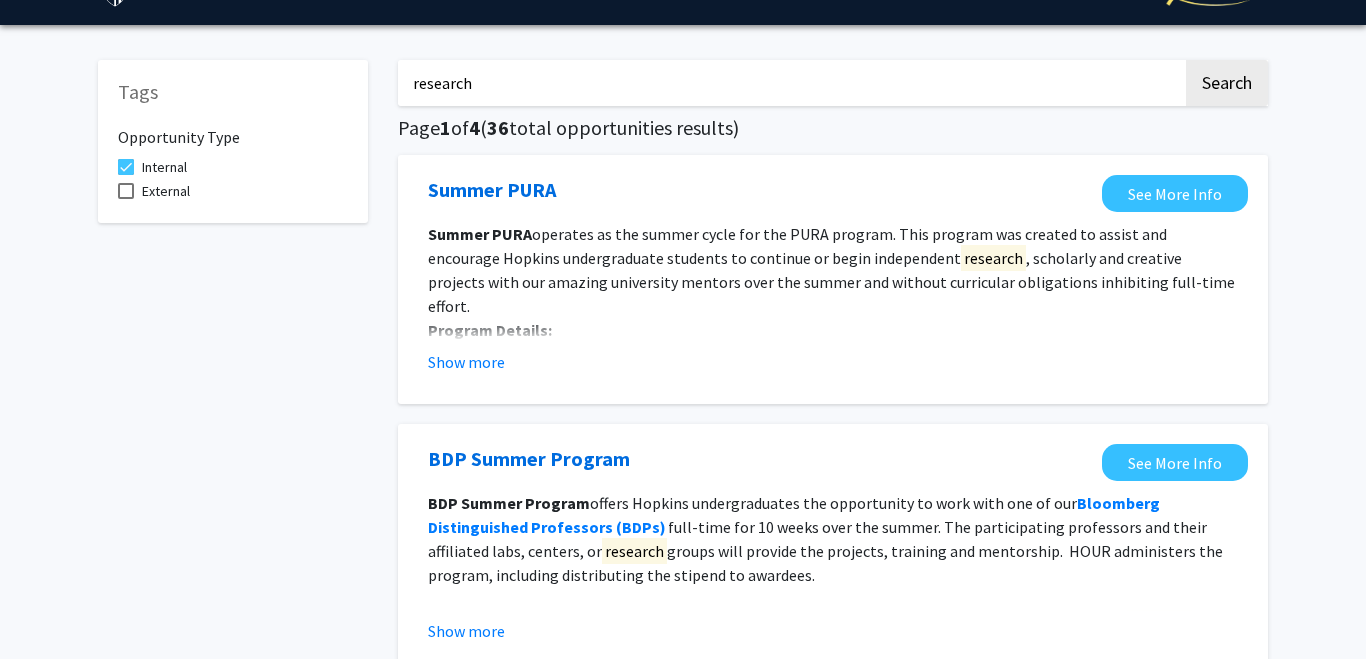 scroll, scrollTop: 0, scrollLeft: 0, axis: both 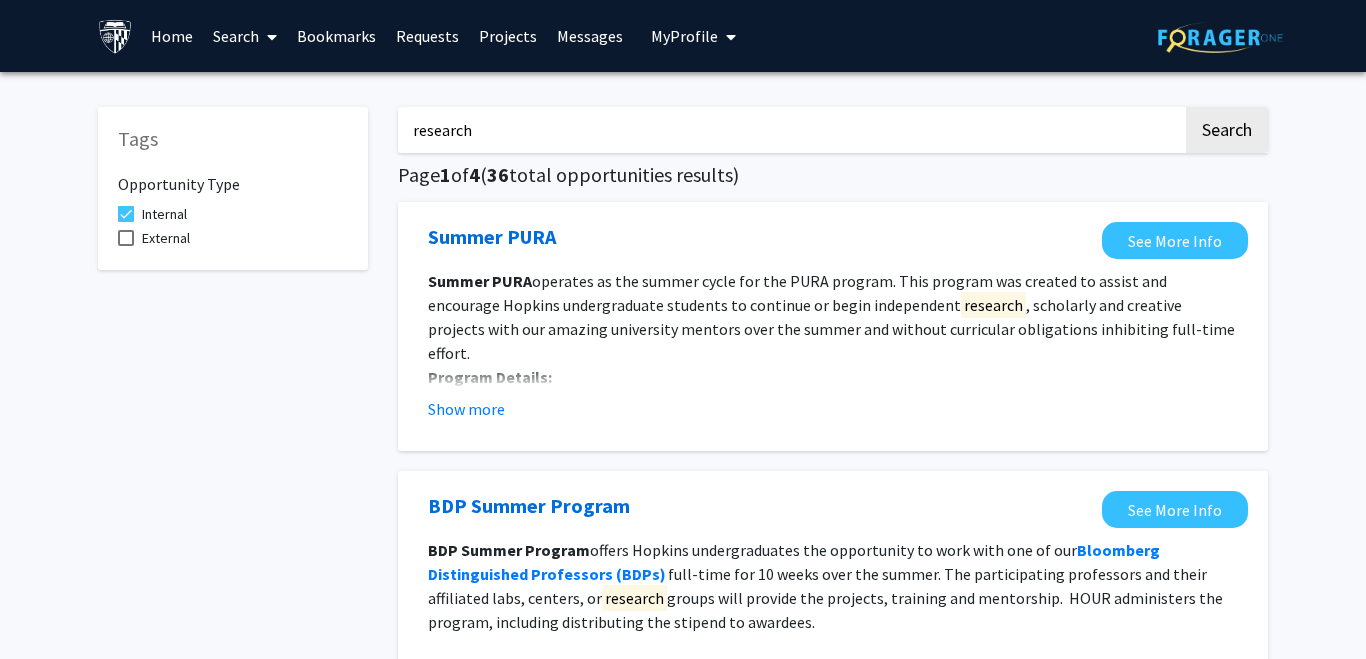 click on "research" at bounding box center [790, 130] 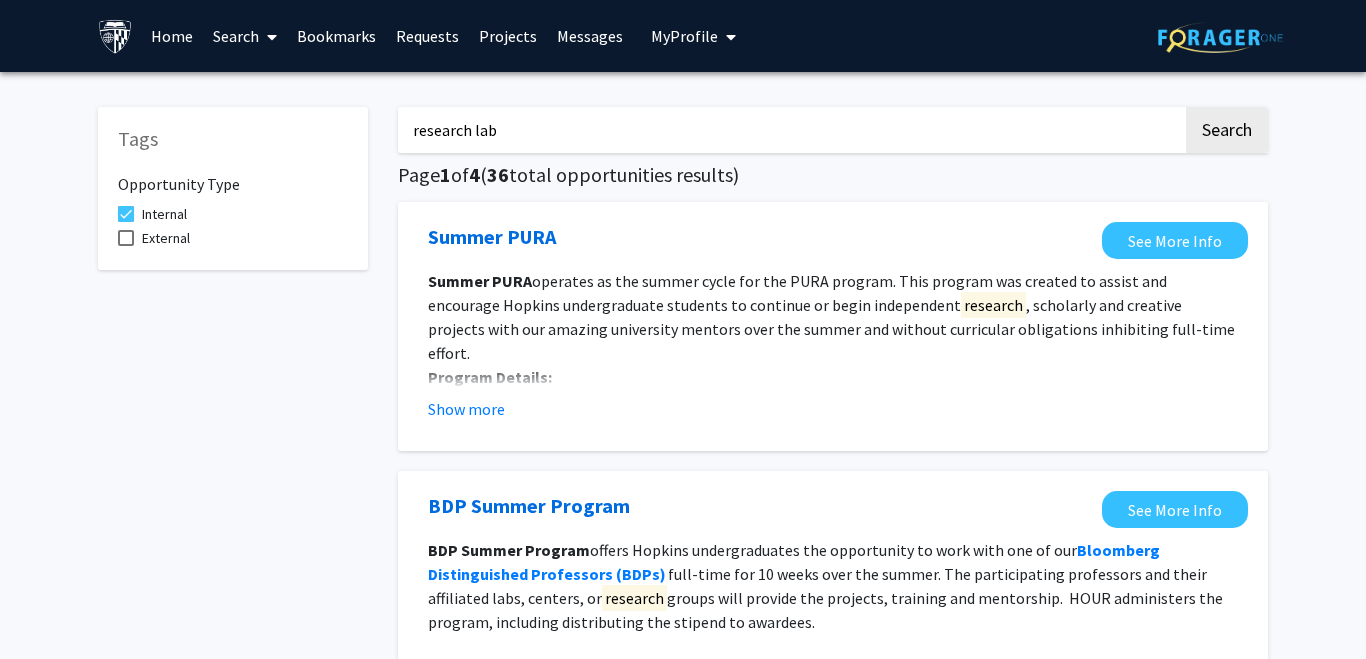 type on "research lab" 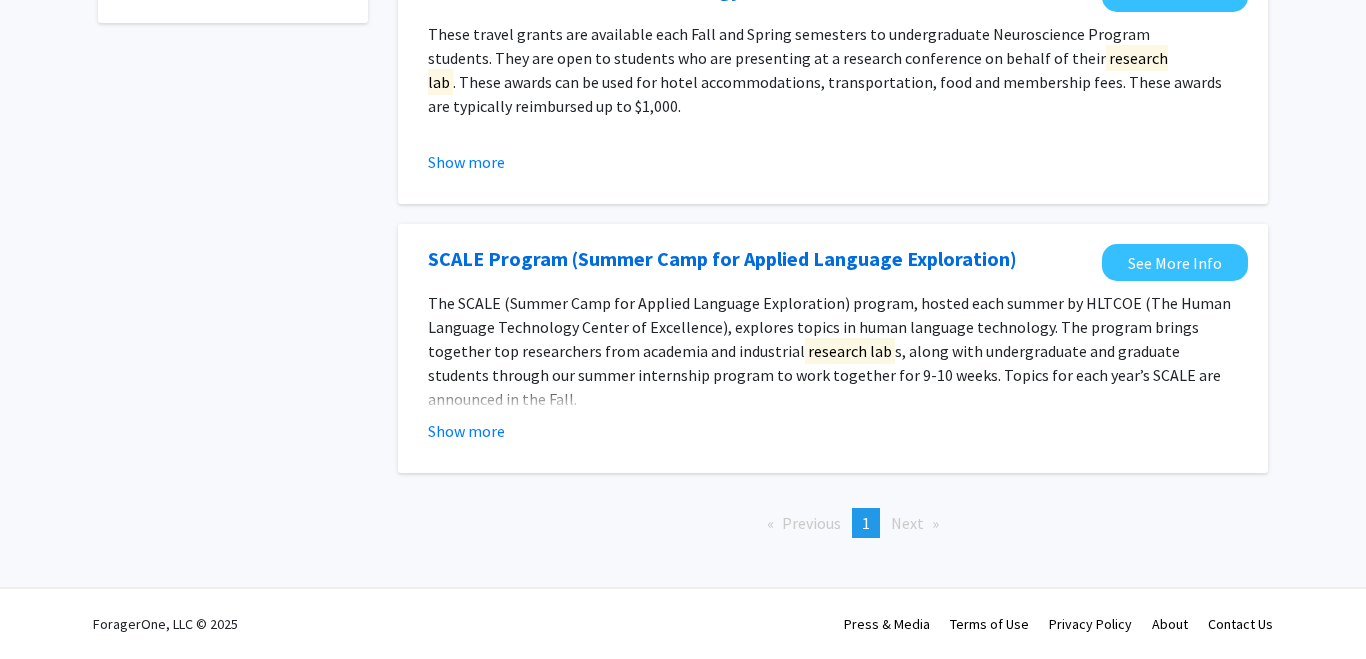 scroll, scrollTop: 0, scrollLeft: 0, axis: both 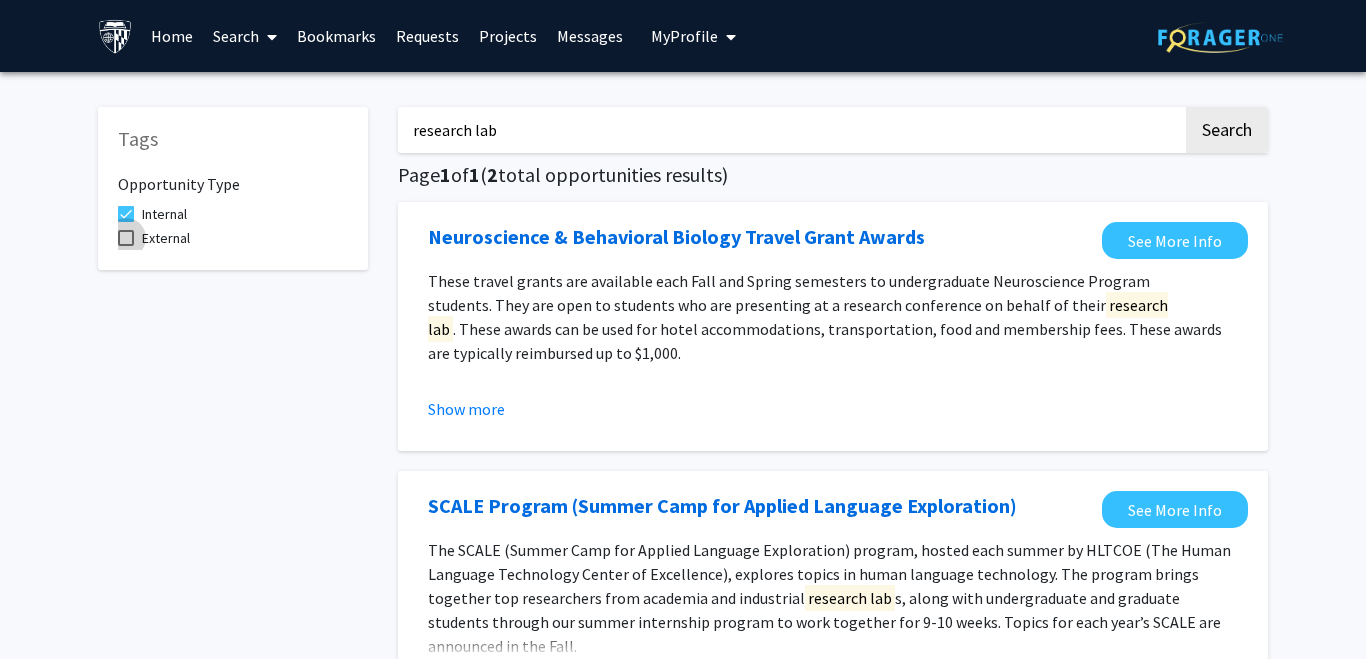 click on "External" at bounding box center (154, 238) 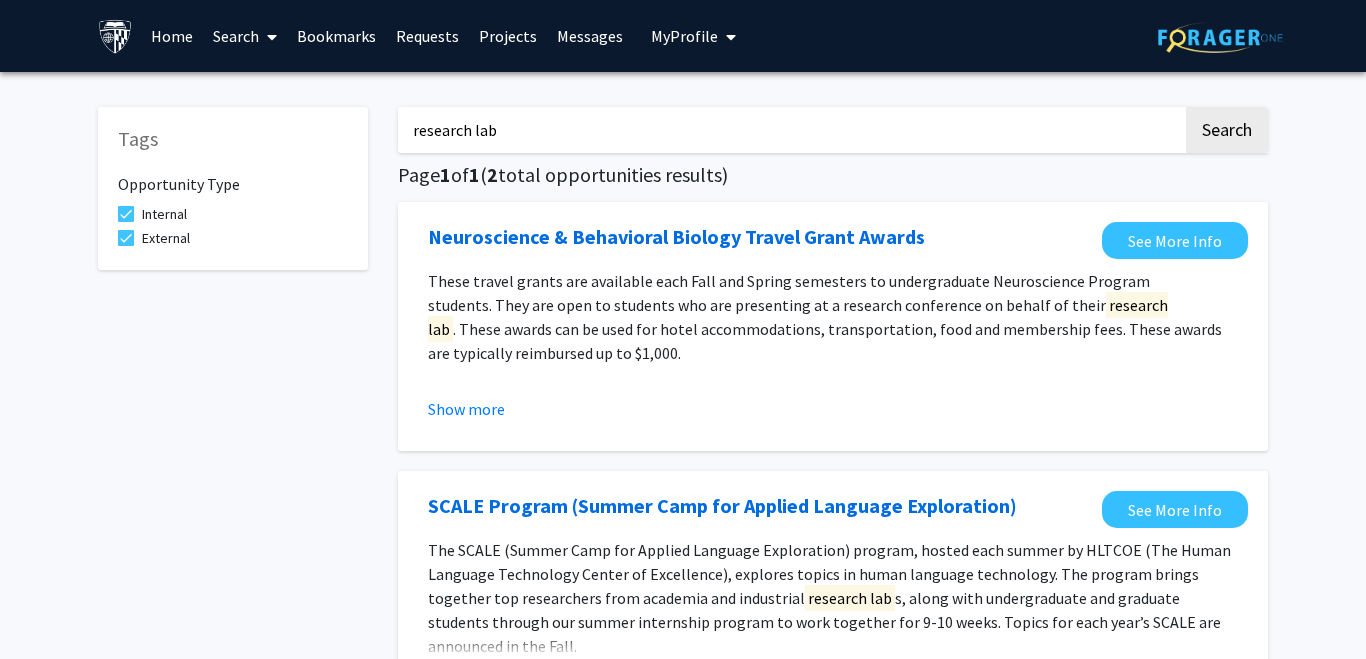 click on "research lab" at bounding box center (790, 130) 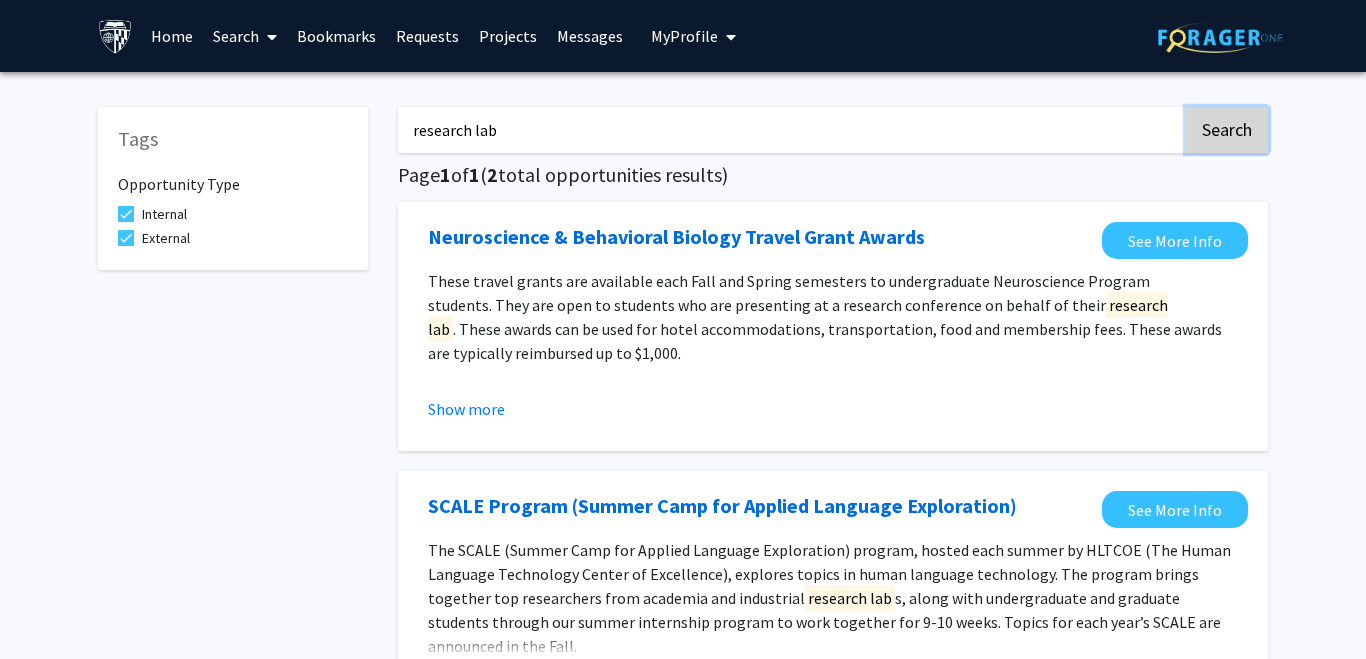 click on "Search" 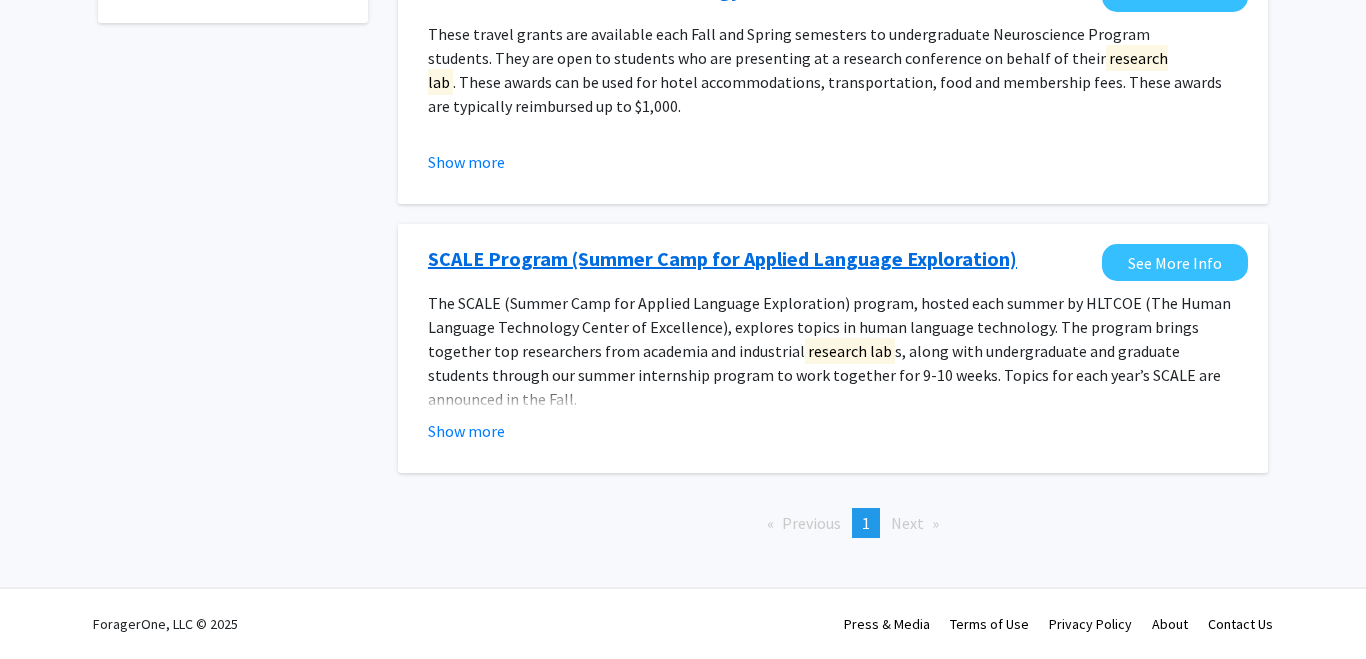 scroll, scrollTop: 0, scrollLeft: 0, axis: both 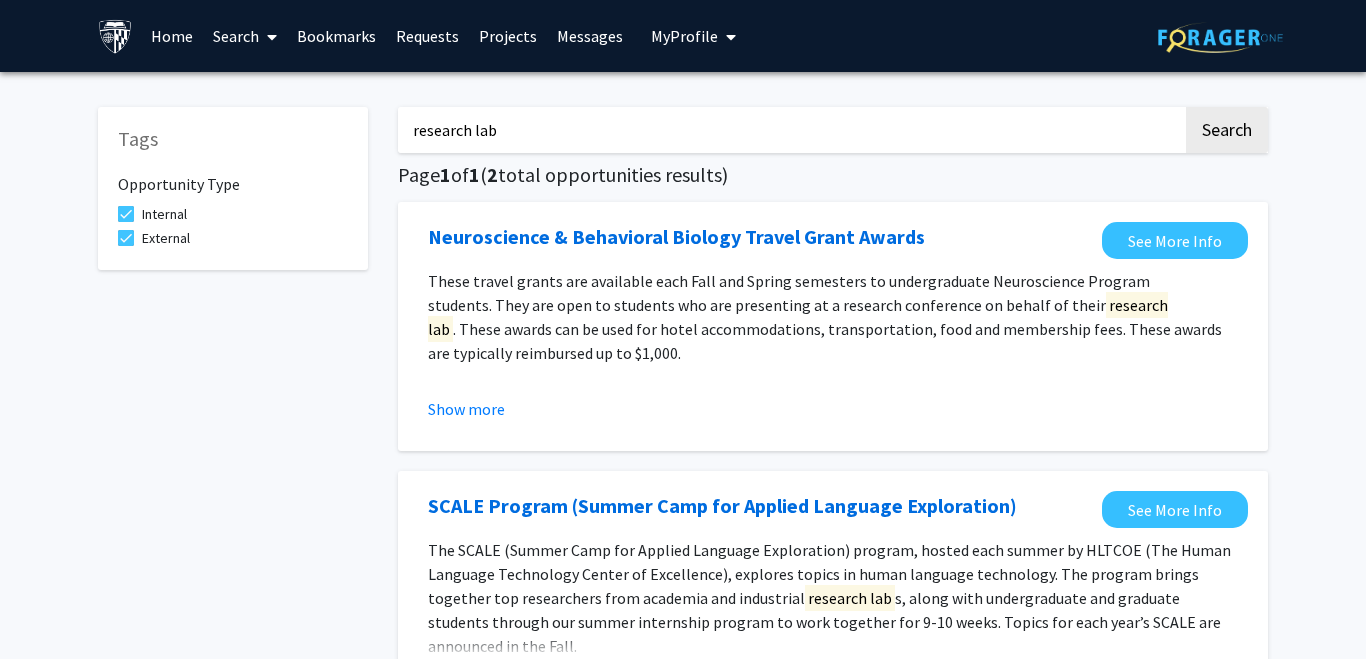 click on "Bookmarks" at bounding box center [336, 36] 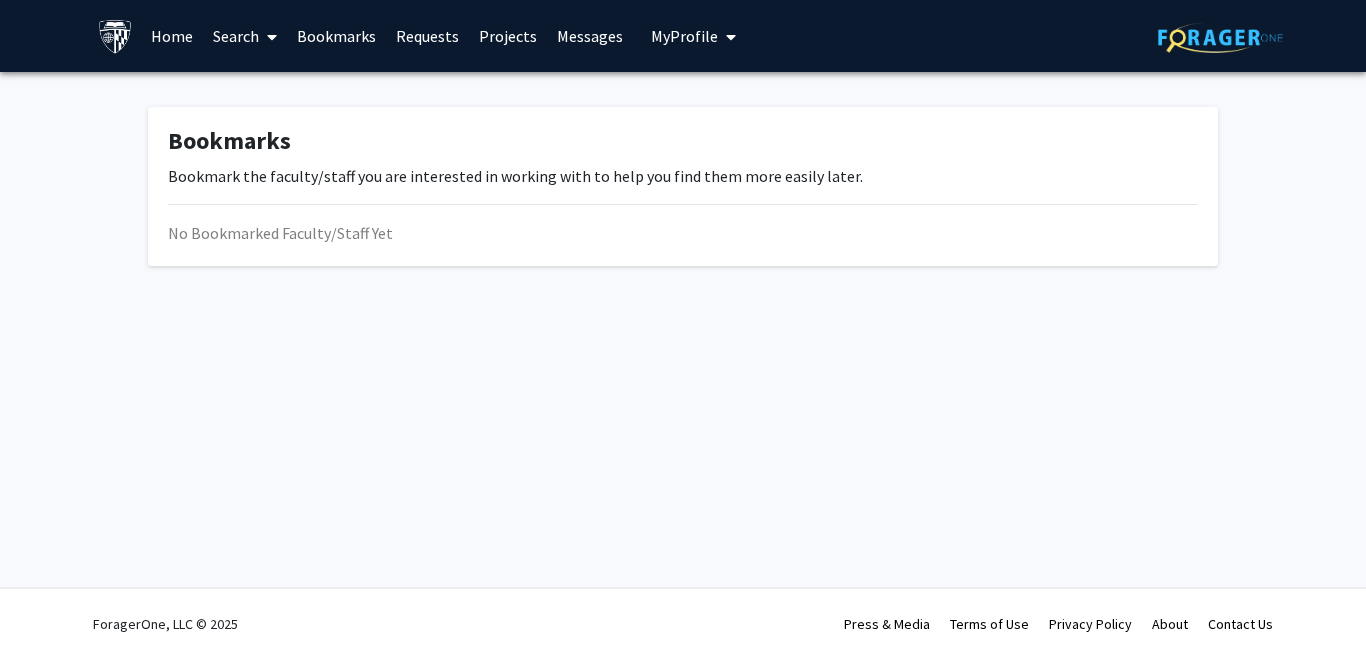 click on "No Bookmarked Faculty/Staff Yet" 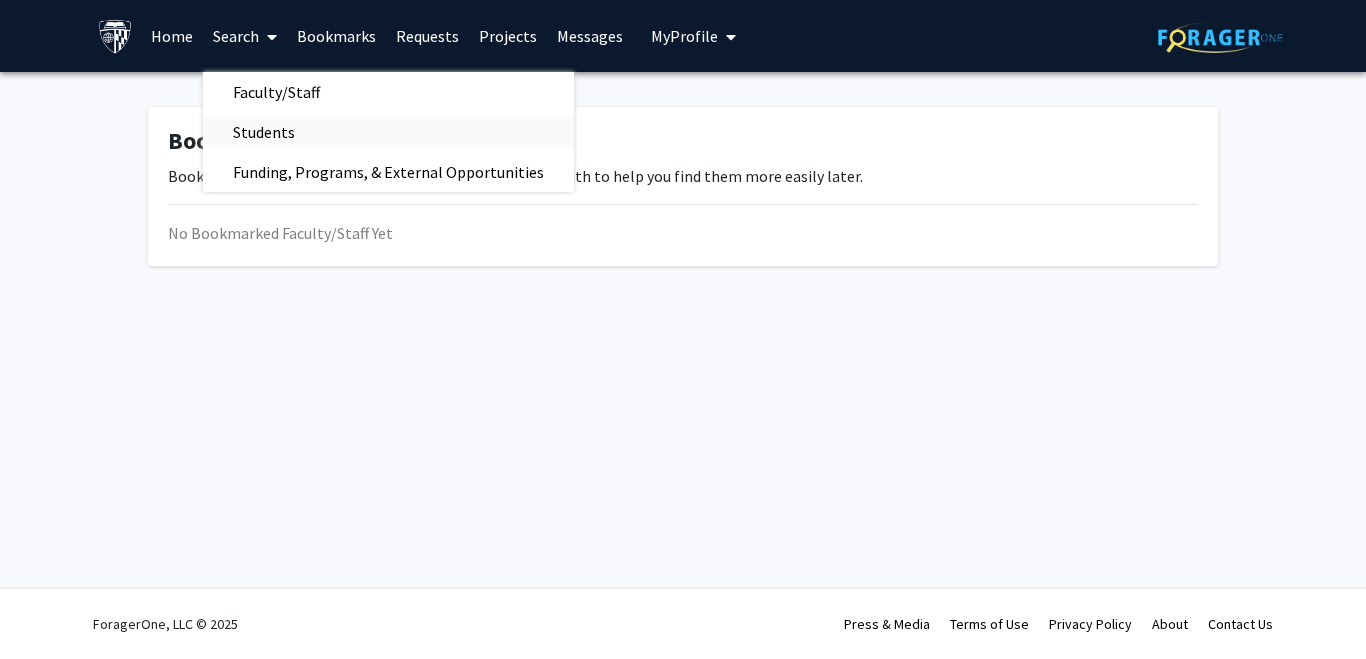 click on "Students" at bounding box center (388, 132) 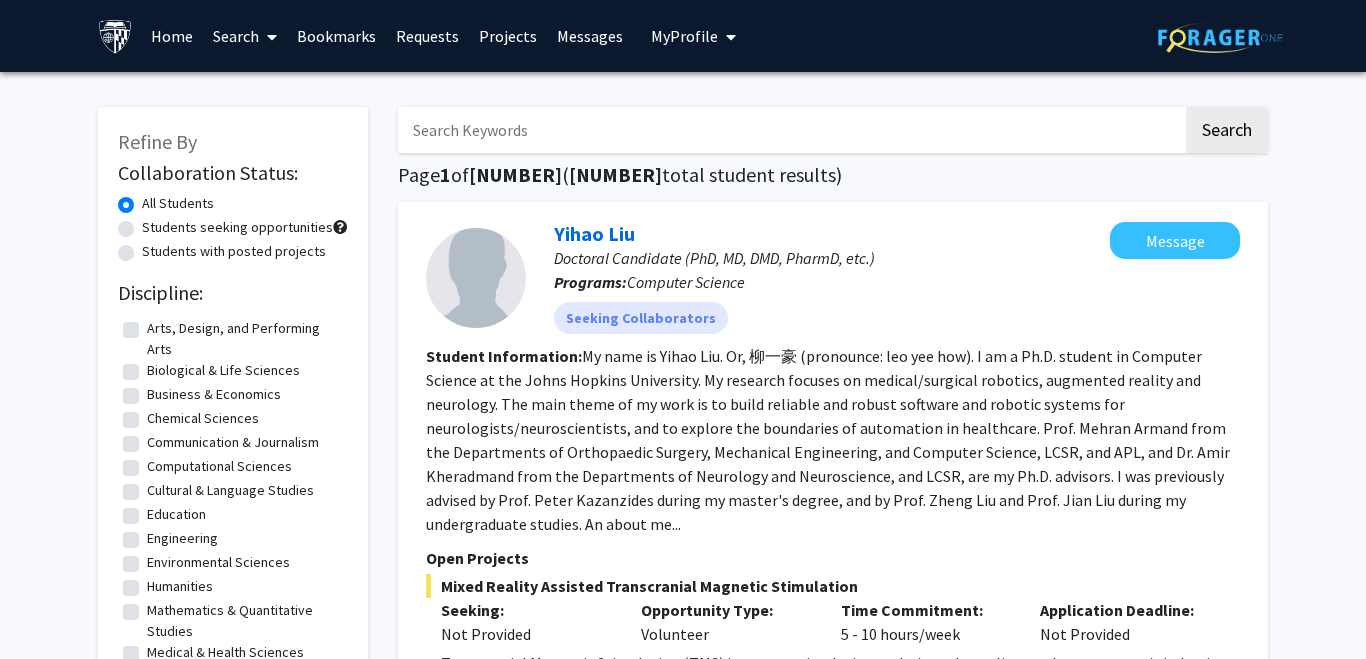 click on "Students seeking opportunities" 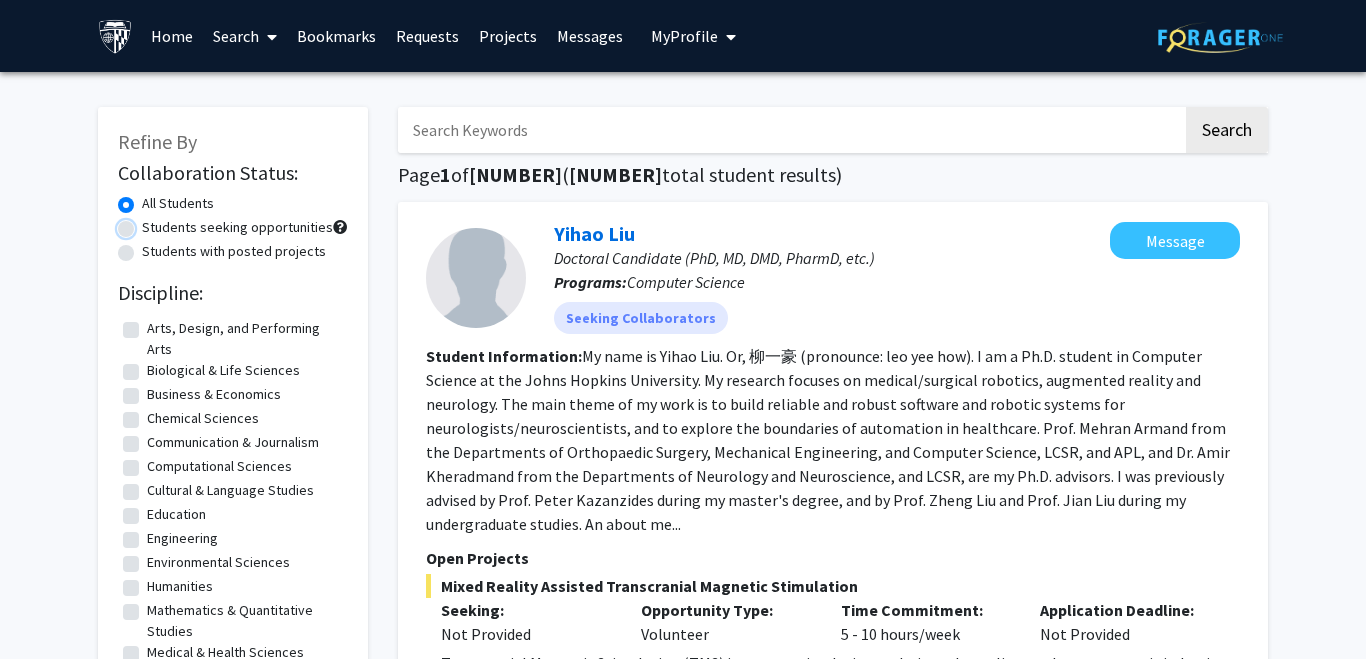 click on "Students seeking opportunities" at bounding box center [148, 223] 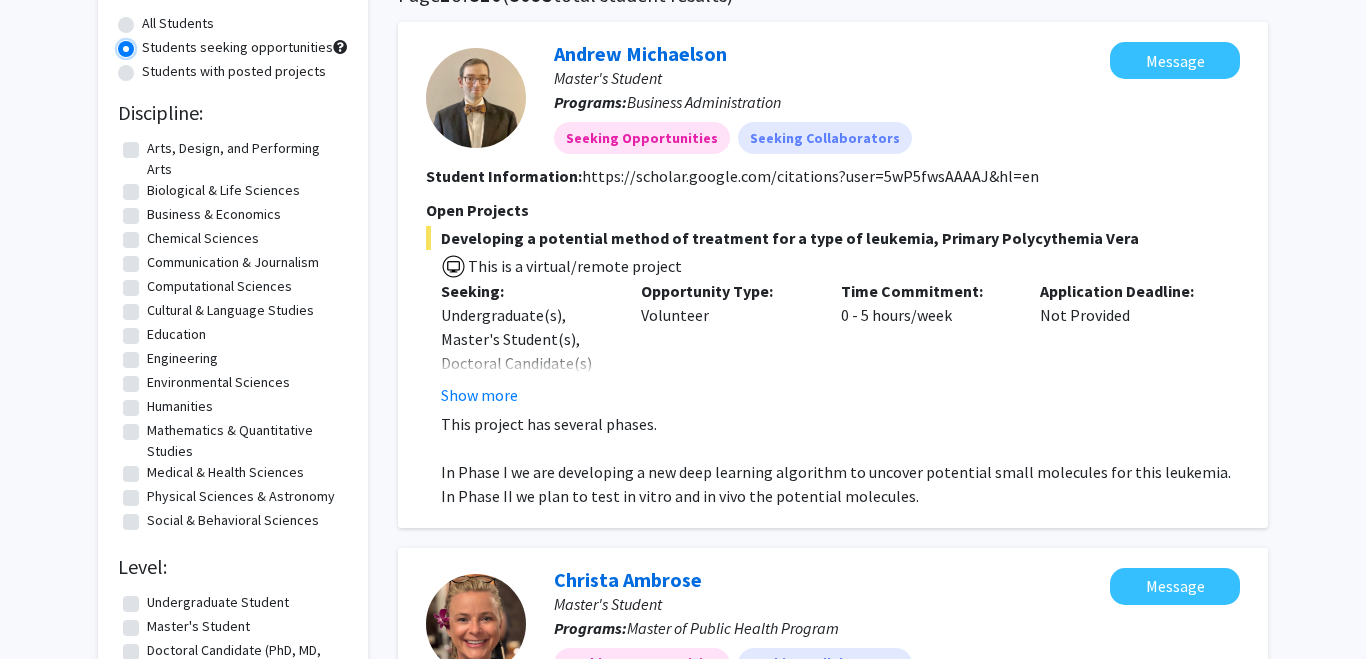 scroll, scrollTop: 0, scrollLeft: 0, axis: both 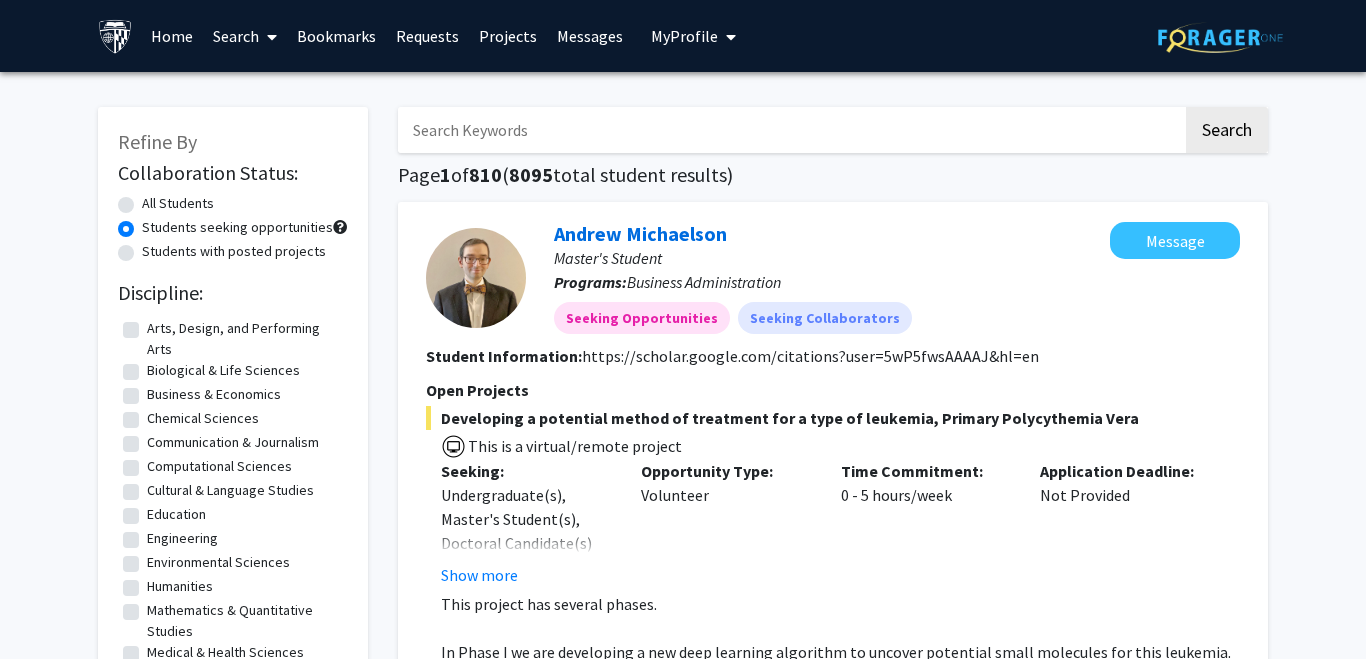 click on "All Students" 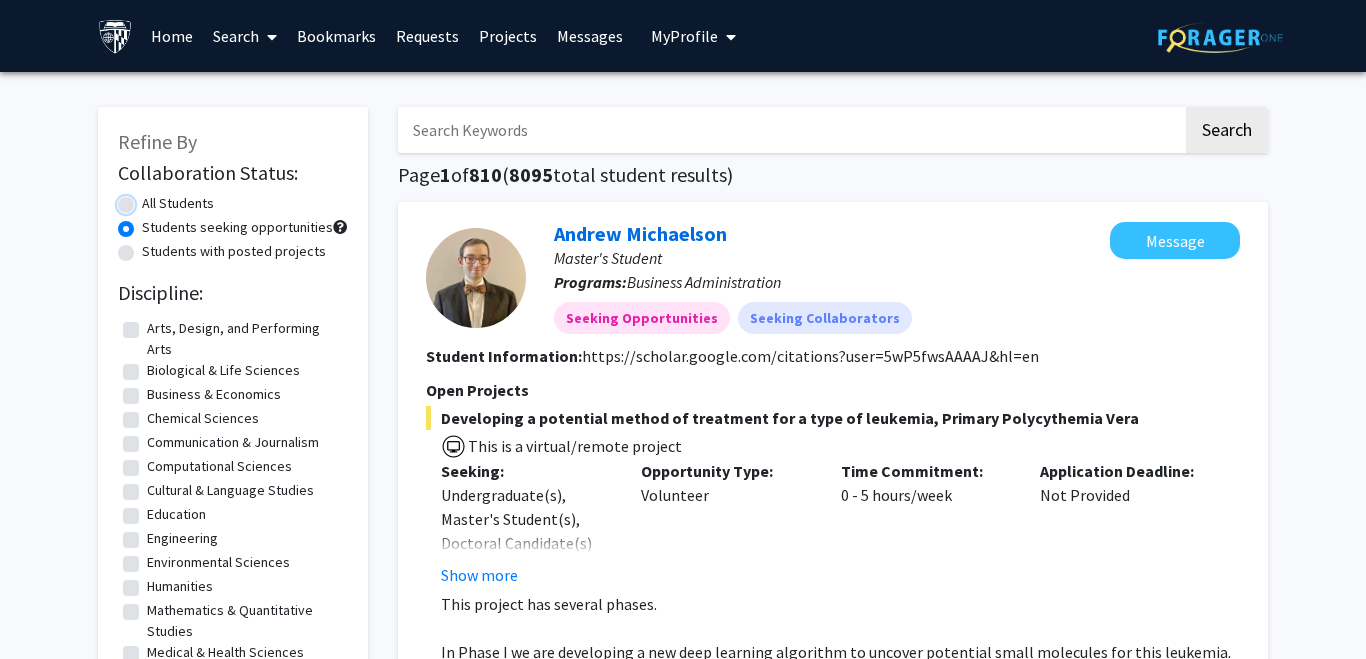 click on "All Students" at bounding box center [148, 199] 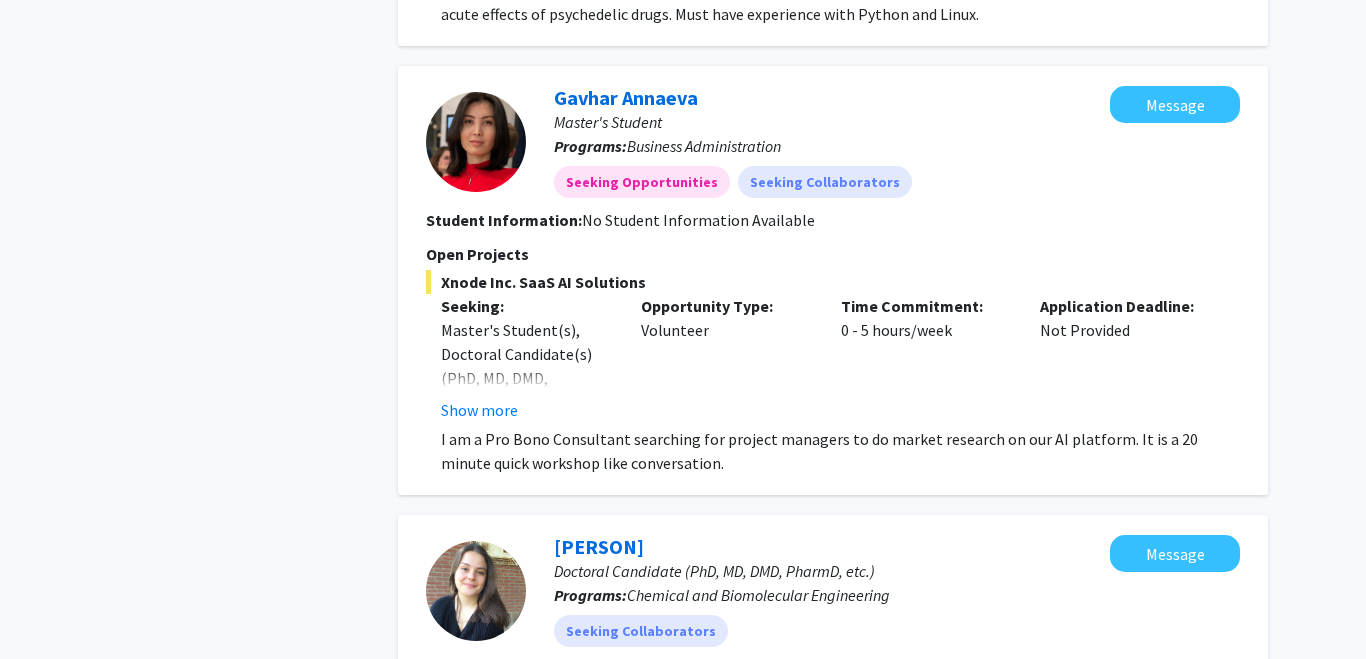 scroll, scrollTop: 5110, scrollLeft: 0, axis: vertical 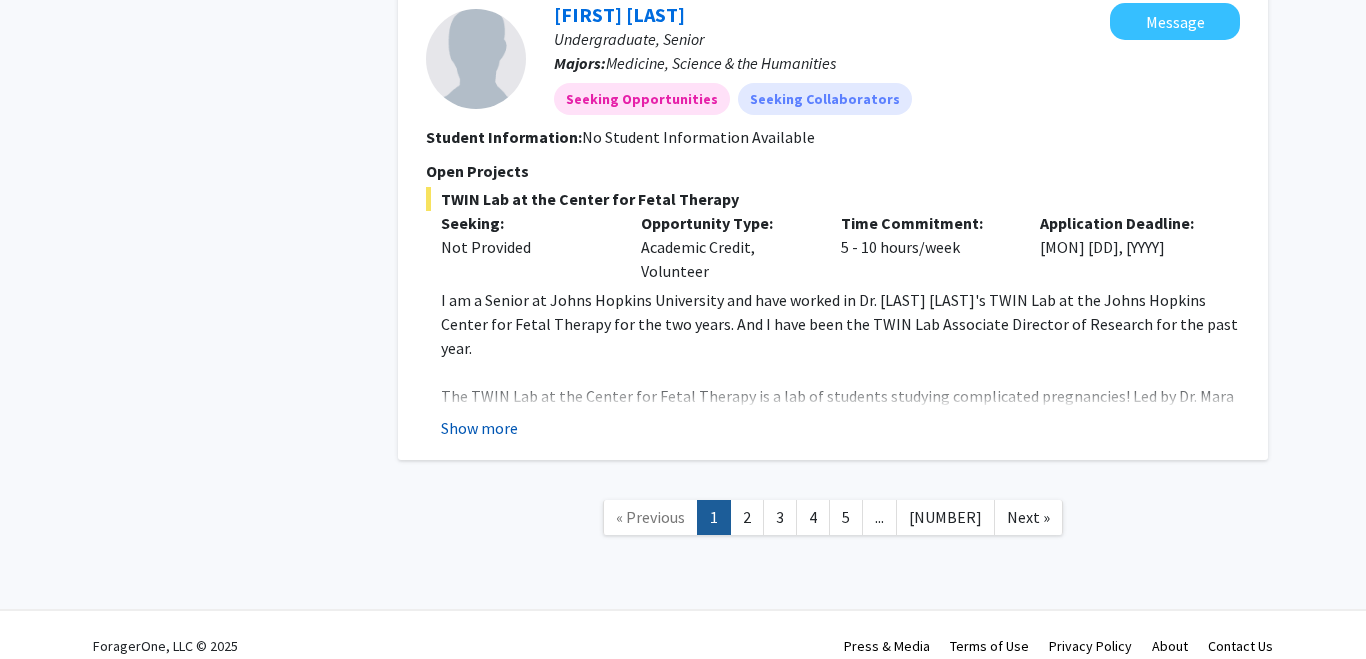 click on "Show more" 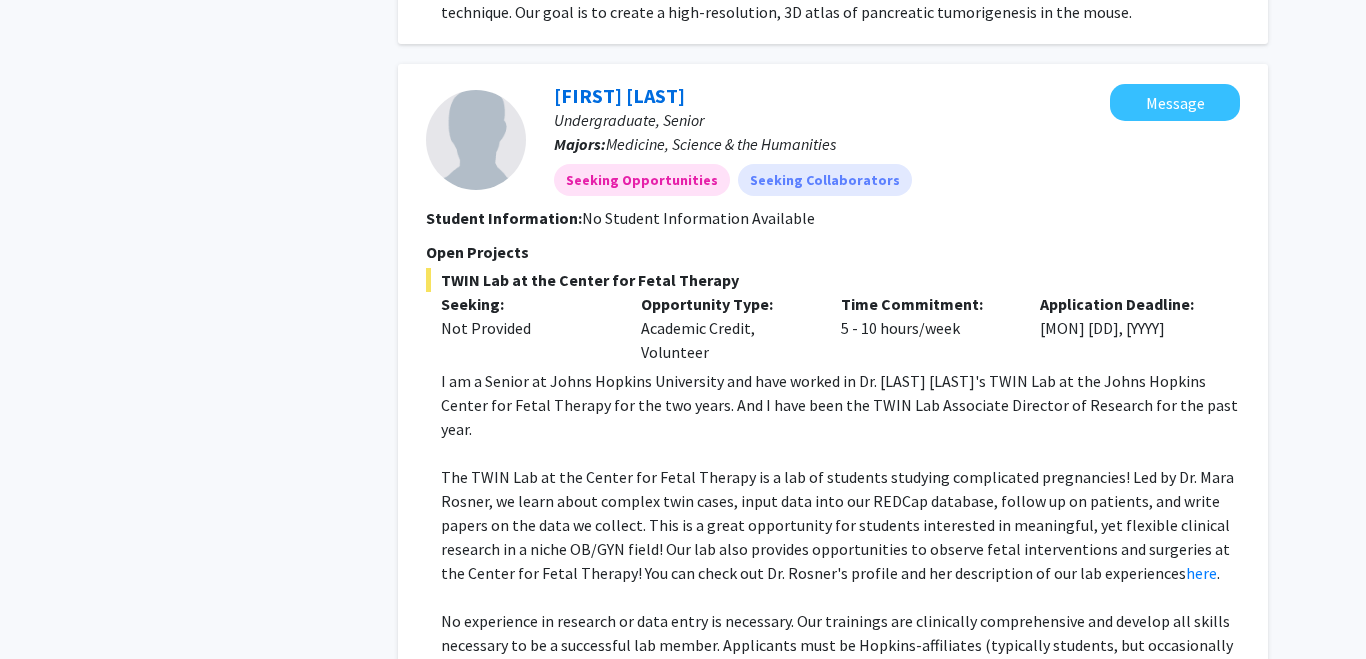 scroll, scrollTop: 5017, scrollLeft: 0, axis: vertical 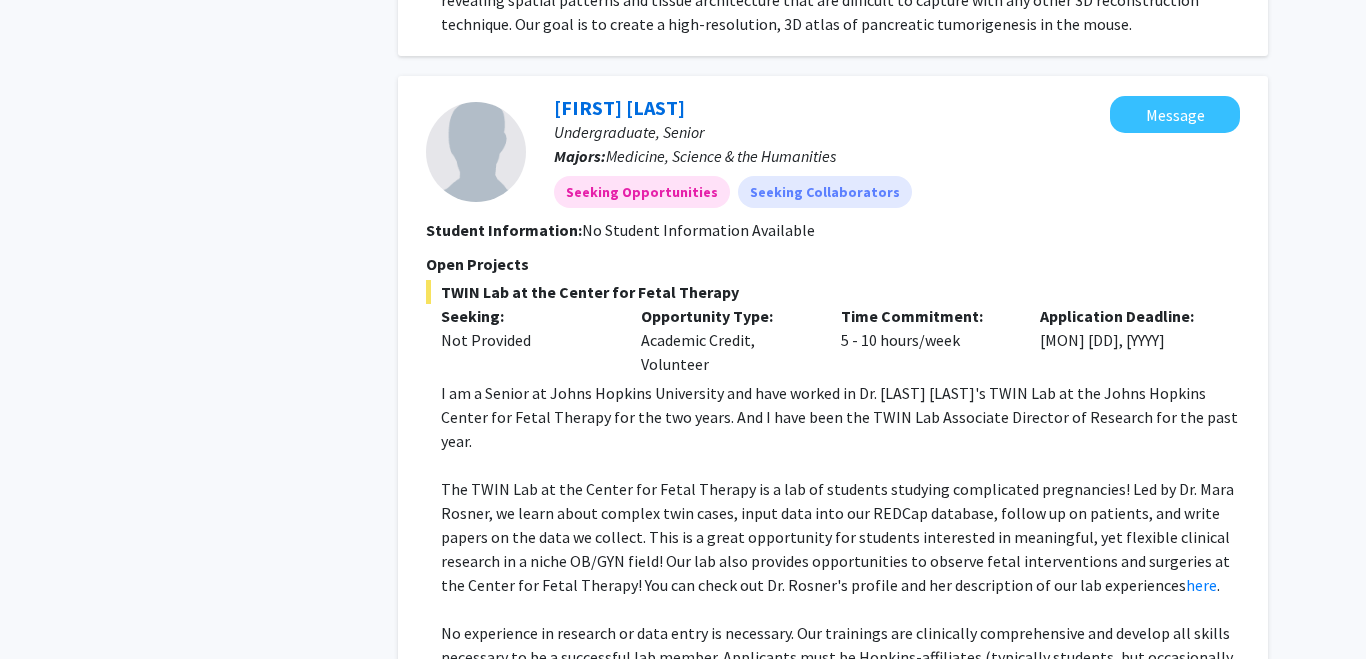 click 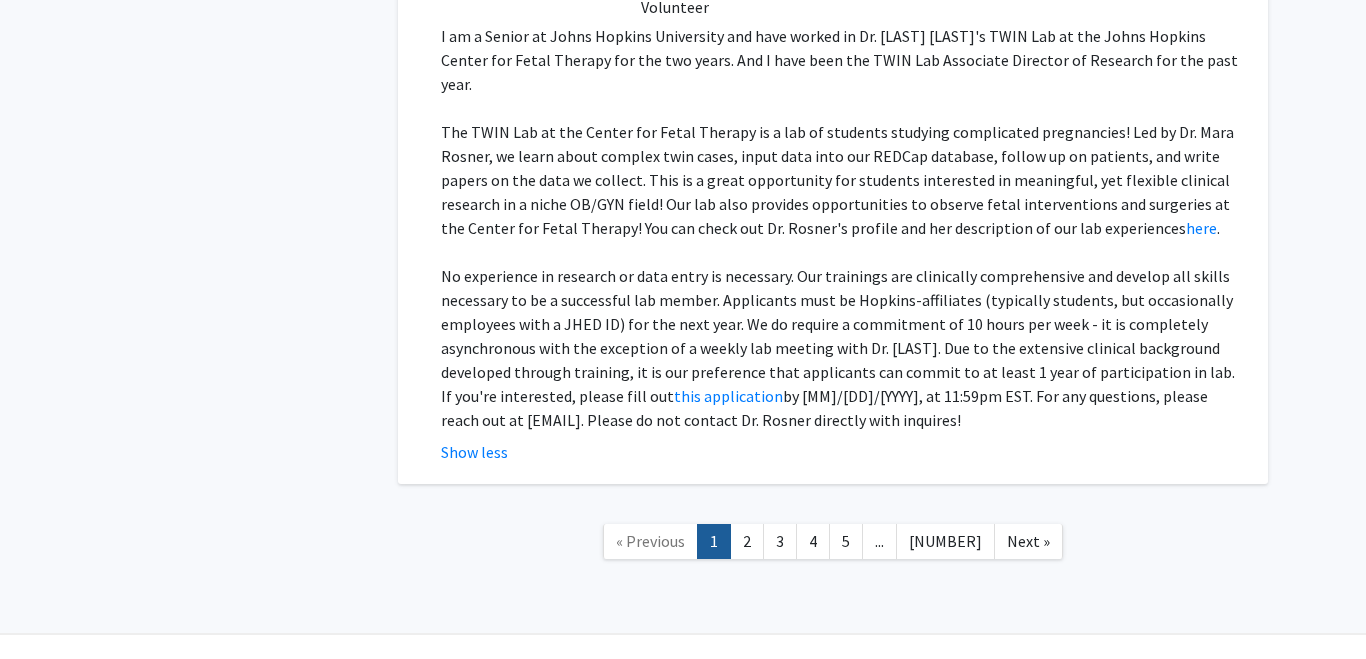 scroll, scrollTop: 5334, scrollLeft: 0, axis: vertical 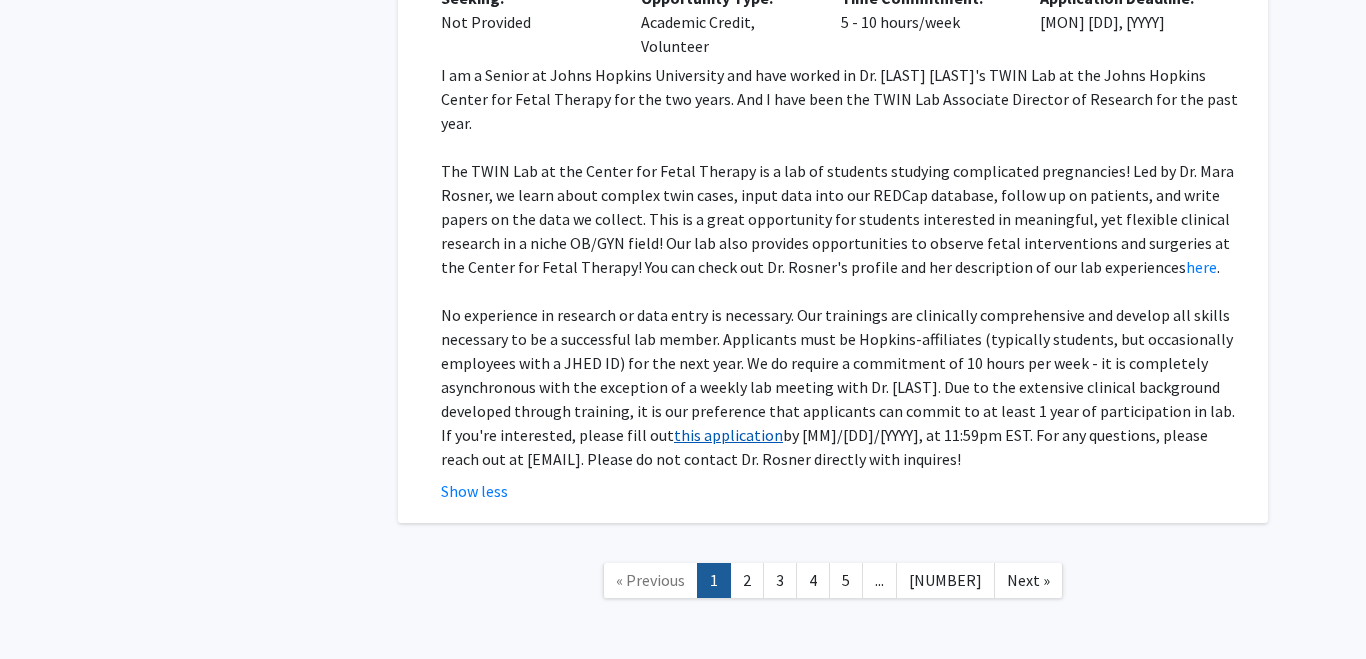 click on "this application" 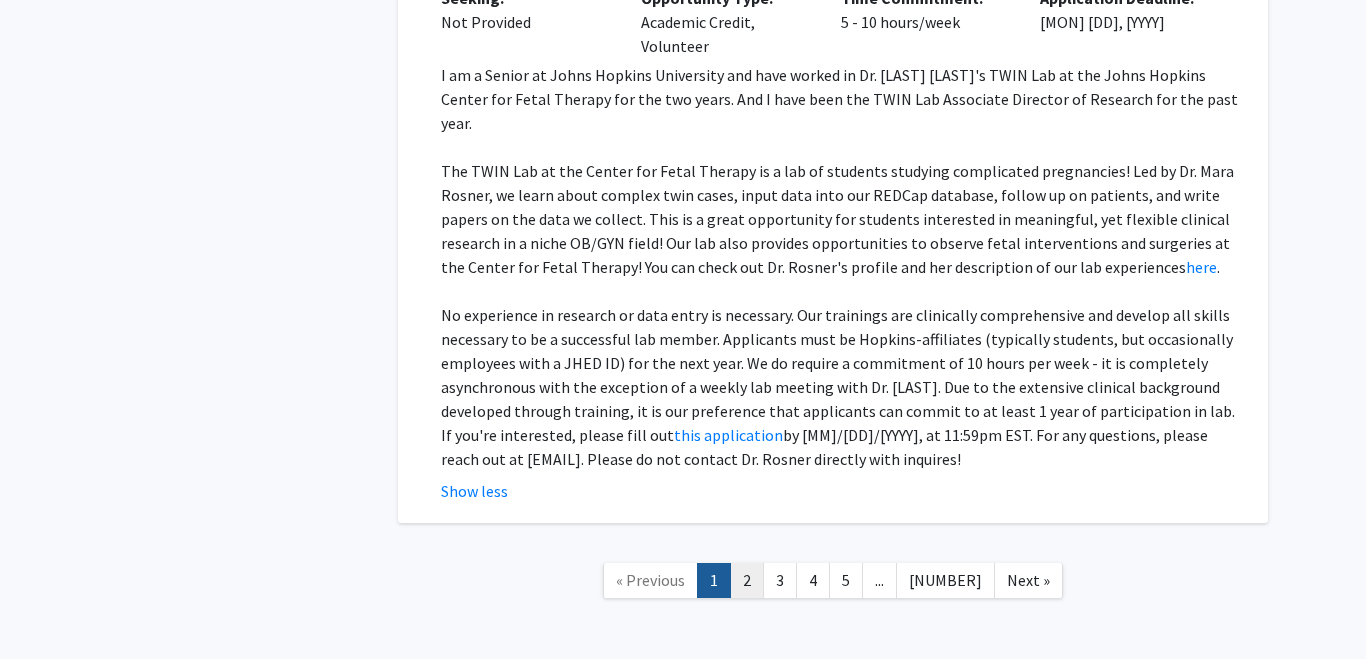 click on "2" 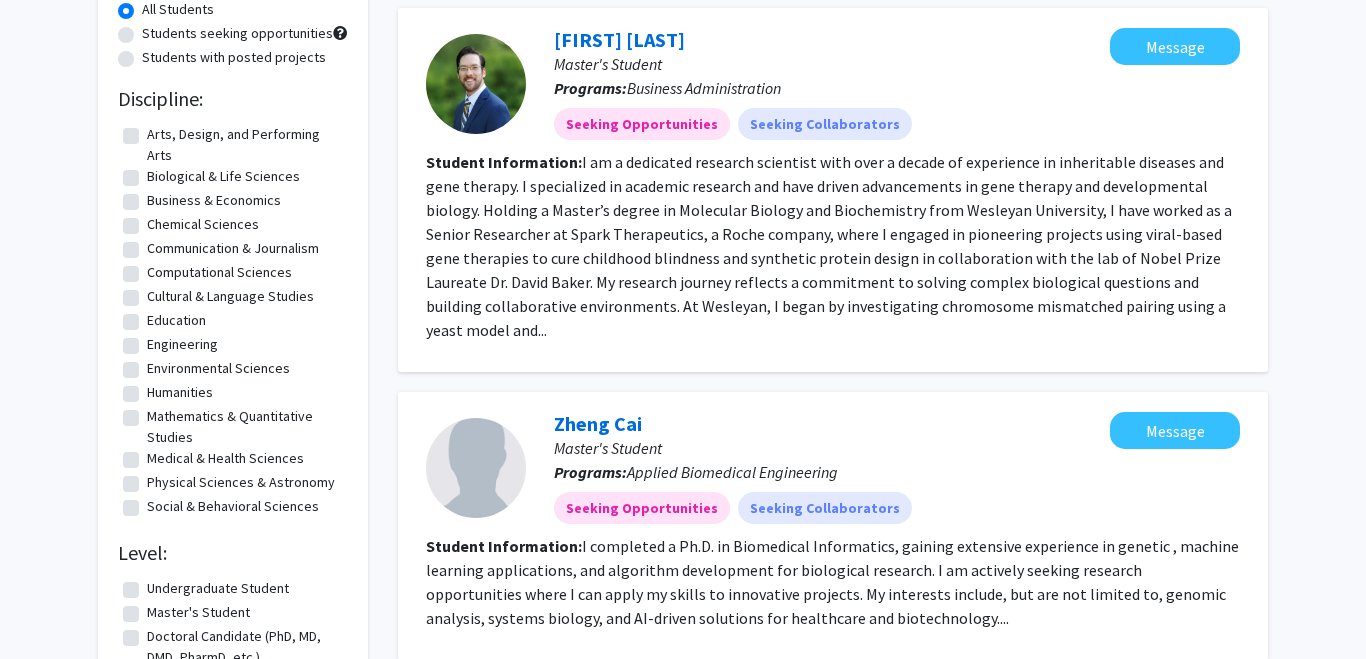 scroll, scrollTop: 196, scrollLeft: 0, axis: vertical 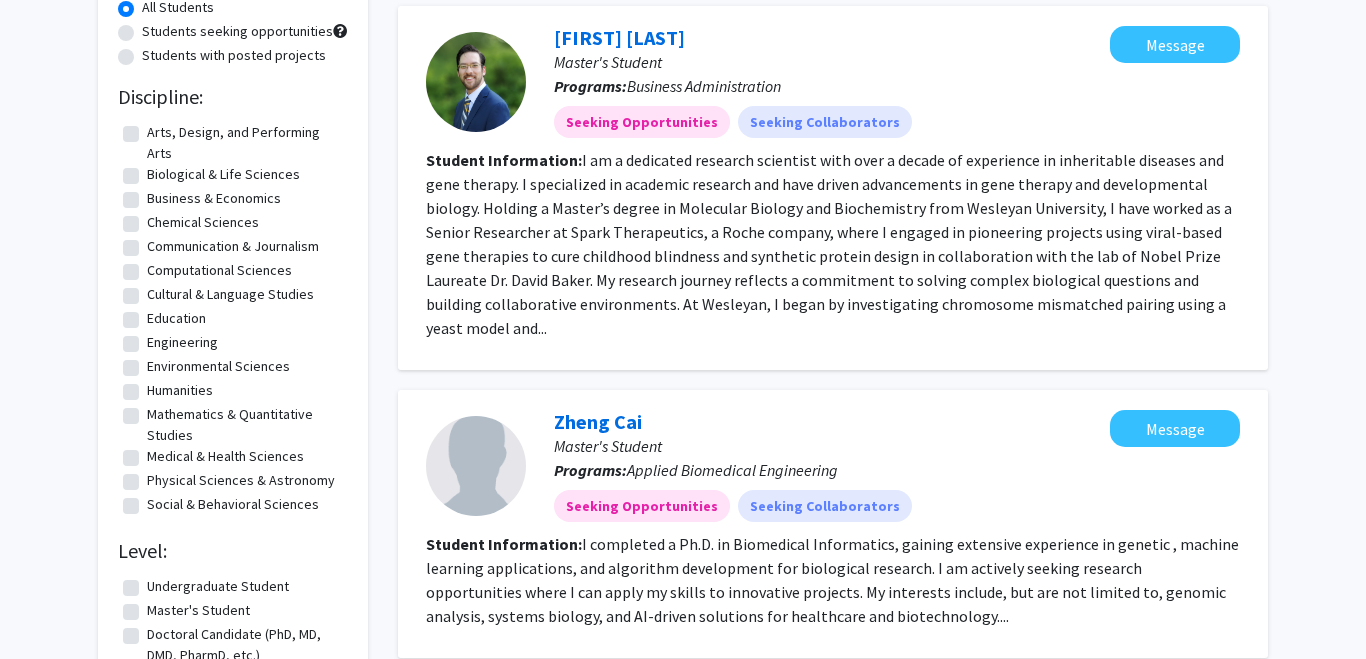 click on "Medical & Health Sciences" 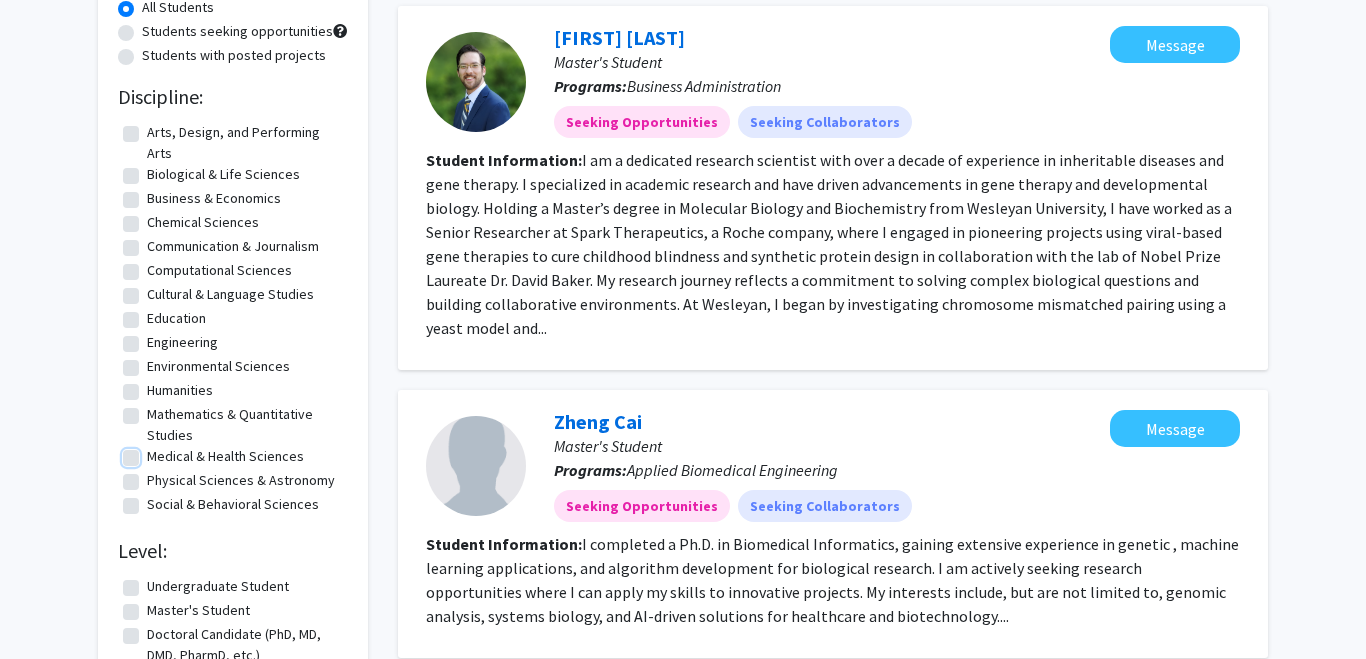 click on "Medical & Health Sciences" at bounding box center (153, 452) 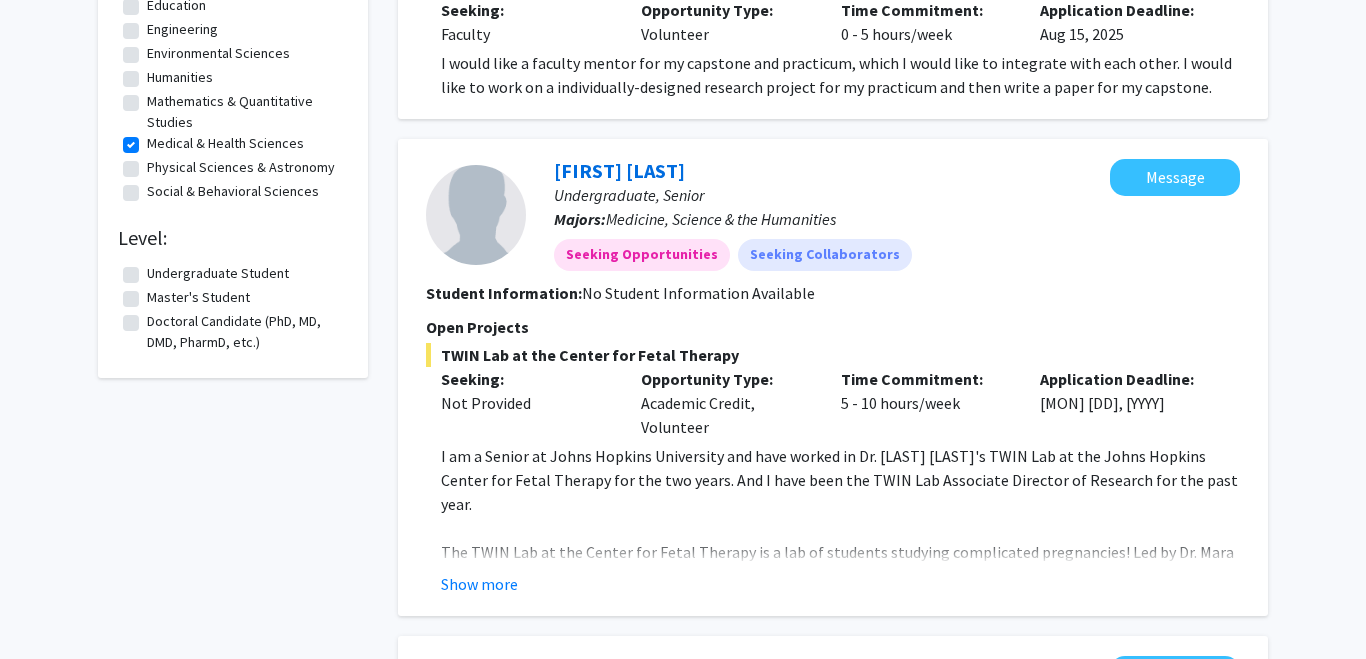 scroll, scrollTop: 555, scrollLeft: 0, axis: vertical 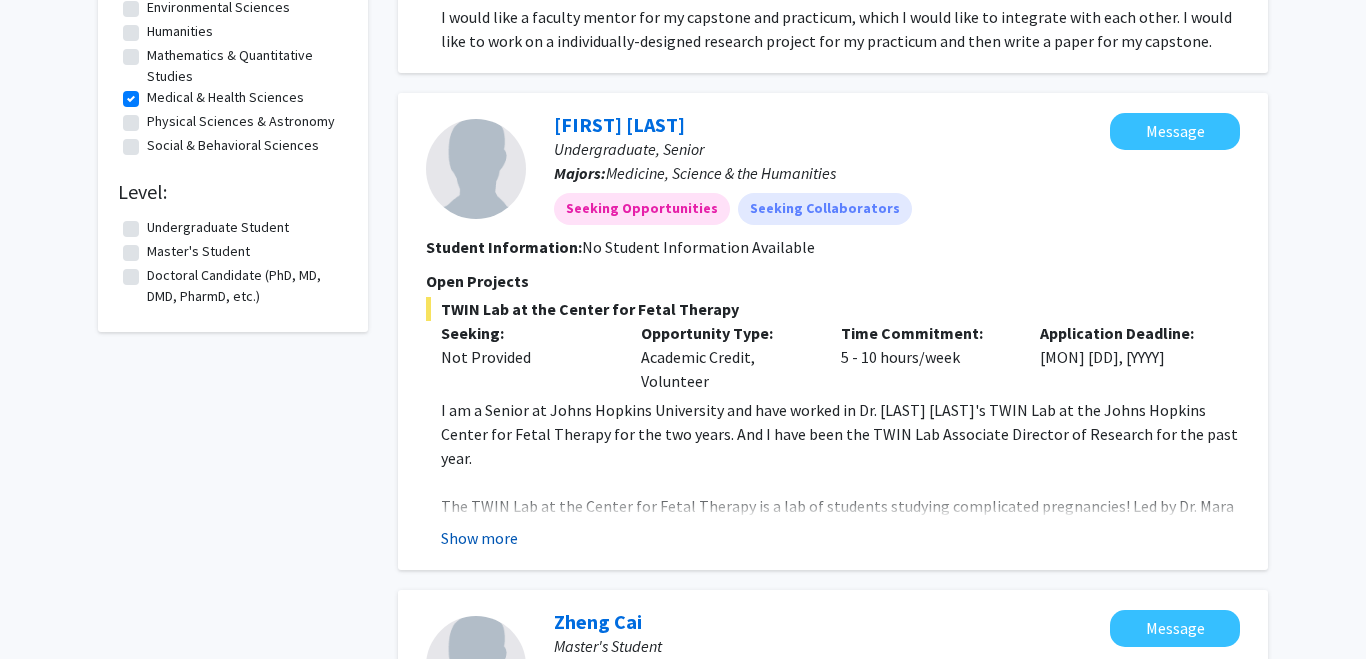 click on "Show more" 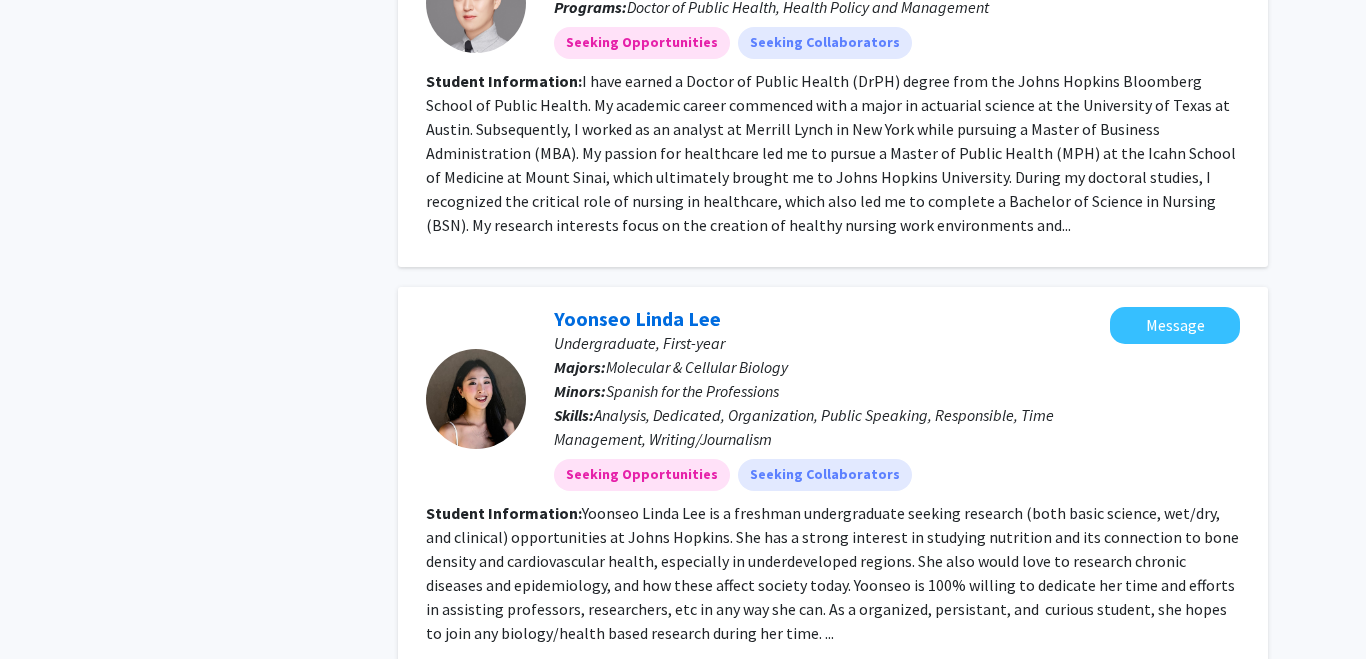 scroll, scrollTop: 3163, scrollLeft: 0, axis: vertical 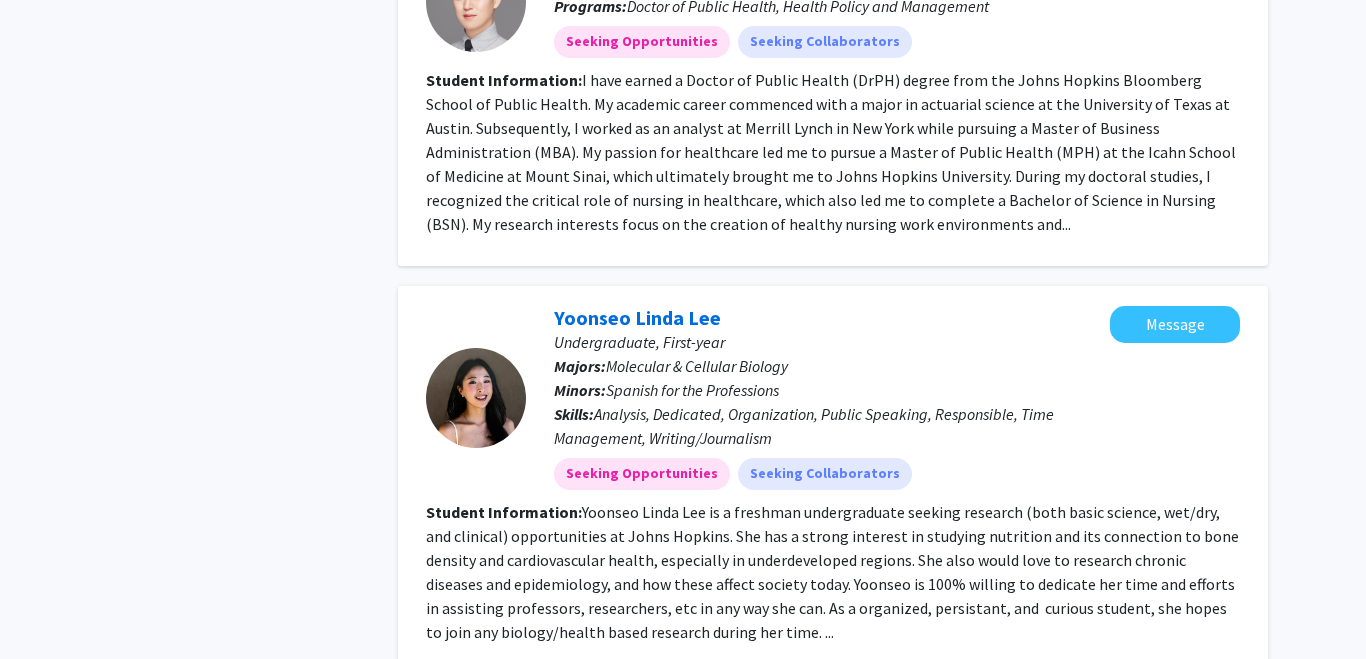 type 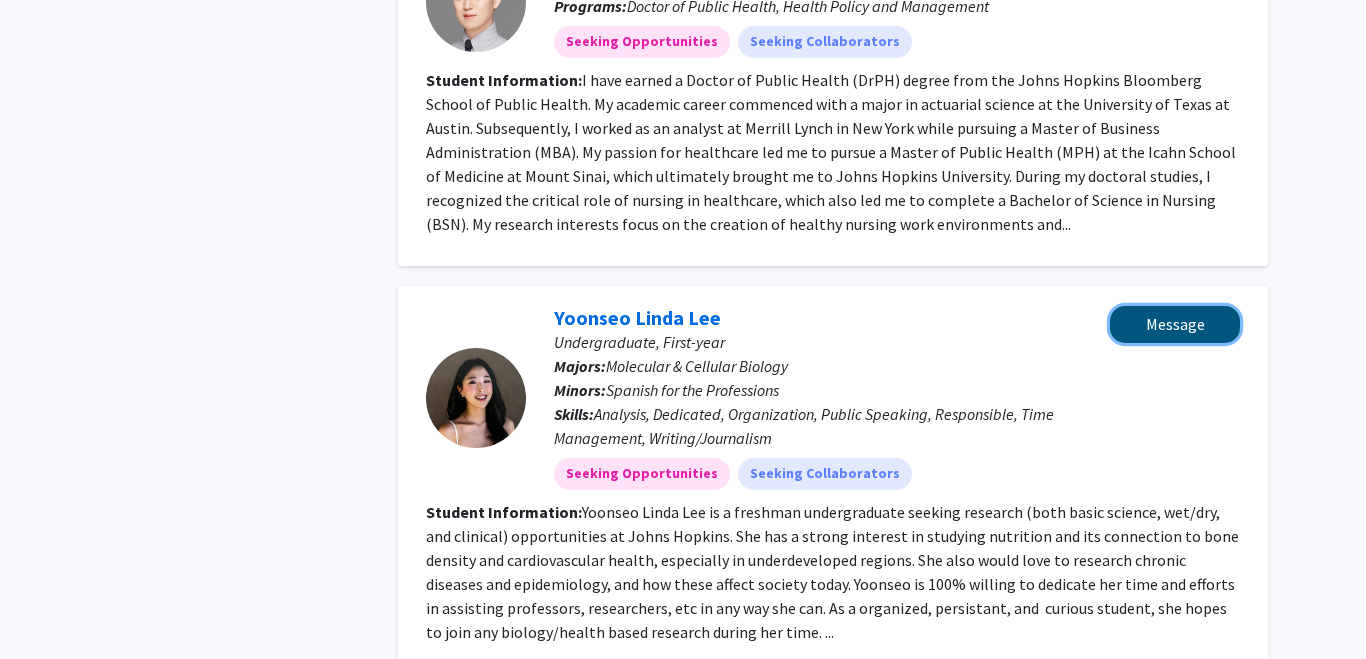 click on "Message" 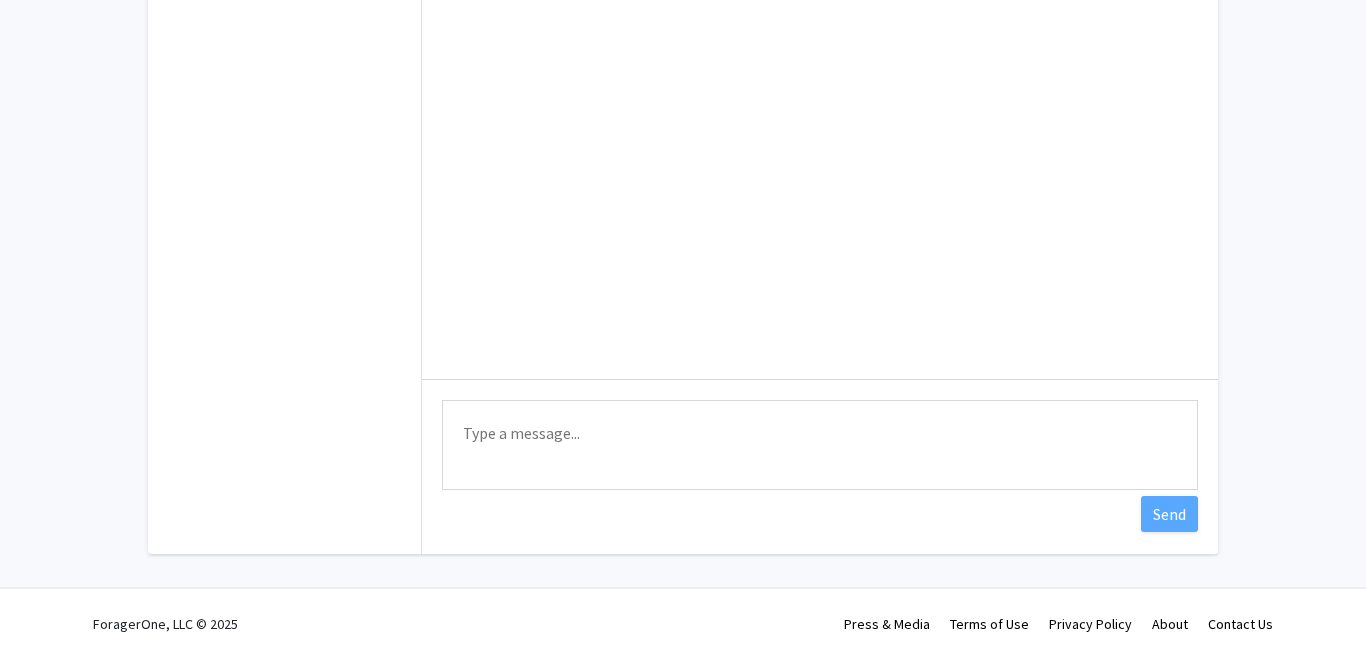 scroll, scrollTop: 0, scrollLeft: 0, axis: both 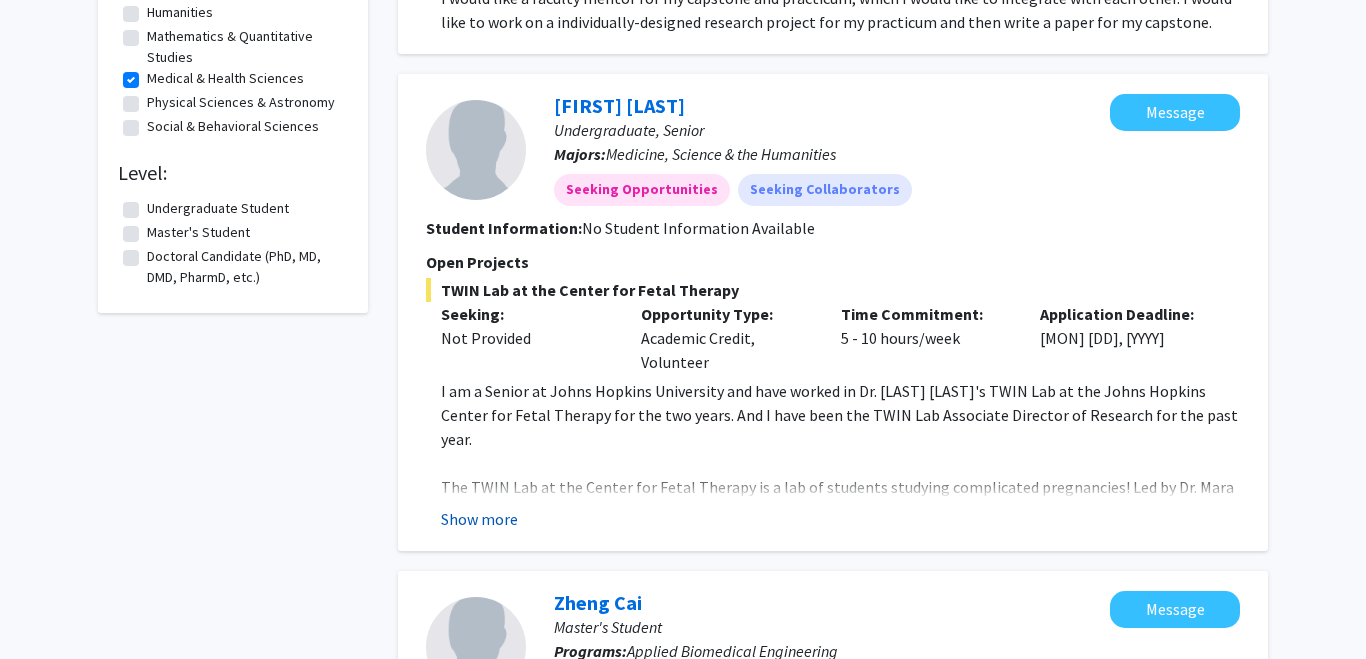 click on "Show more" 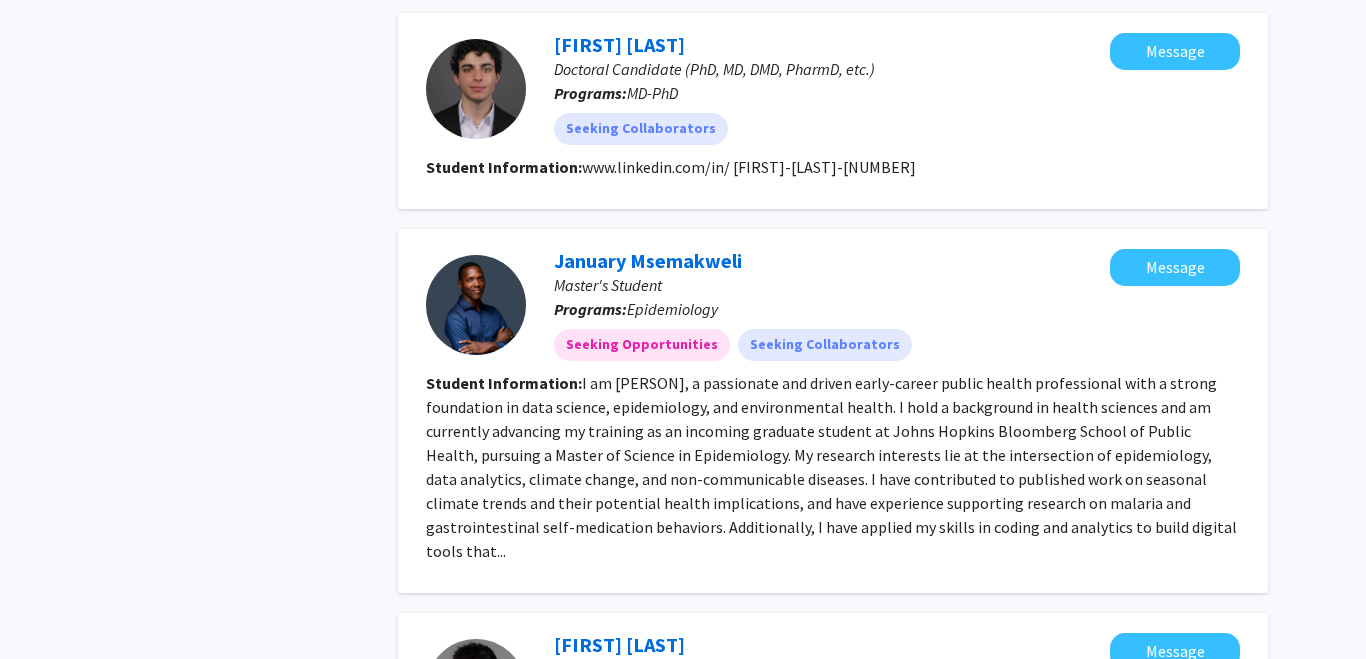 scroll, scrollTop: 2478, scrollLeft: 0, axis: vertical 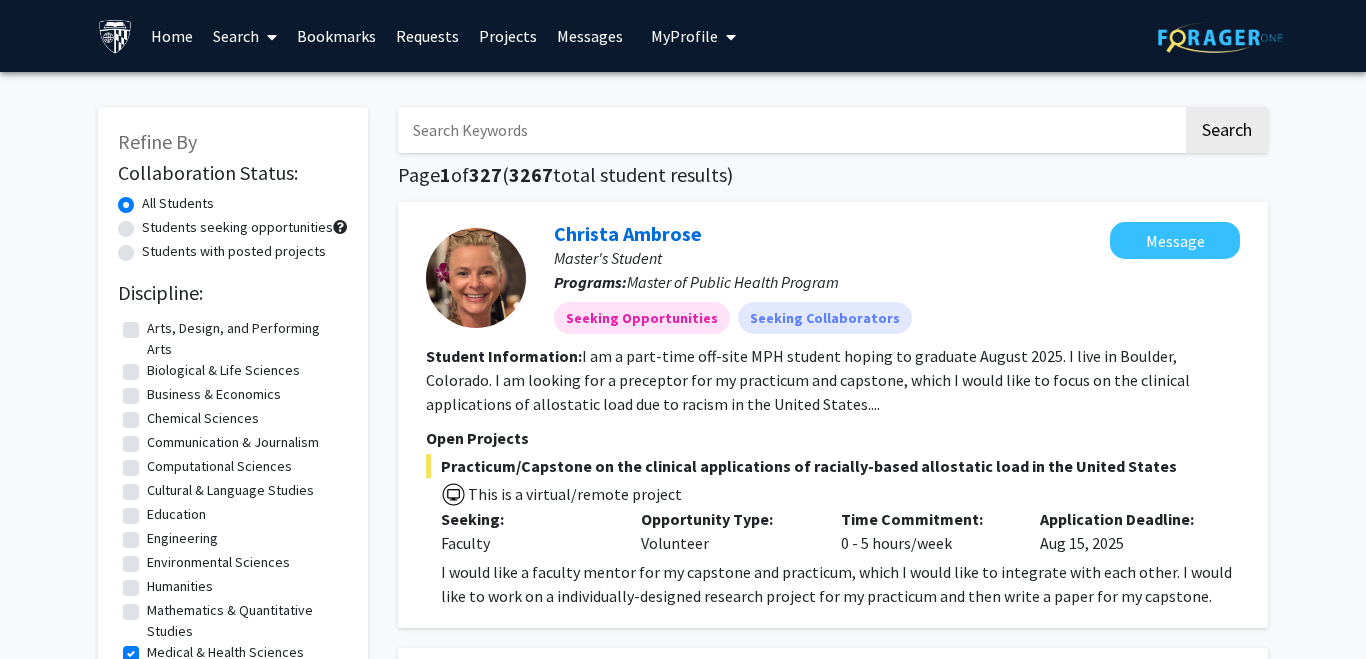 click on "My   Profile" at bounding box center (684, 36) 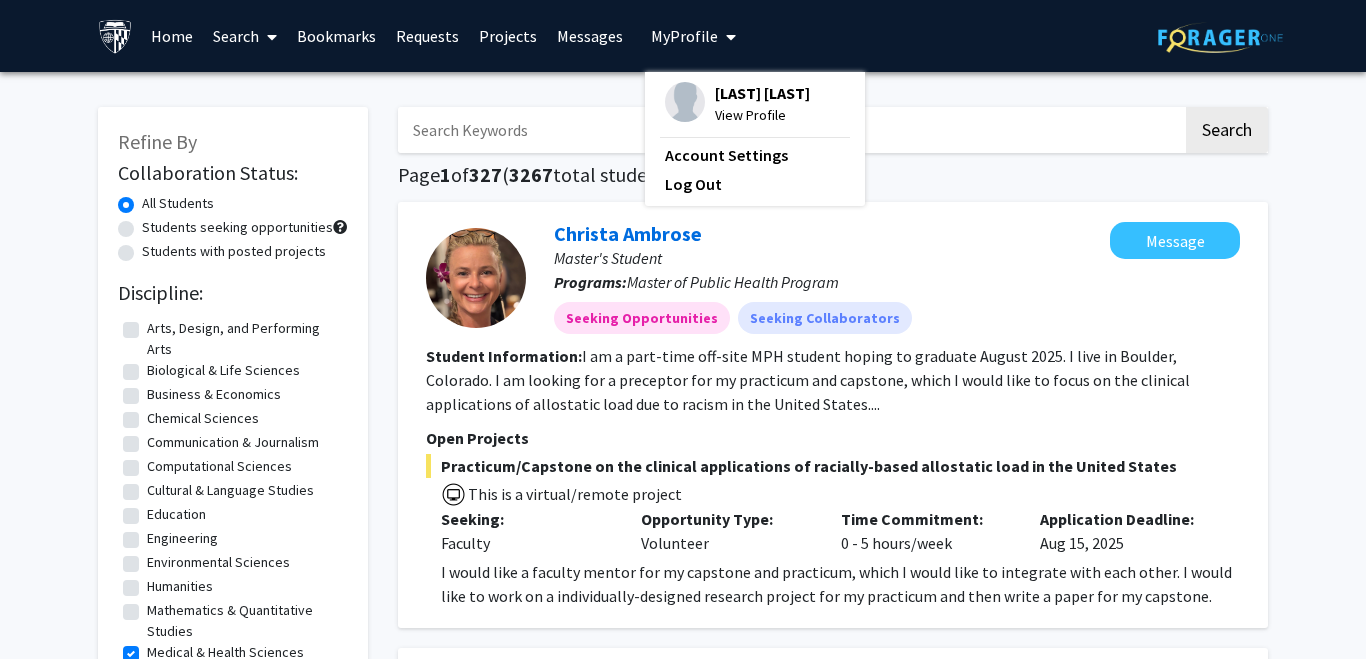 click on "View Profile" at bounding box center (762, 115) 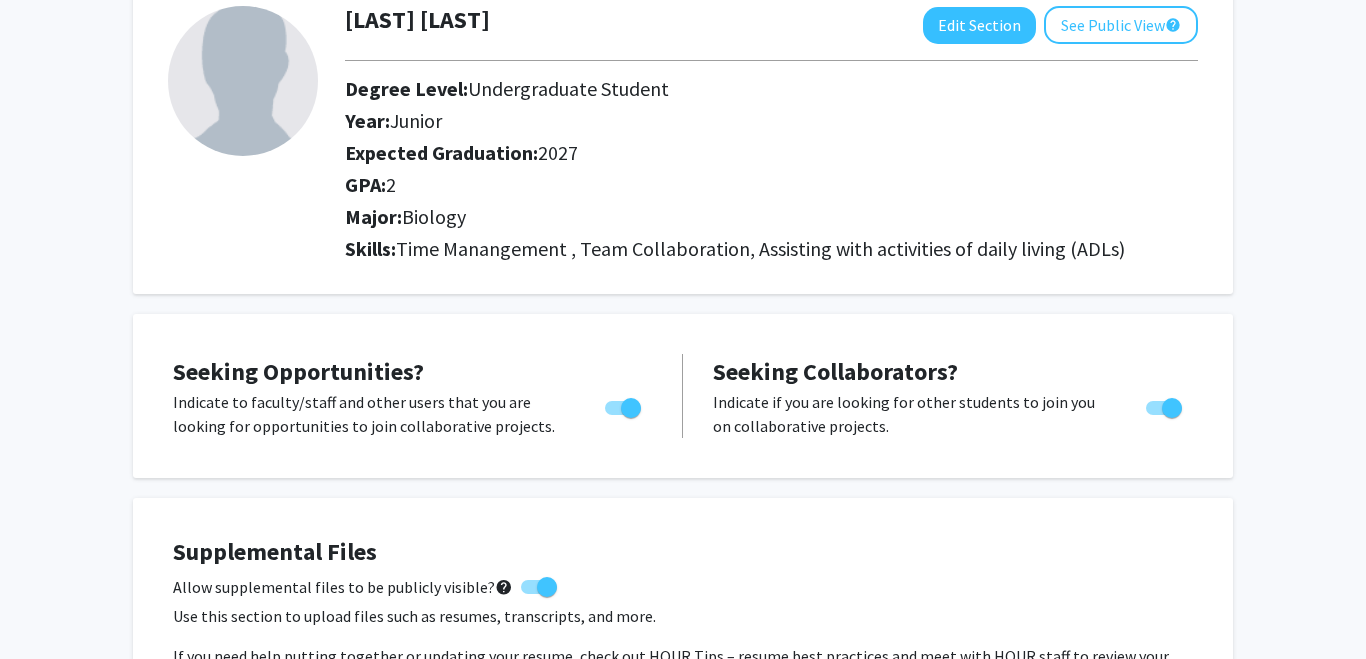 scroll, scrollTop: 0, scrollLeft: 0, axis: both 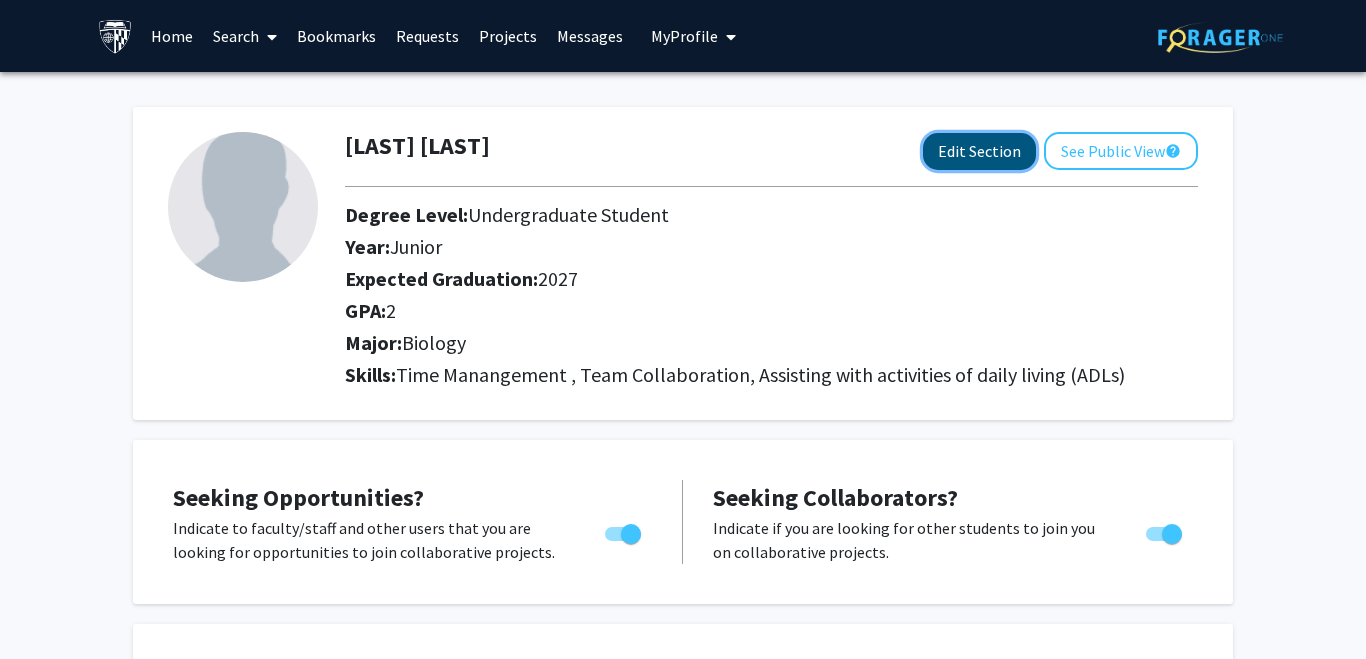 click on "Edit Section" 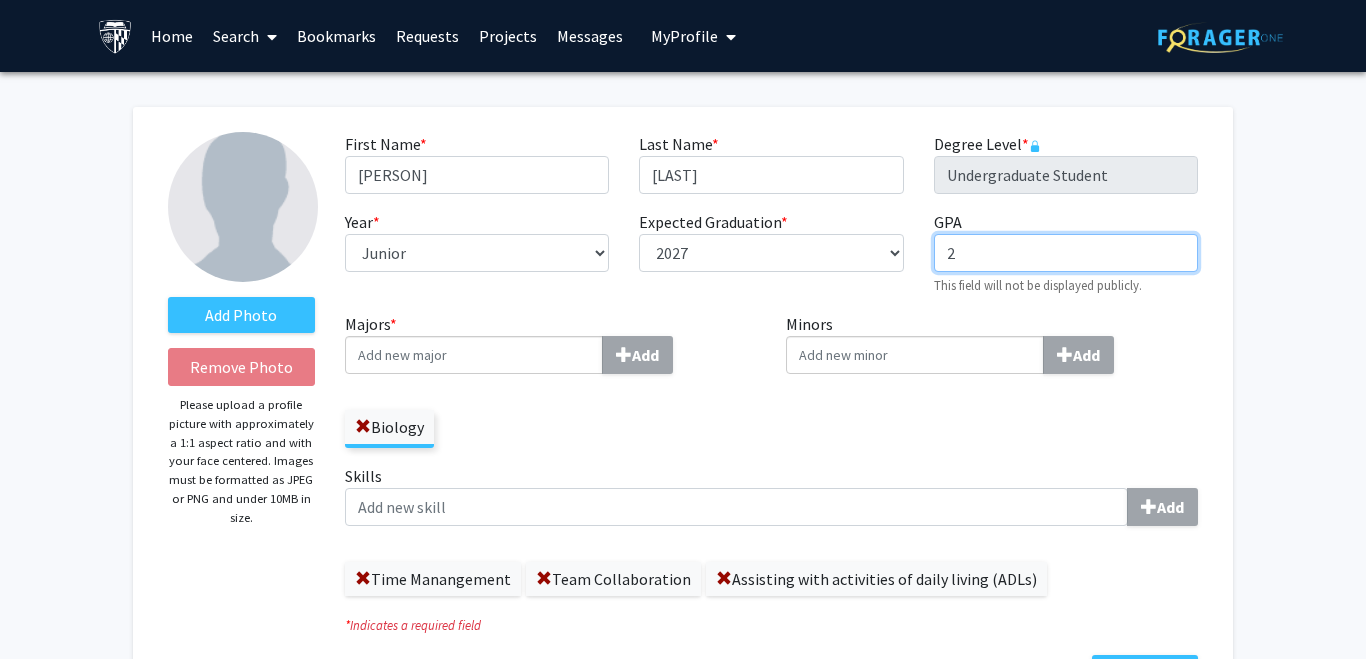 click on "2" at bounding box center [1066, 253] 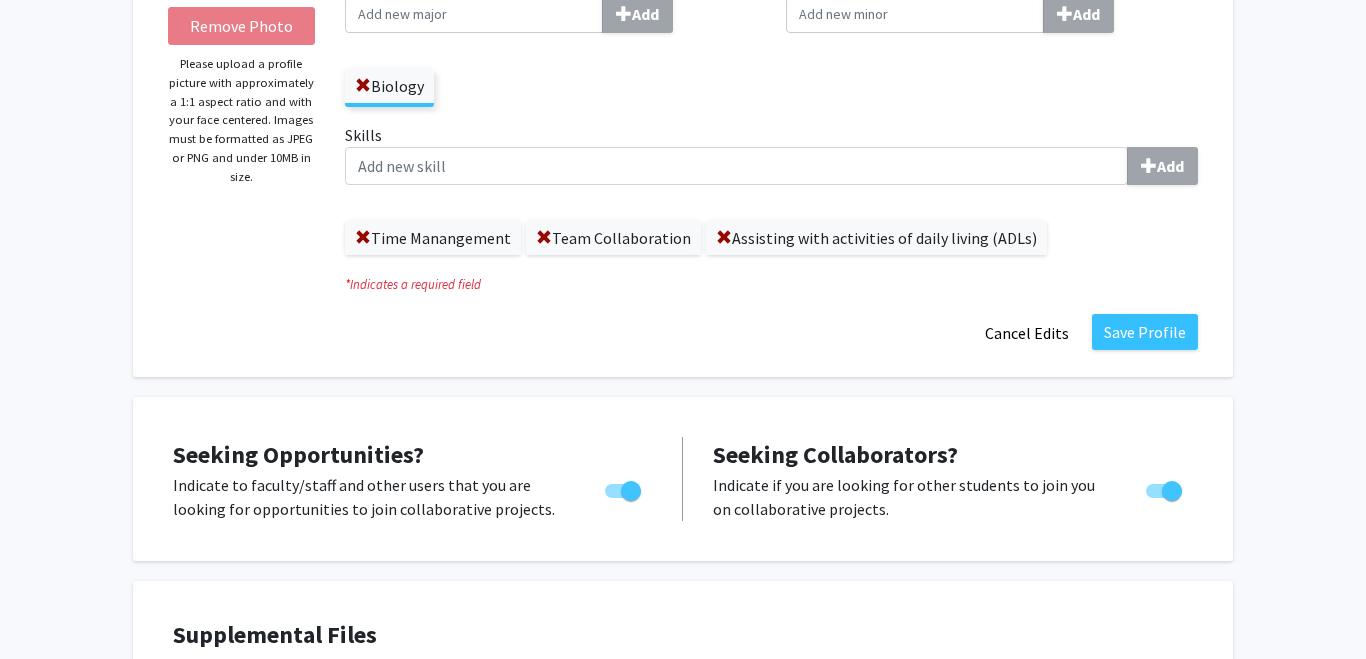 scroll, scrollTop: 412, scrollLeft: 0, axis: vertical 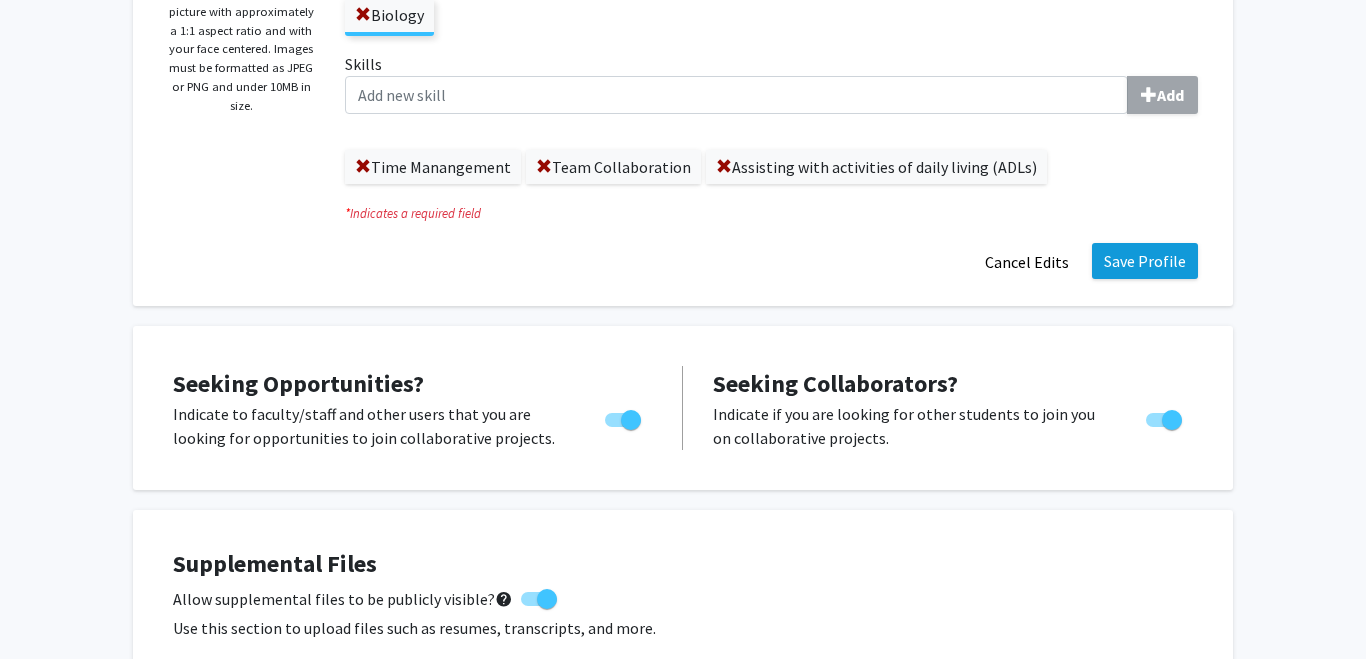 type on "3.0" 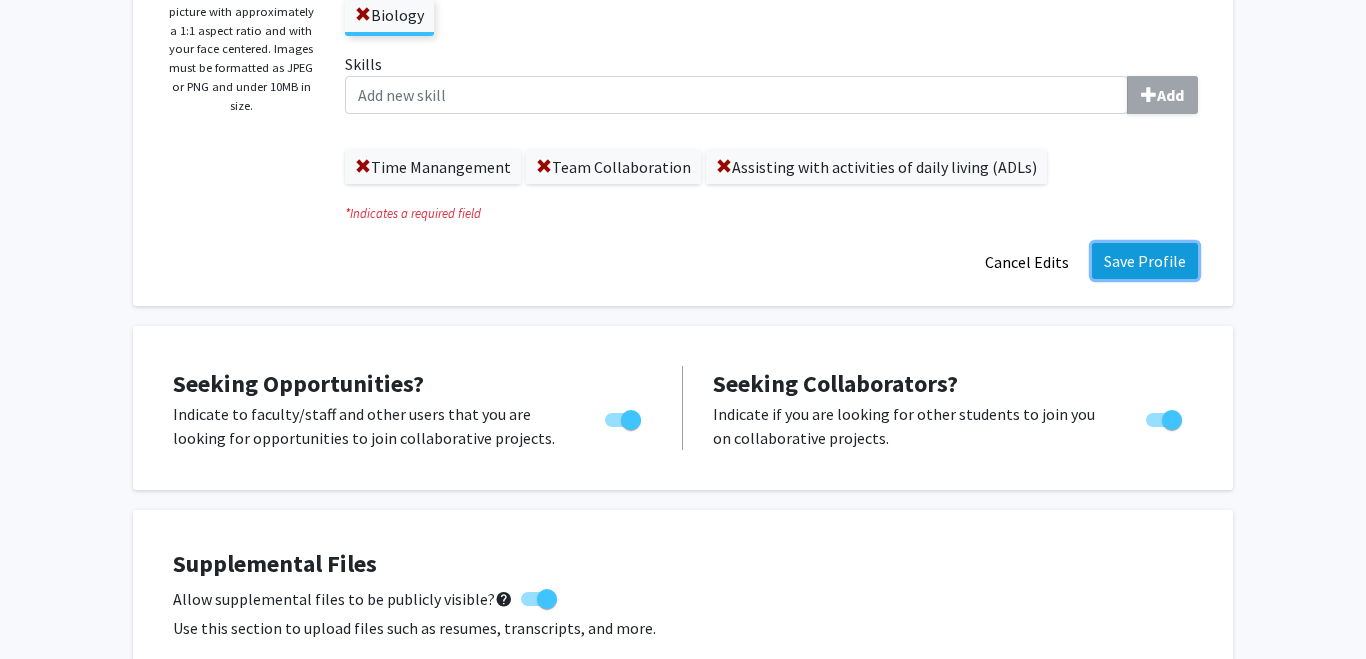 click on "Save Profile" 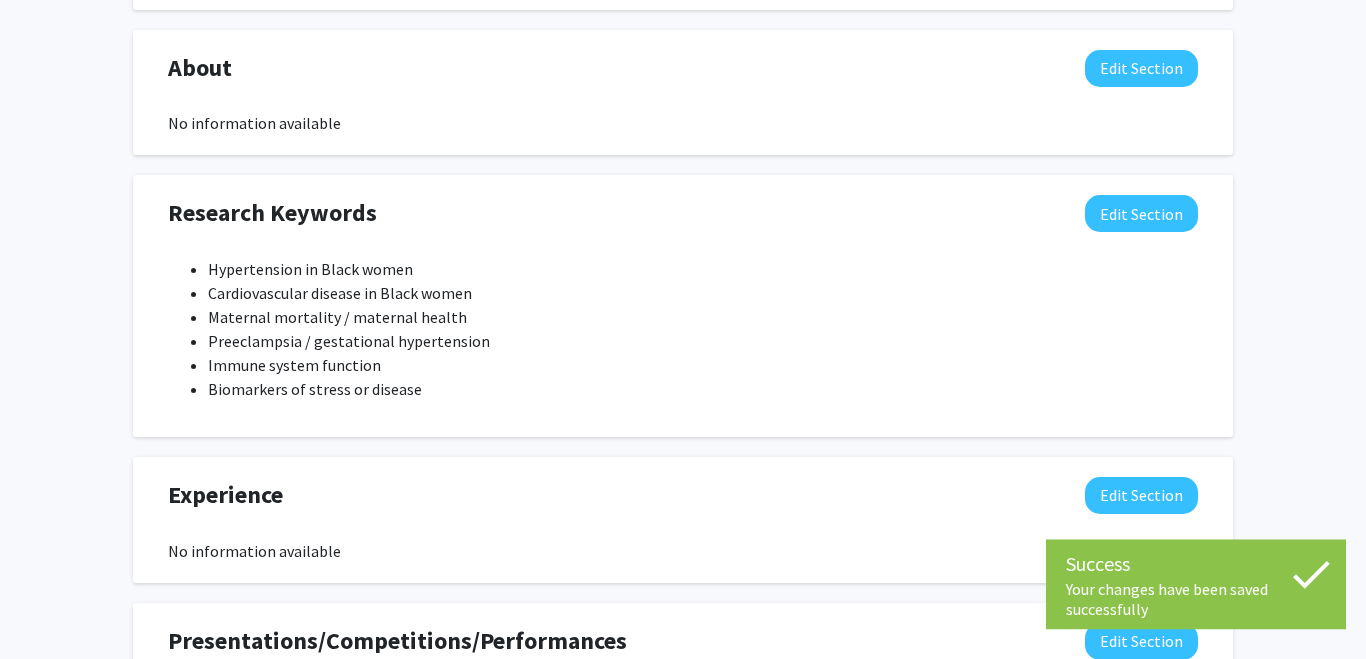 scroll, scrollTop: 1080, scrollLeft: 0, axis: vertical 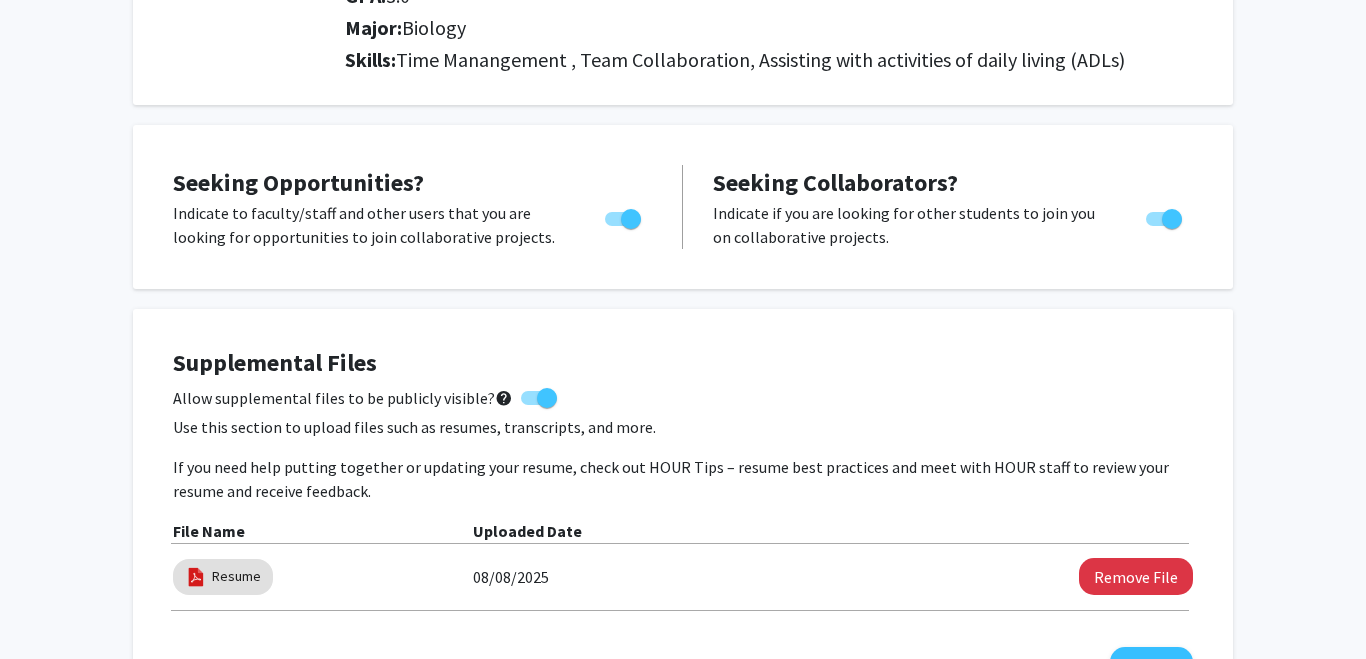 click on "Supplemental Files    Allow supplemental files to be publicly visible?  help  Use this section to upload files such as resumes, transcripts, and more. If you need help putting together or updating your resume, check out HOUR Tips – resume best practices and meet with HOUR staff to review your resume and receive feedback. File Name Uploaded Date  Resume   08/08/2025   Remove File   Add File" 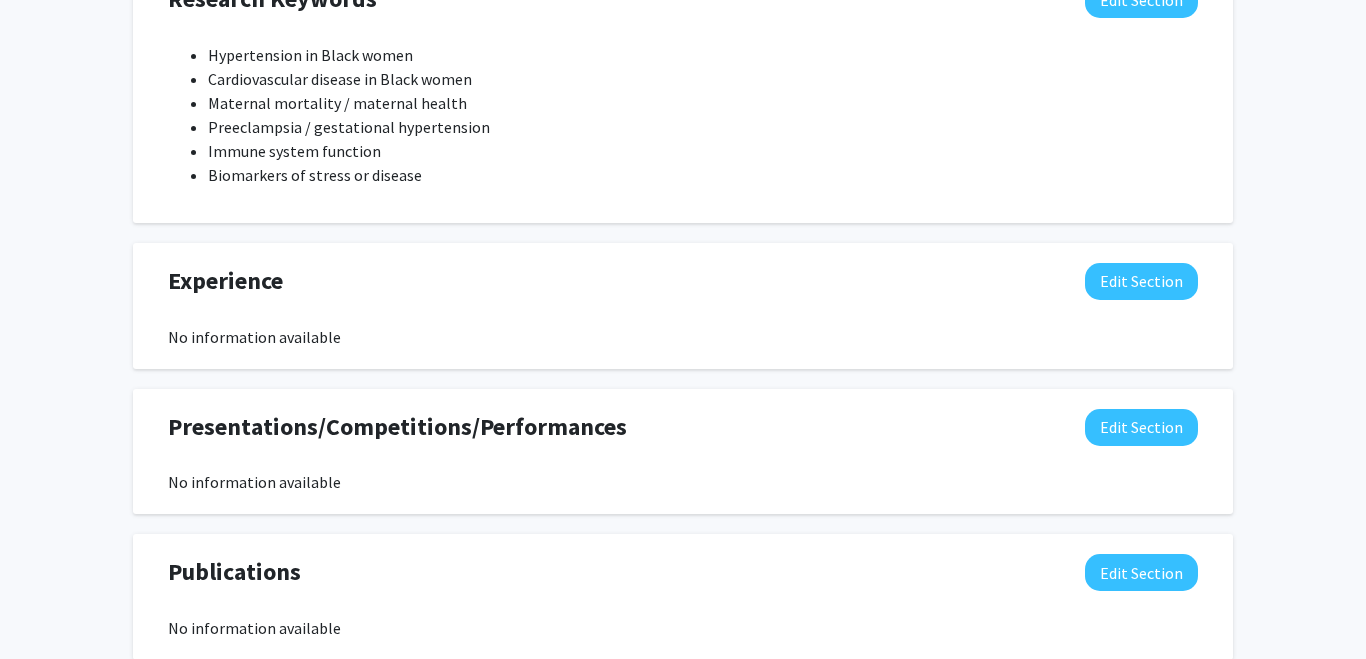scroll, scrollTop: 1201, scrollLeft: 0, axis: vertical 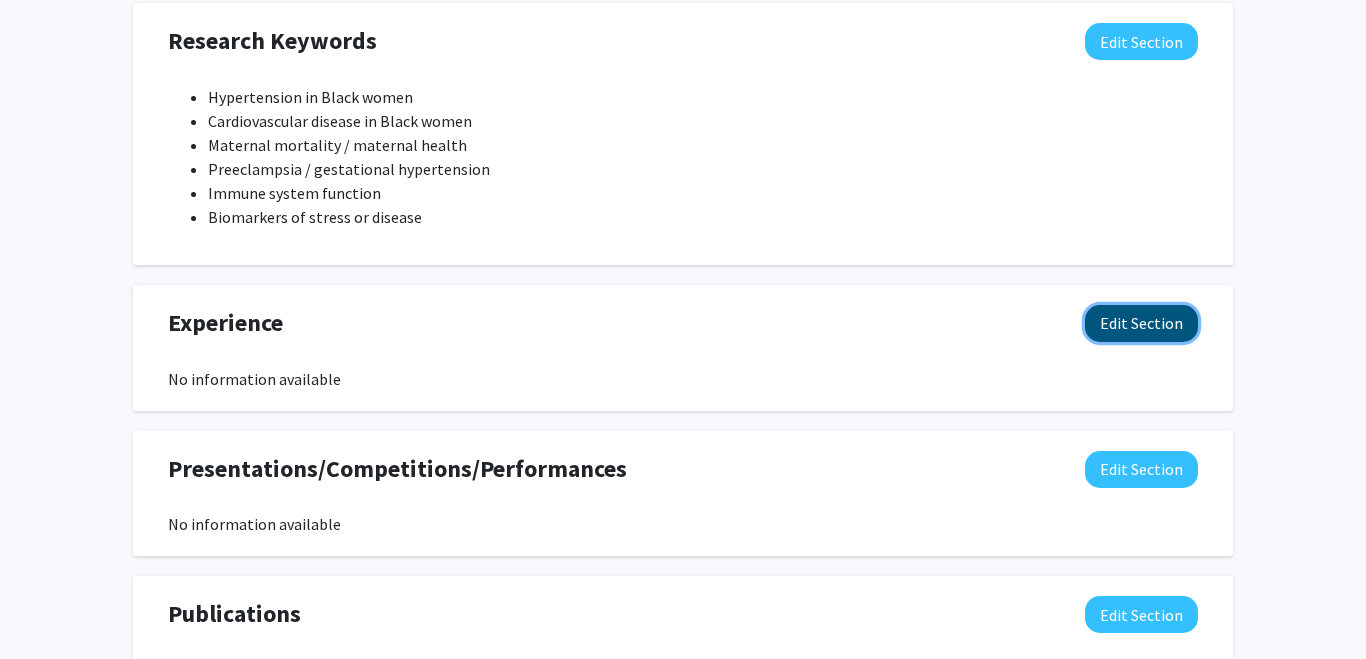 click on "Edit Section" 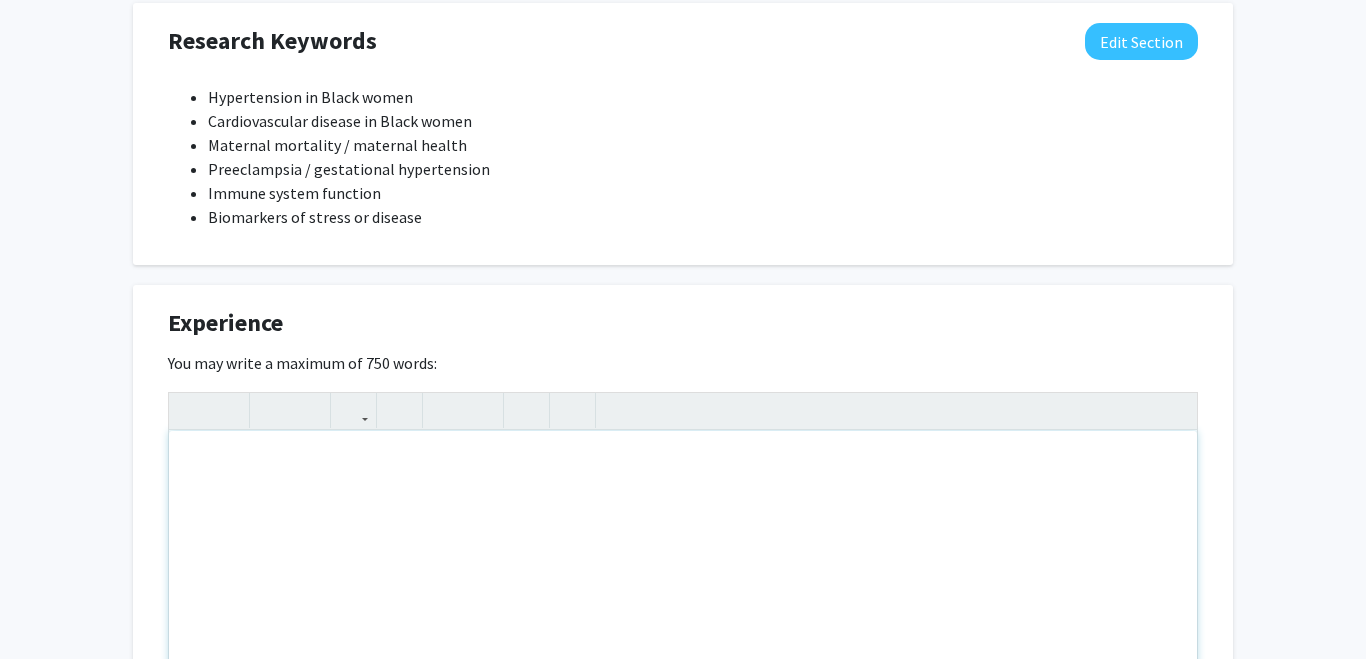 click at bounding box center [683, 581] 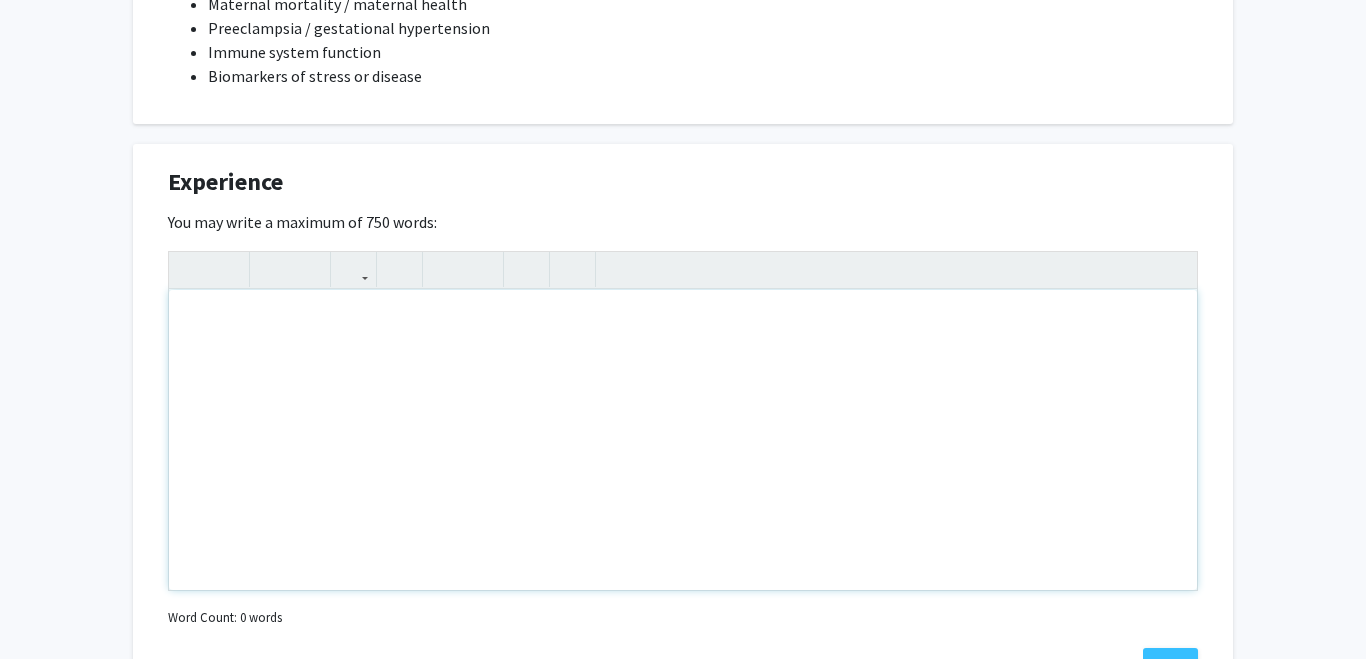 scroll, scrollTop: 1341, scrollLeft: 0, axis: vertical 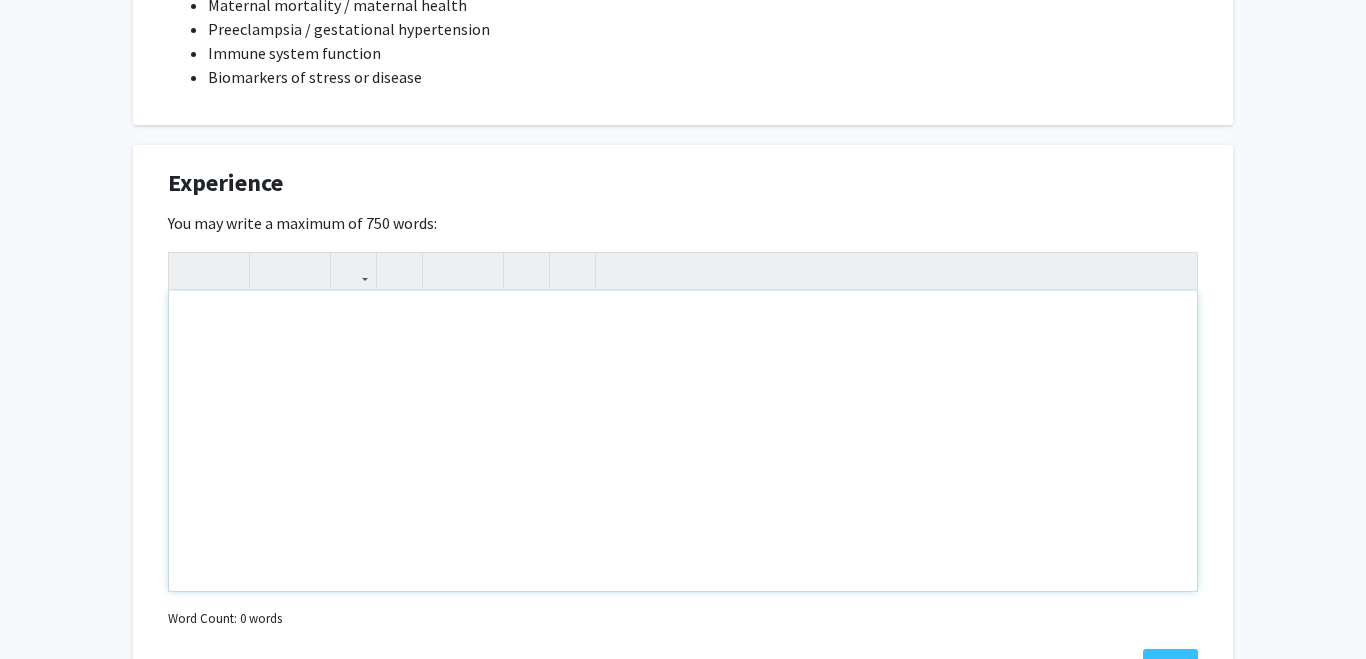 click at bounding box center [683, 441] 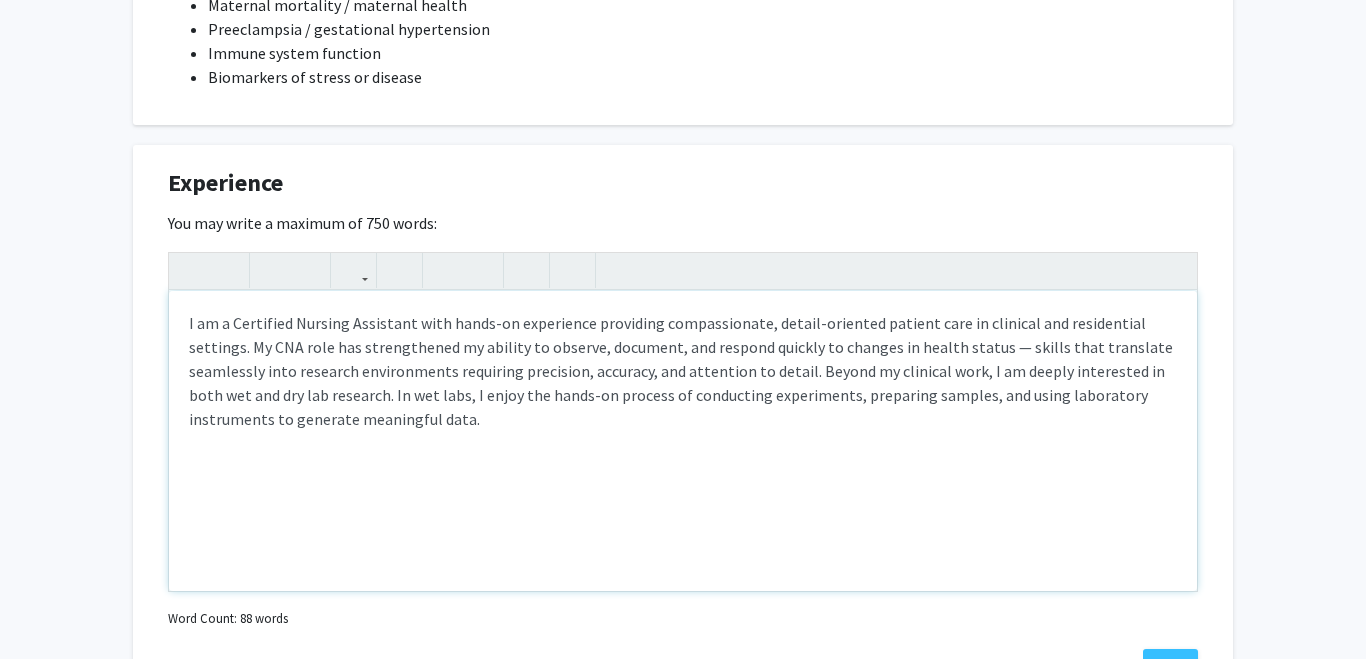 type on "I am a Certified Nursing Assistant with hands-on experience providing compassionate, detail-oriented patient care in clinical and residential settings. My CNA role has strengthened my ability to observe, document, and respond quickly to changes in health status — skills that translate seamlessly into research environments requiring precision, accuracy, and attention to detail. Beyond my clinical work, I am deeply interested in both wet and dry lab research. In wet labs, I enjoy the hands-on process of conducting experiments, preparing samples, and using laboratory instruments to generate meaningful data." 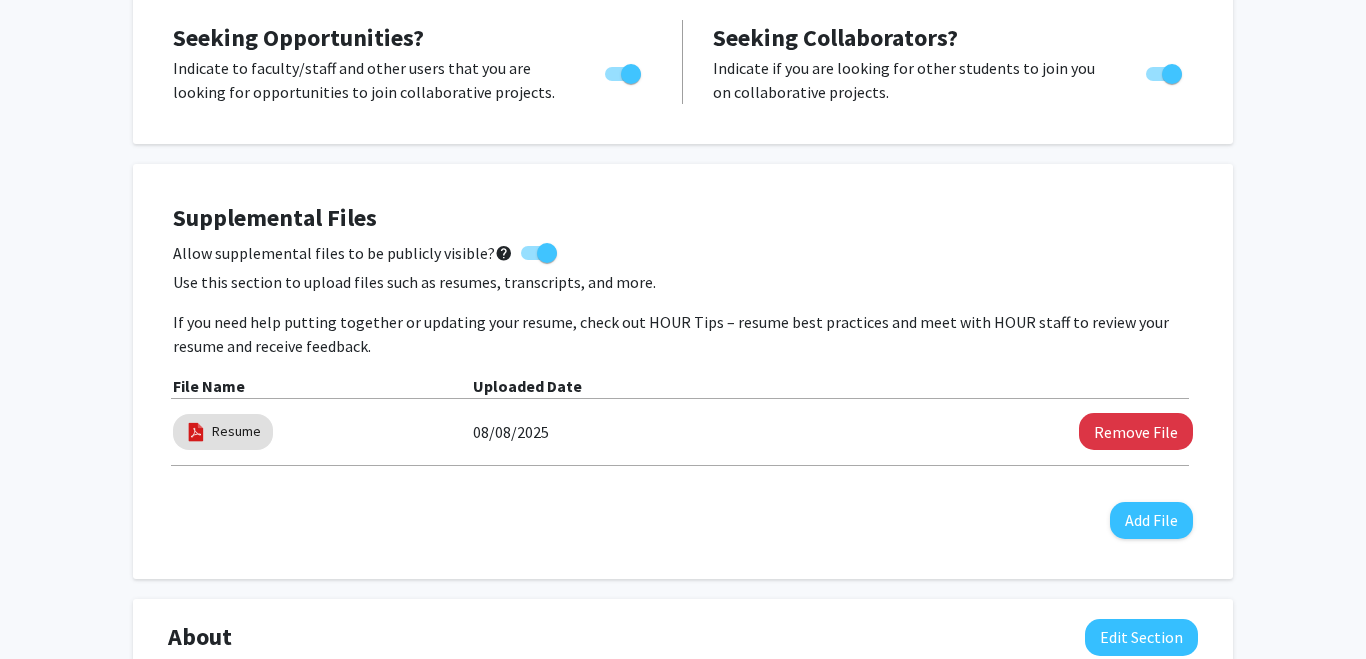 scroll, scrollTop: 449, scrollLeft: 0, axis: vertical 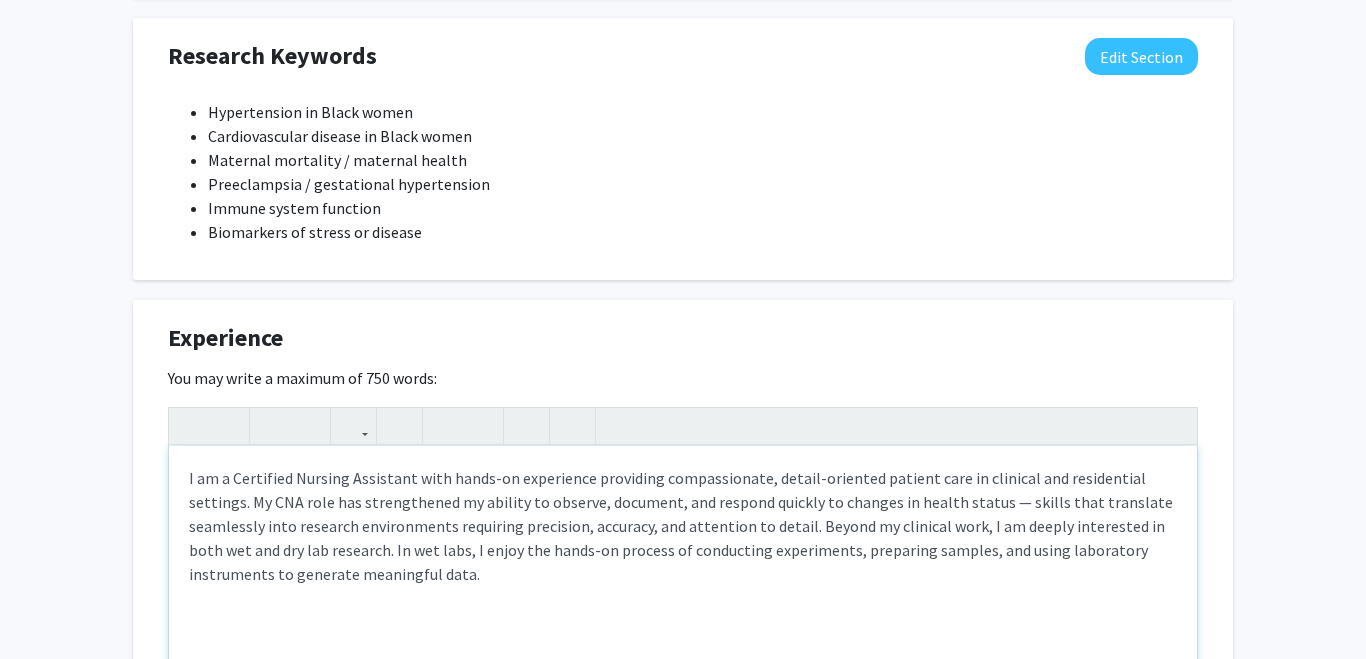 click on "I am a Certified Nursing Assistant with hands-on experience providing compassionate, detail-oriented patient care in clinical and residential settings. My CNA role has strengthened my ability to observe, document, and respond quickly to changes in health status — skills that translate seamlessly into research environments requiring precision, accuracy, and attention to detail. Beyond my clinical work, I am deeply interested in both wet and dry lab research. In wet labs, I enjoy the hands-on process of conducting experiments, preparing samples, and using laboratory instruments to generate meaningful data." at bounding box center (683, 526) 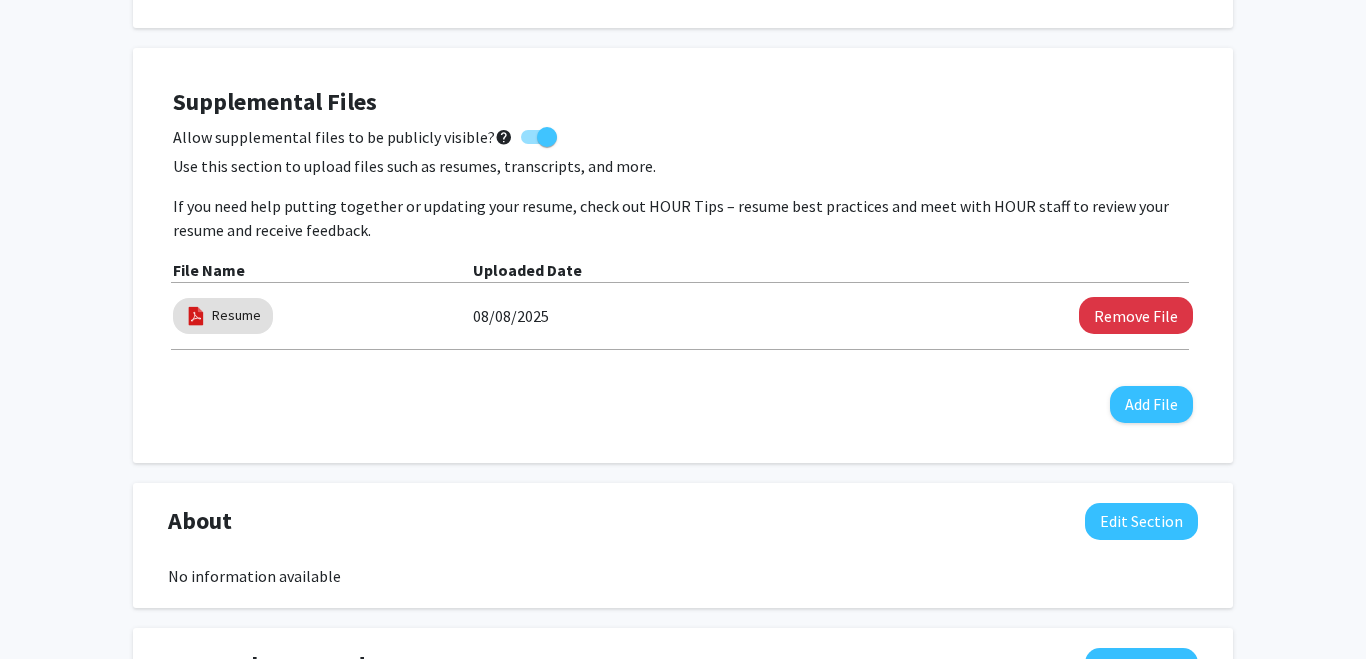 scroll, scrollTop: 558, scrollLeft: 0, axis: vertical 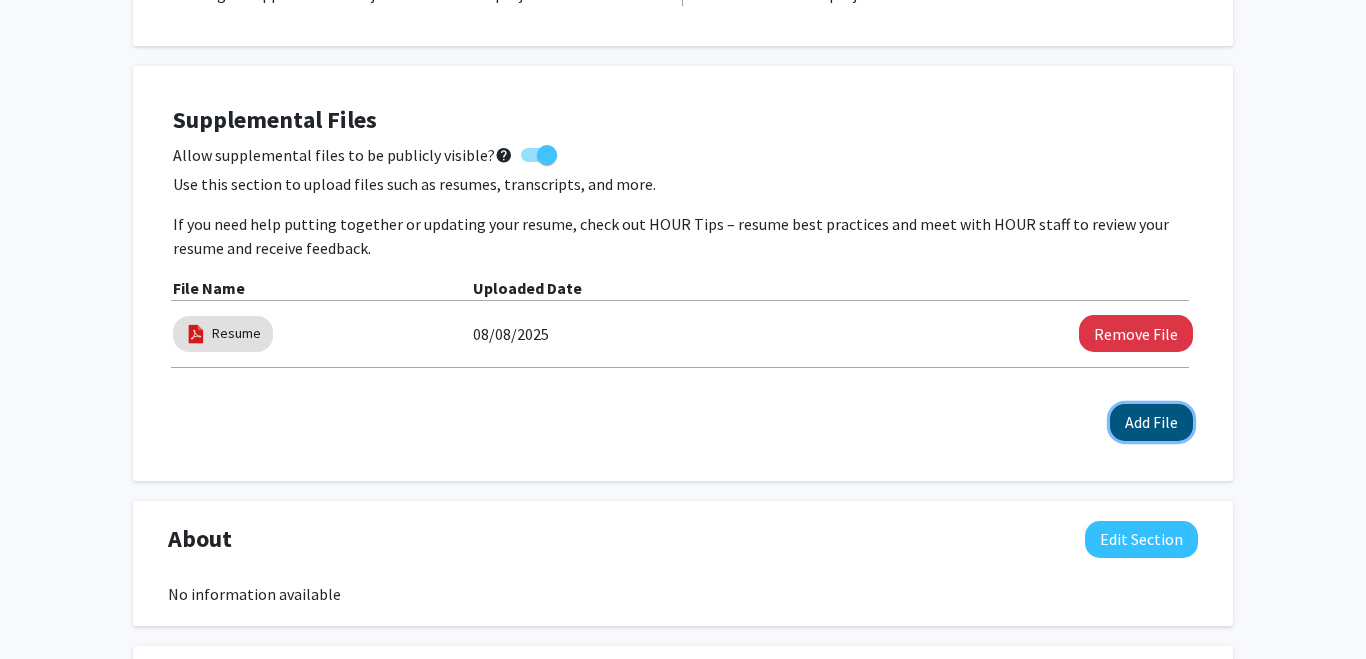 click on "Add File" 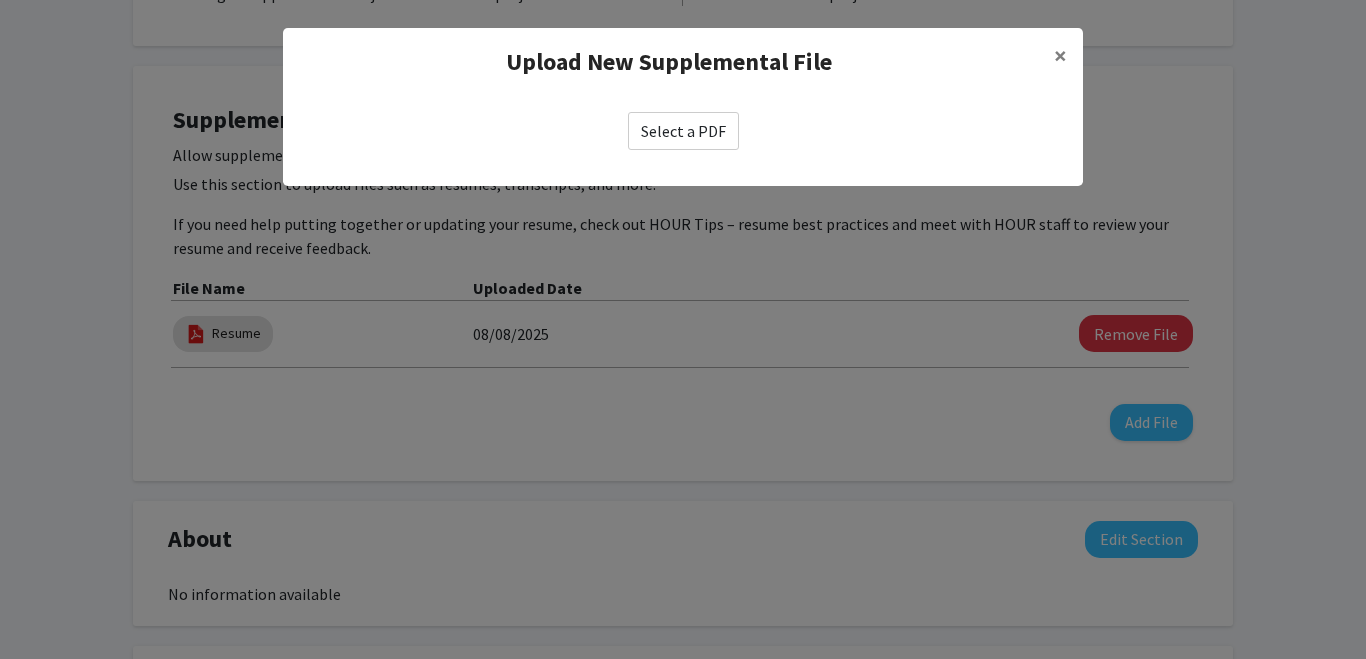 click on "Select a PDF" 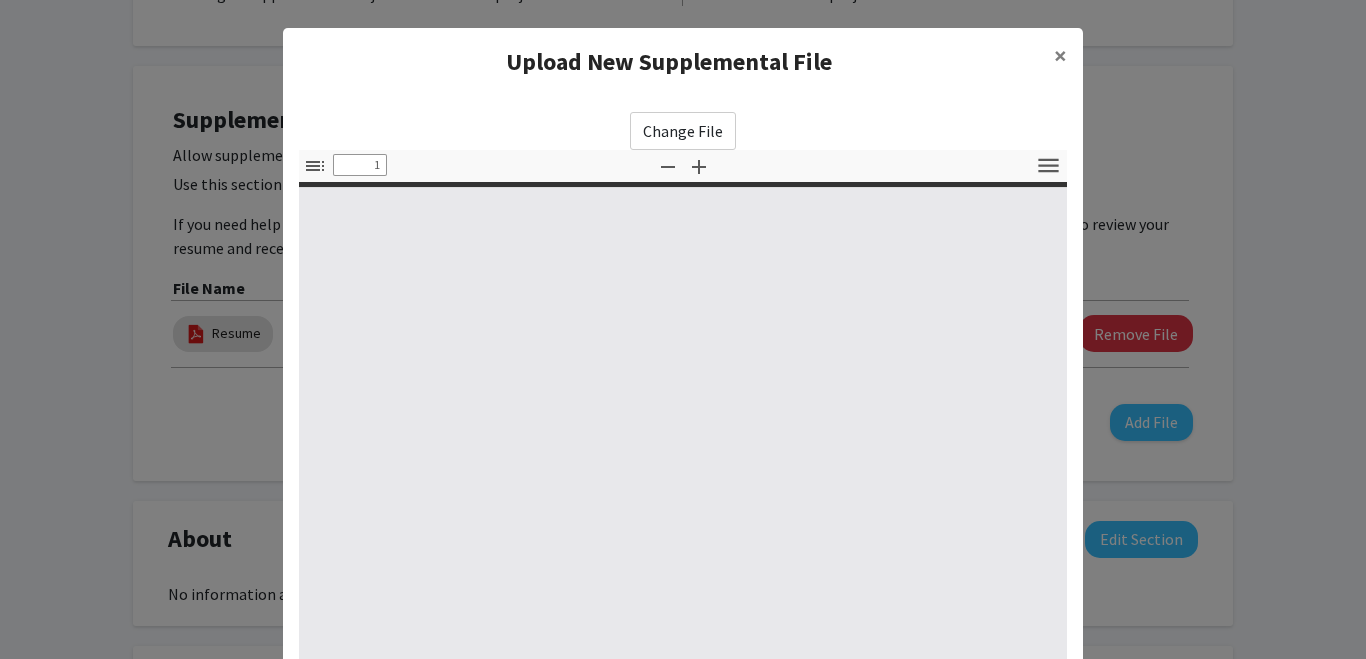 select on "custom" 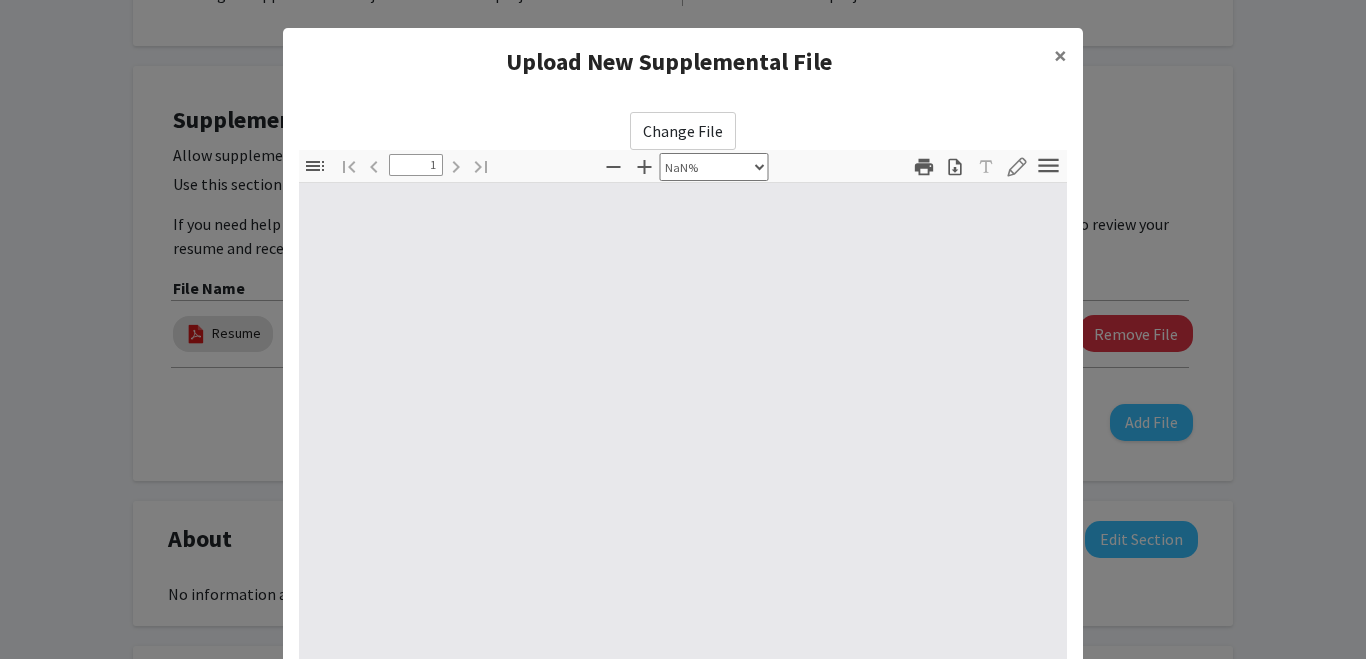 type on "0" 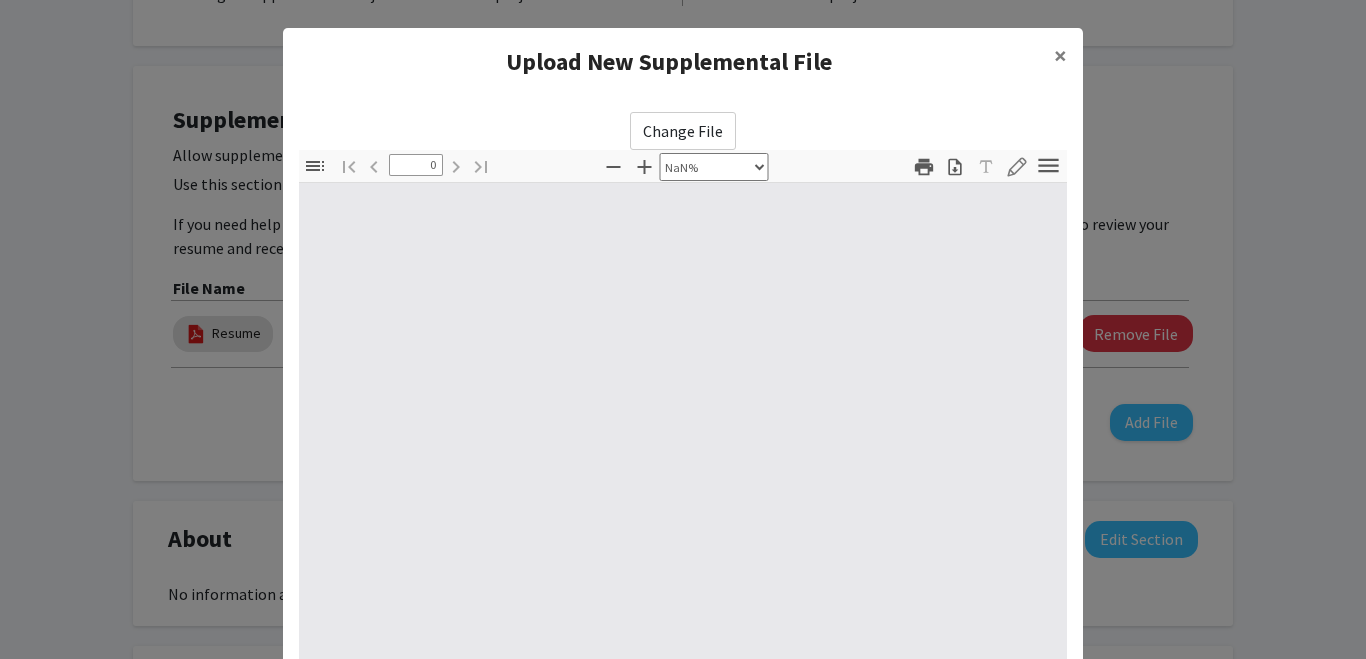 select on "auto" 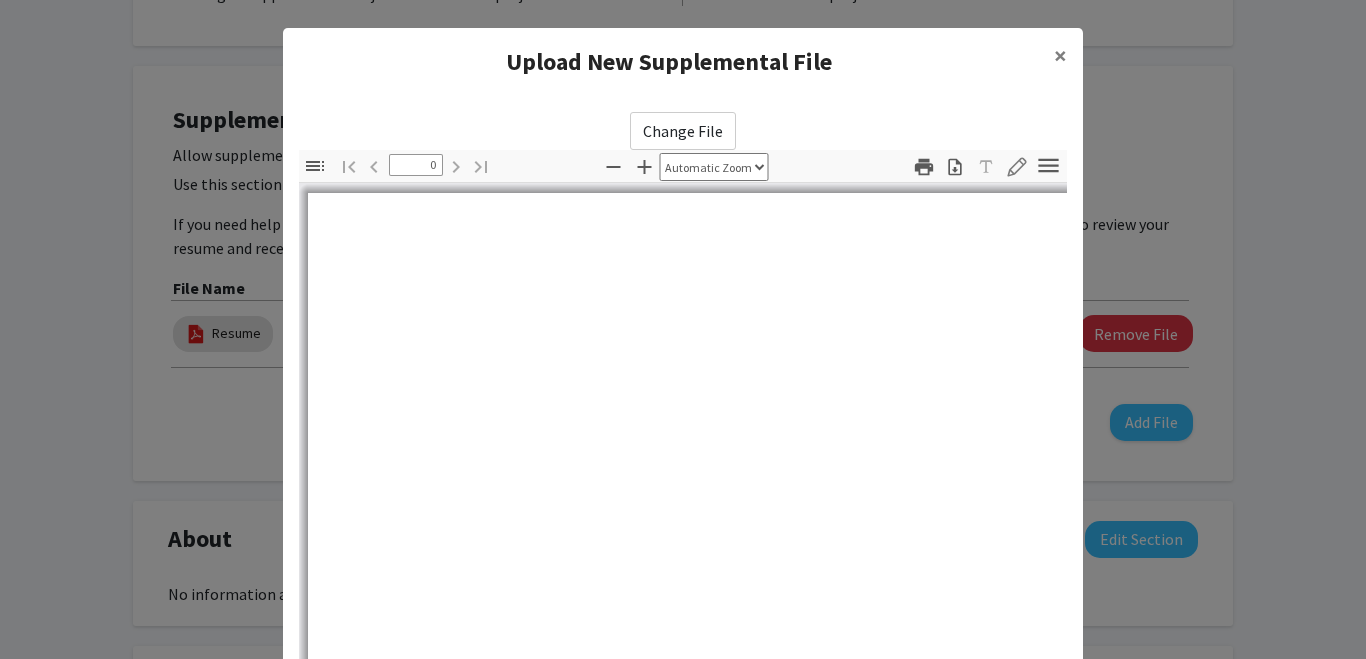 type on "1" 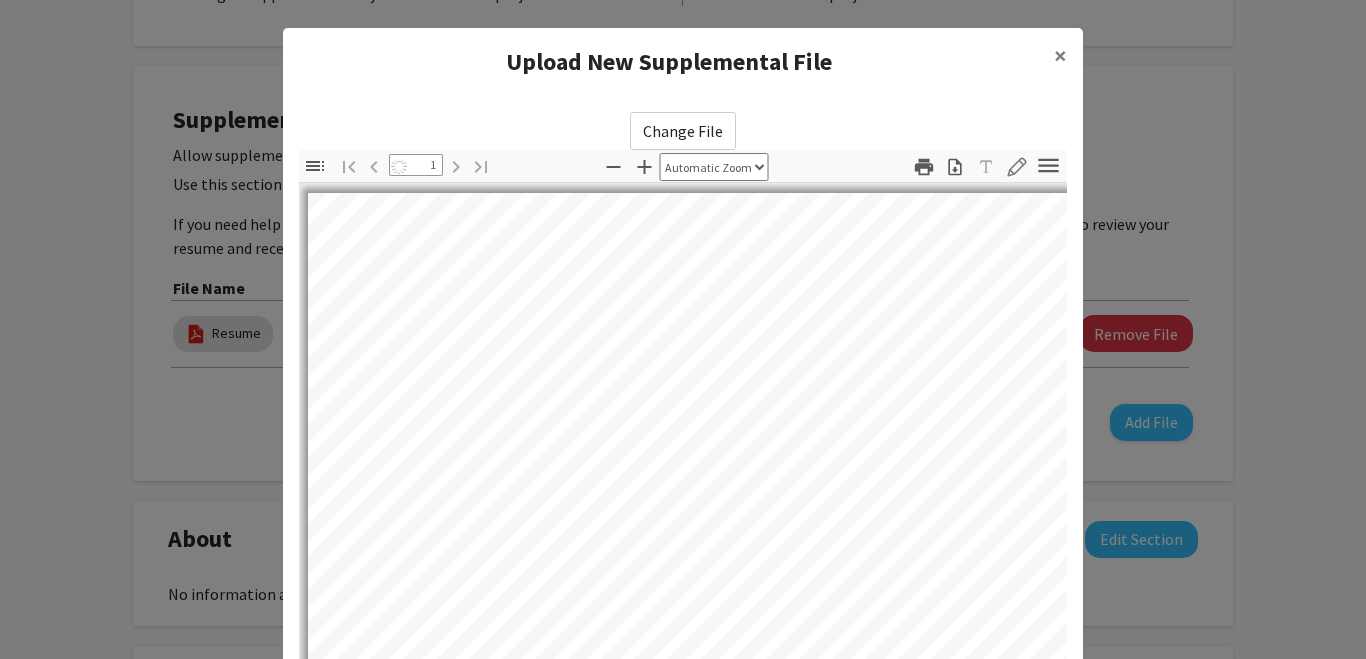 select on "auto" 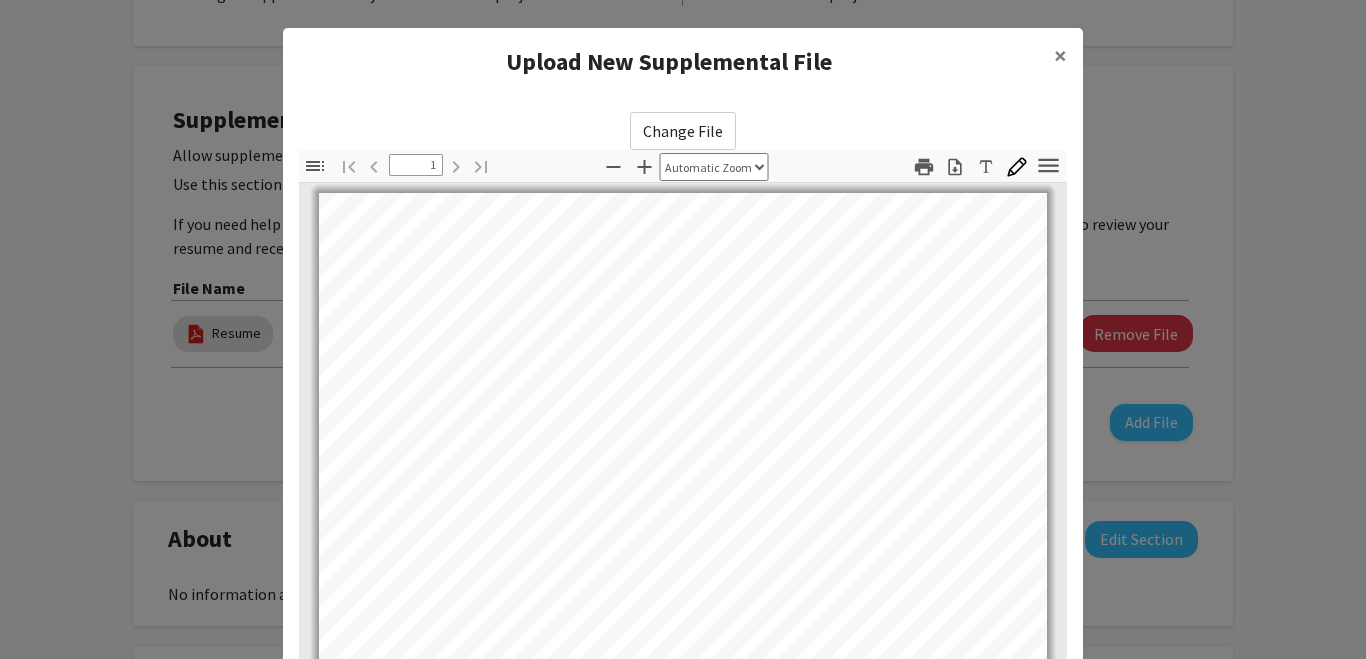 scroll, scrollTop: 394, scrollLeft: 0, axis: vertical 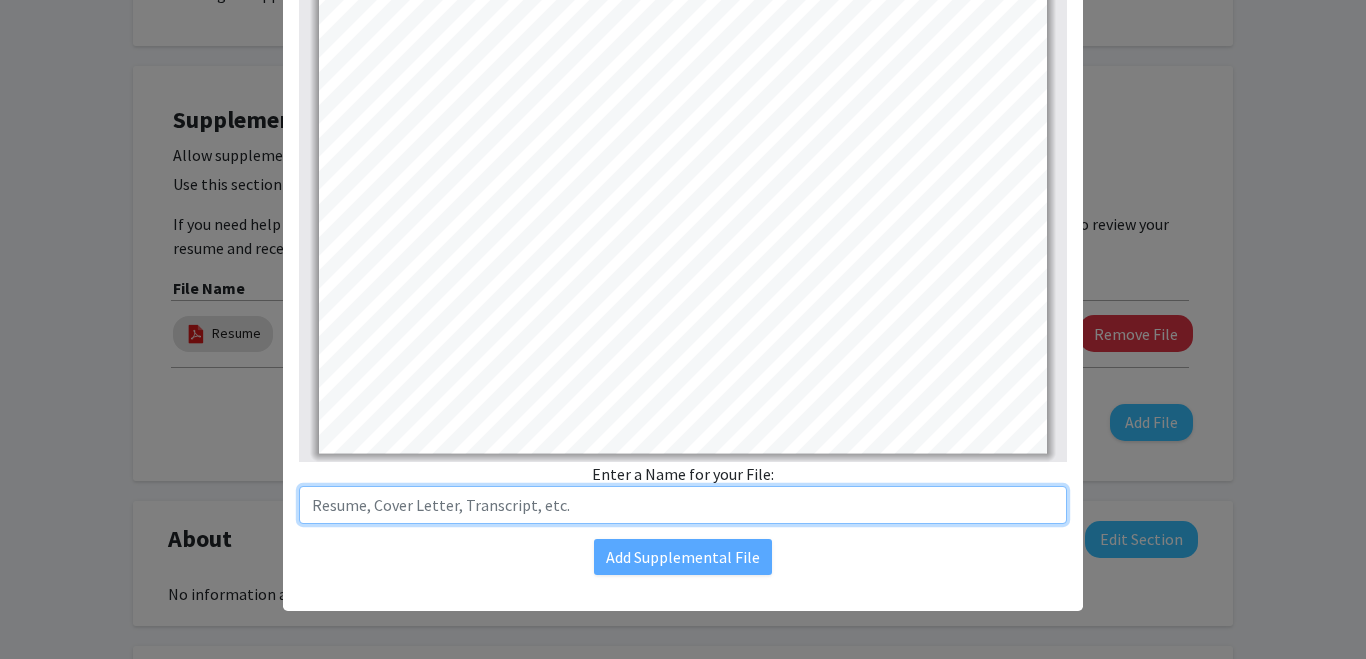 click at bounding box center [683, 505] 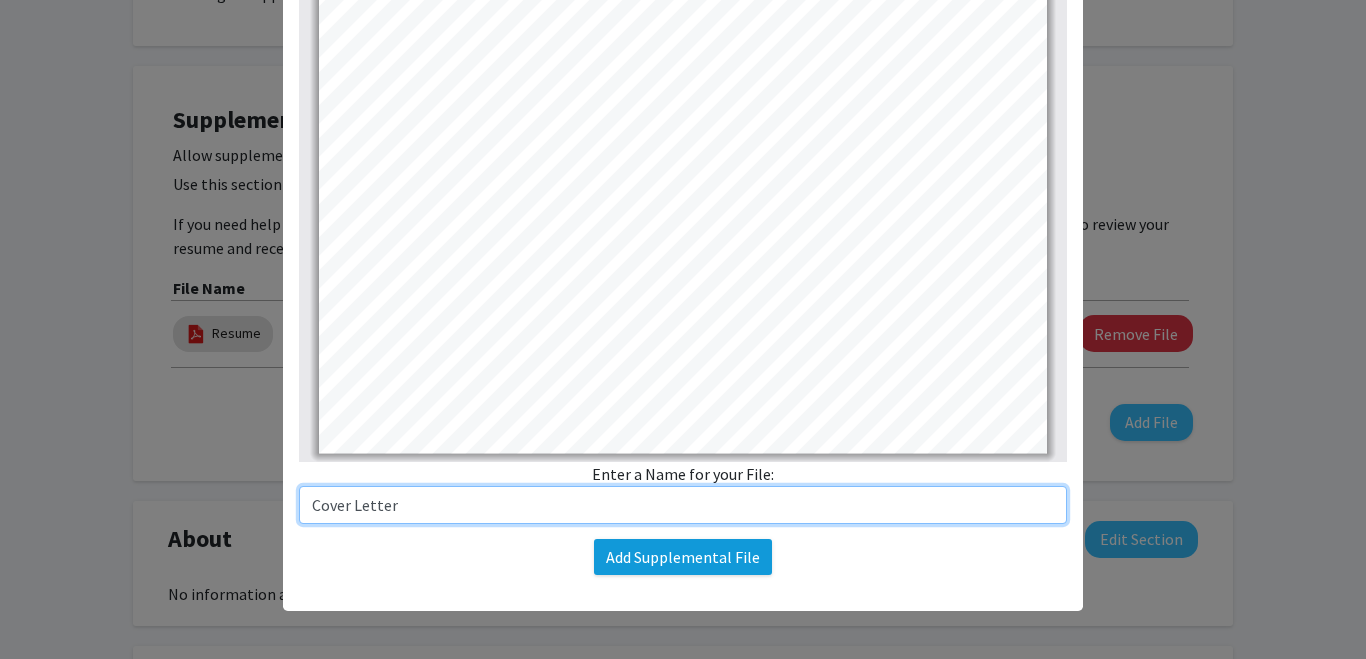 type on "Cover Letter" 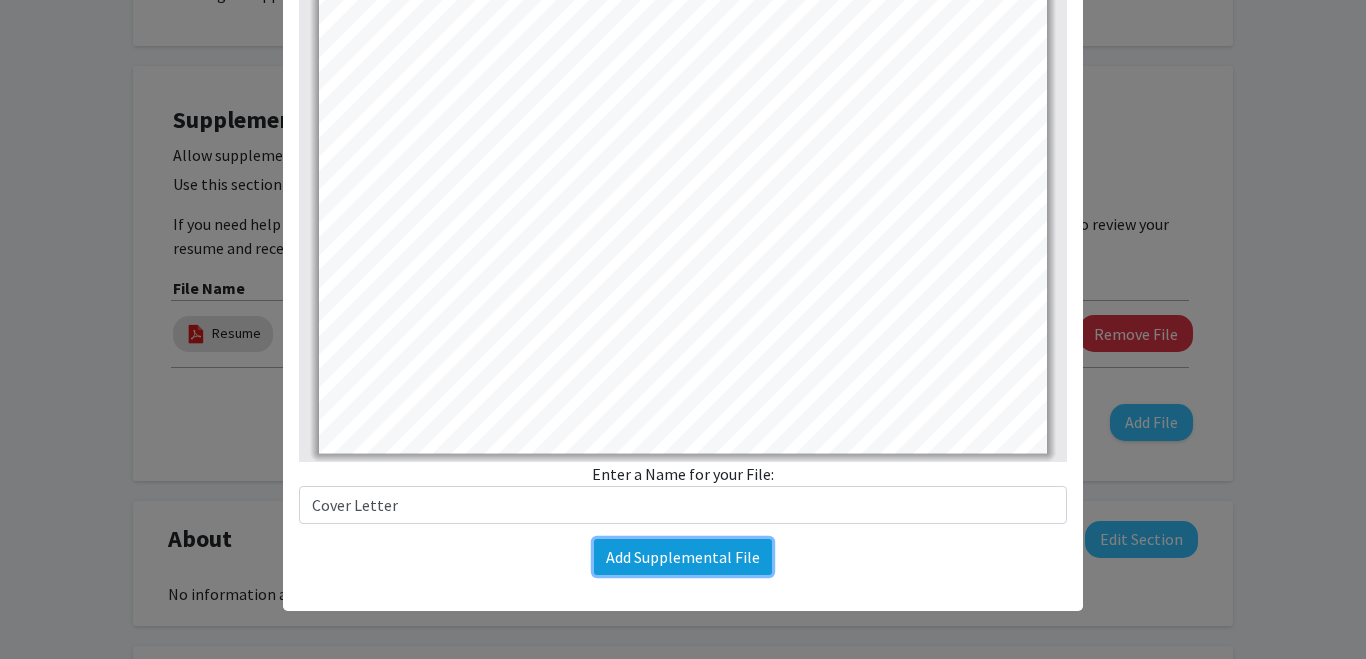 click on "Add Supplemental File" 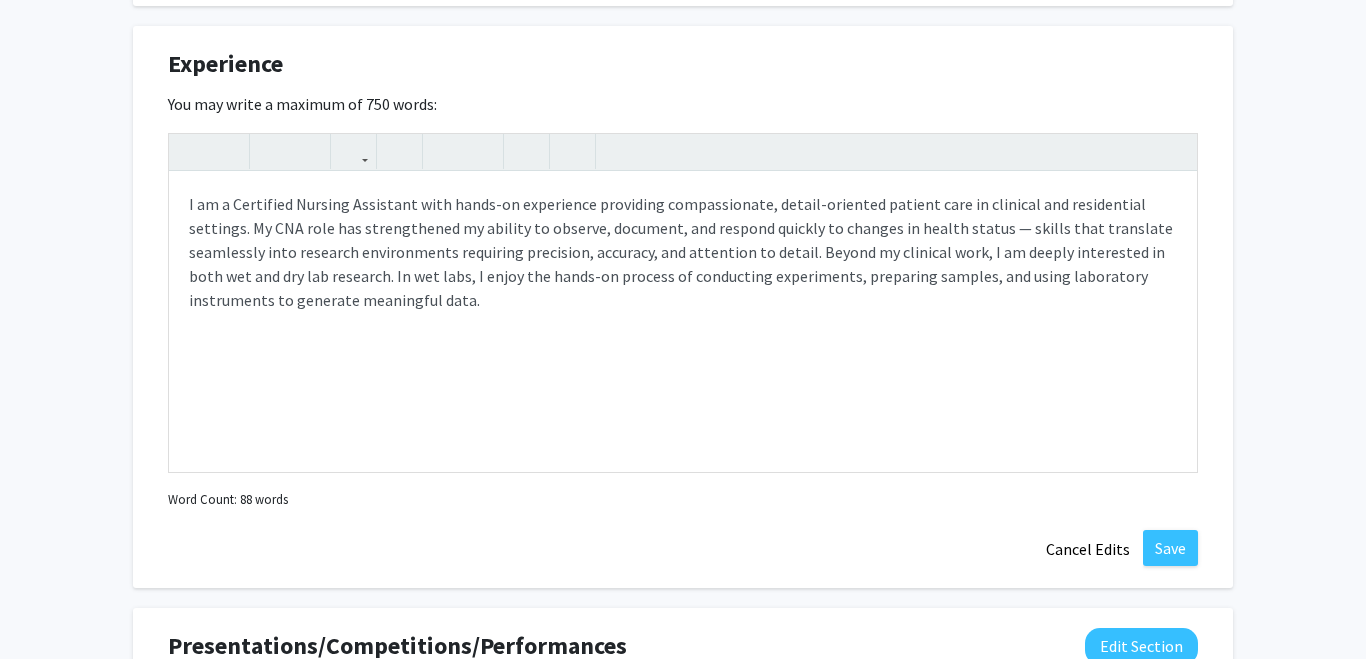 scroll, scrollTop: 2017, scrollLeft: 0, axis: vertical 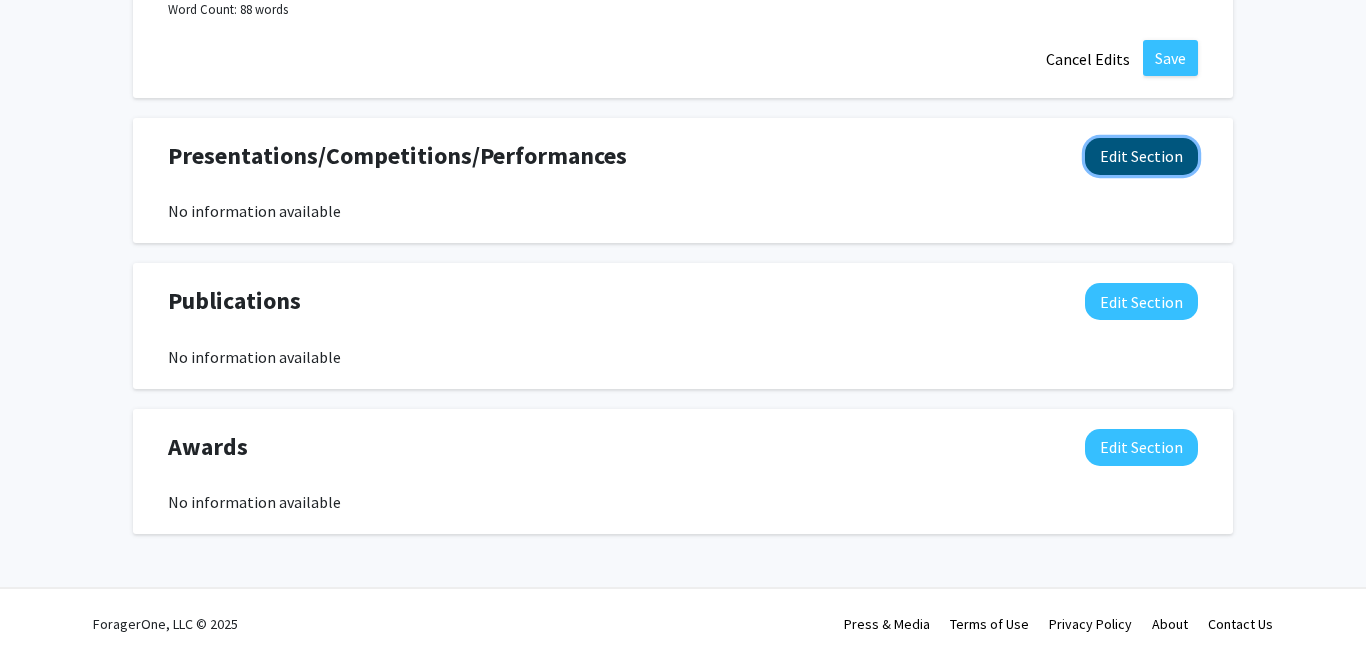 click on "Edit Section" 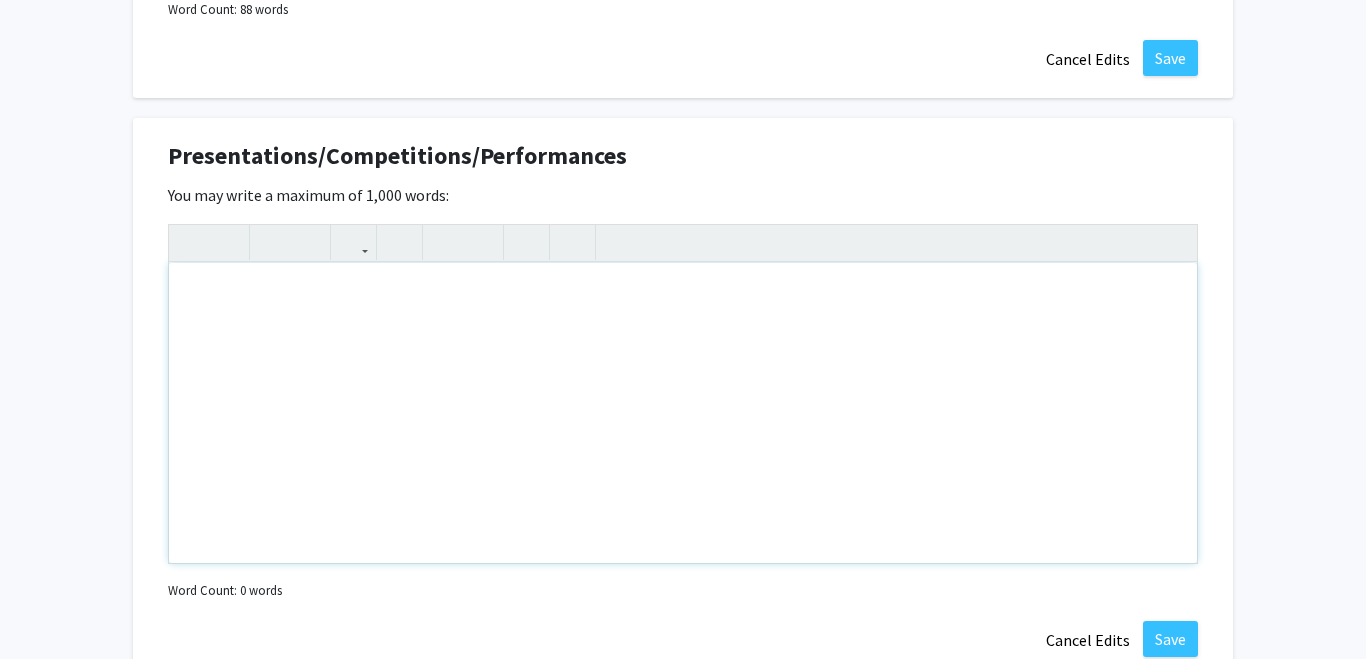 click at bounding box center (683, 413) 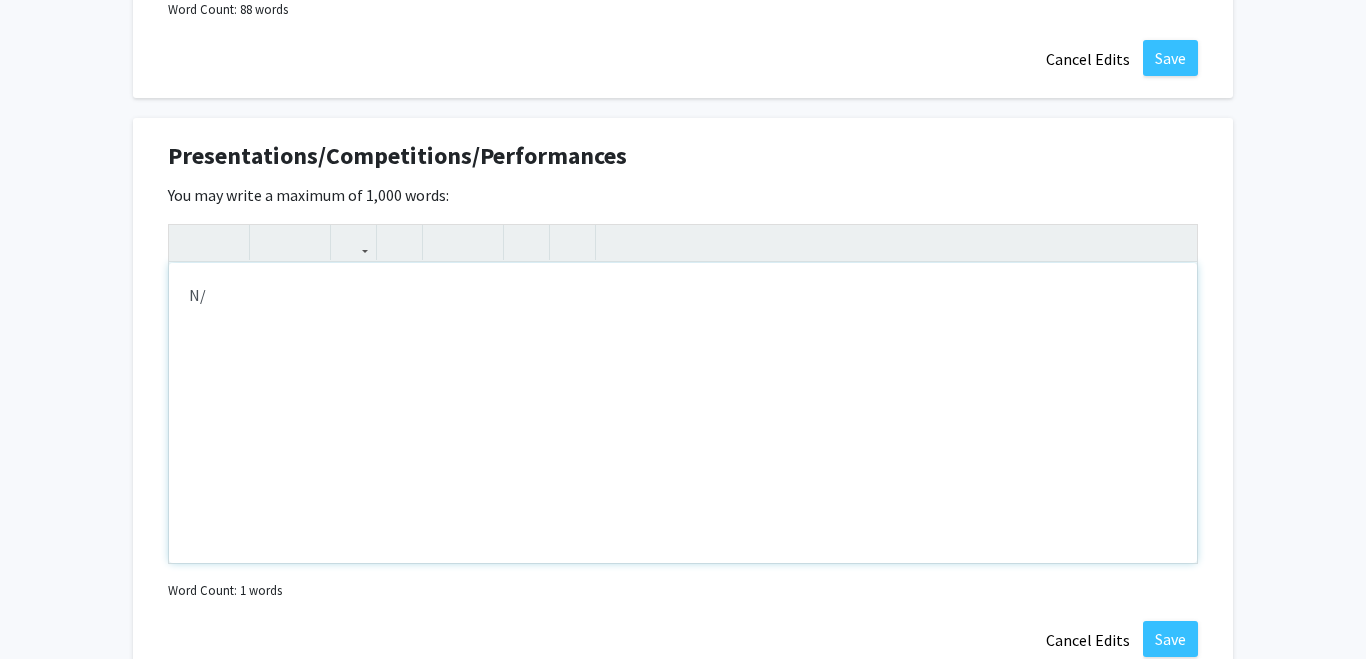 type on "N/A" 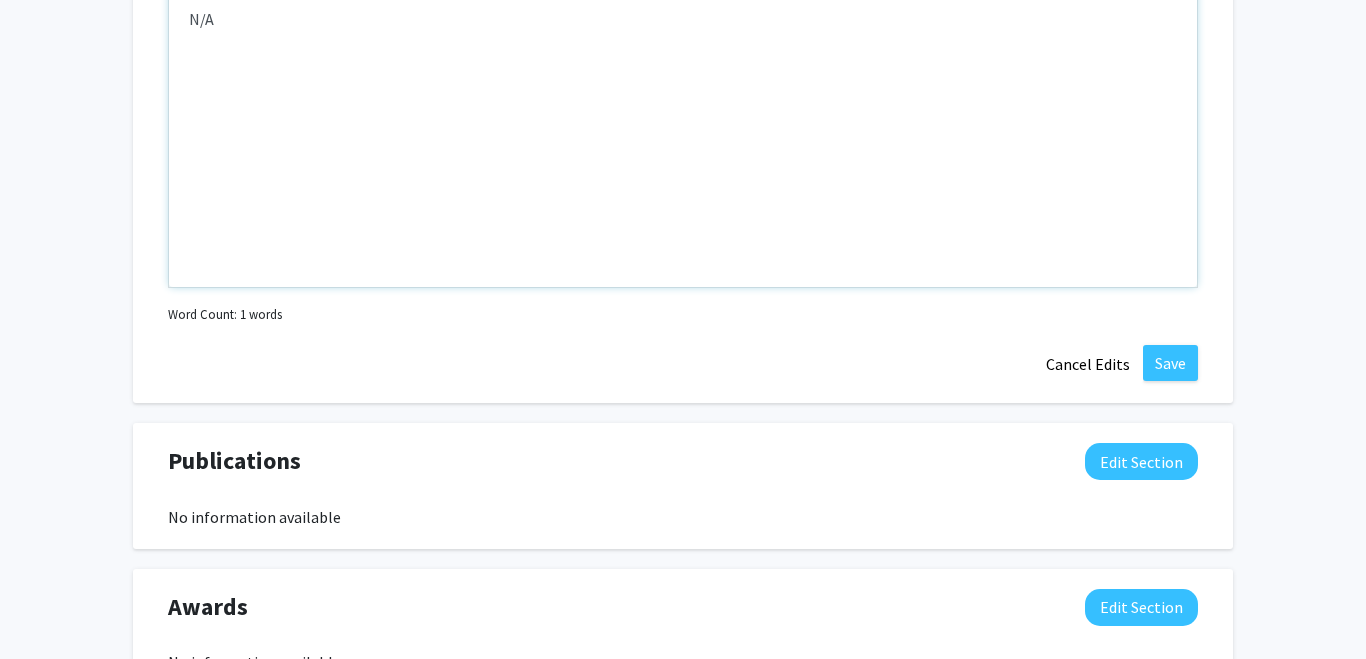 scroll, scrollTop: 2302, scrollLeft: 0, axis: vertical 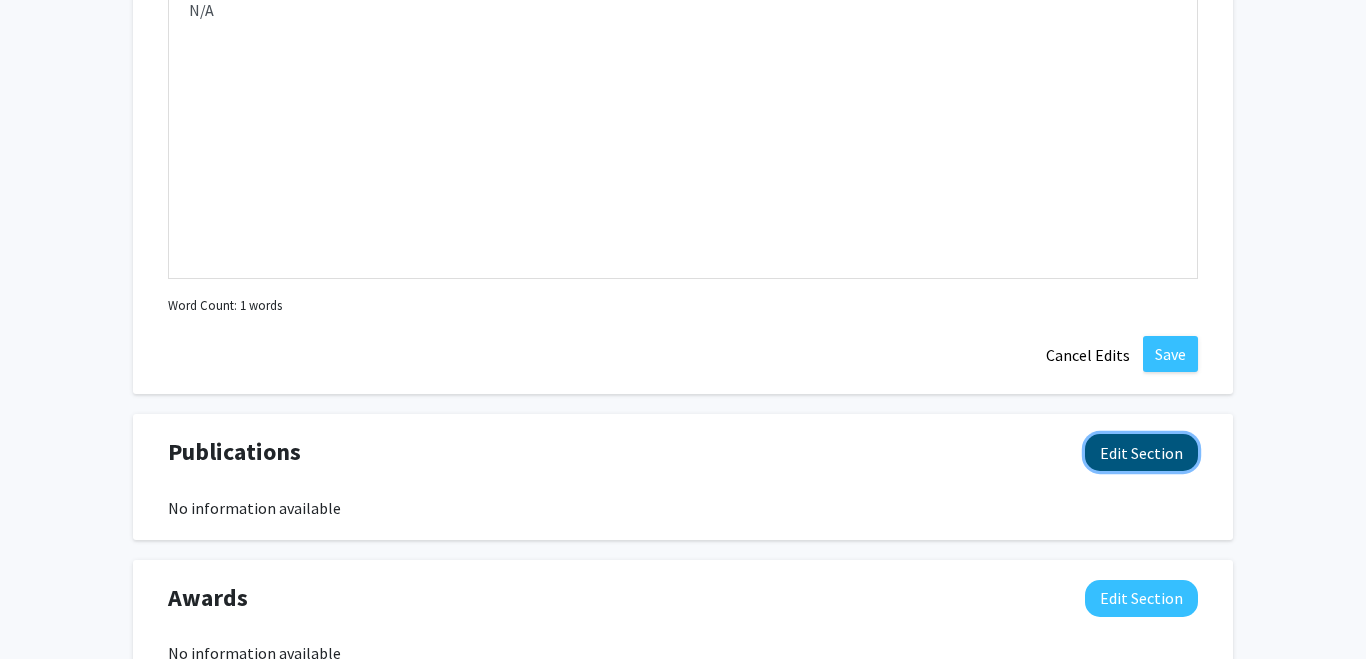 click on "Edit Section" 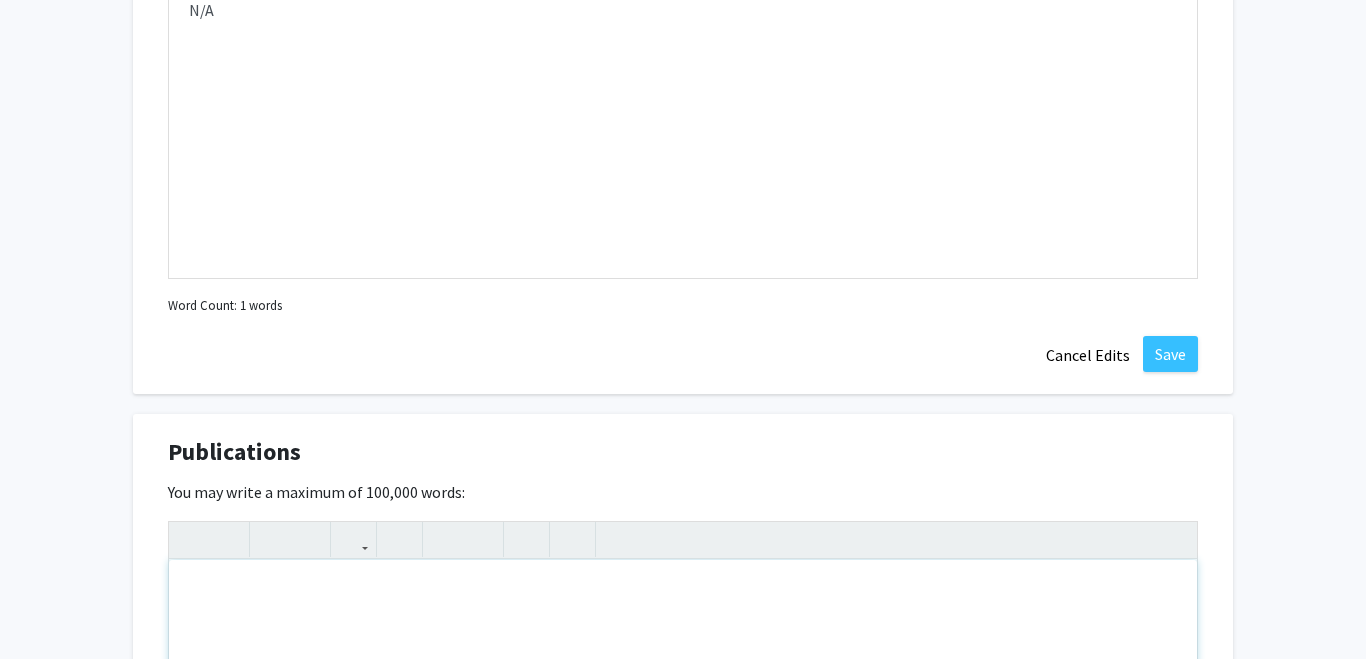 click at bounding box center [683, 710] 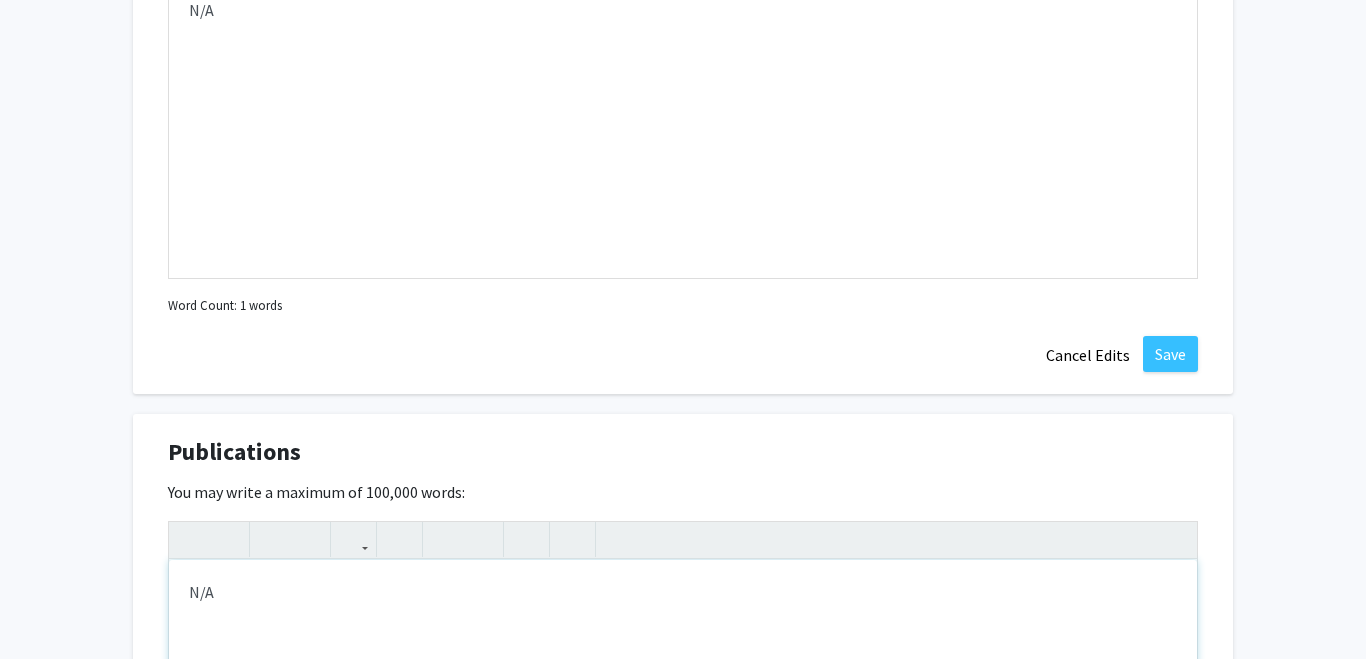 type on "N/A" 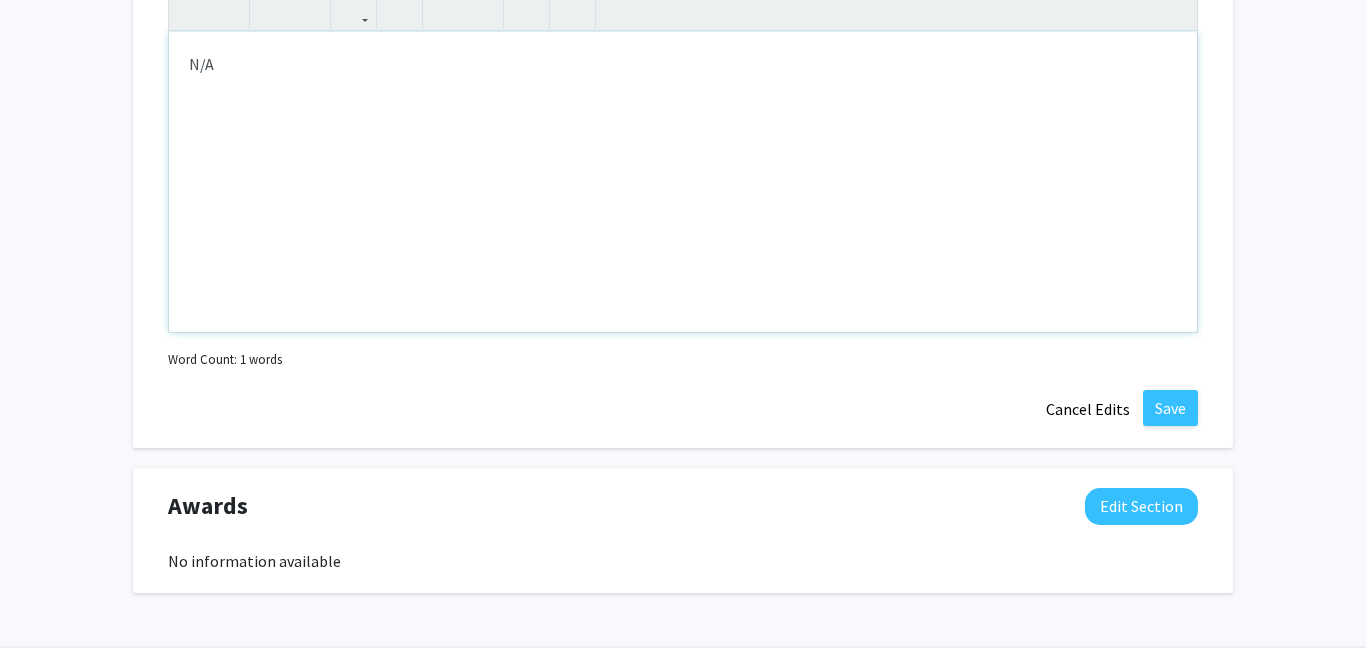 scroll, scrollTop: 2842, scrollLeft: 0, axis: vertical 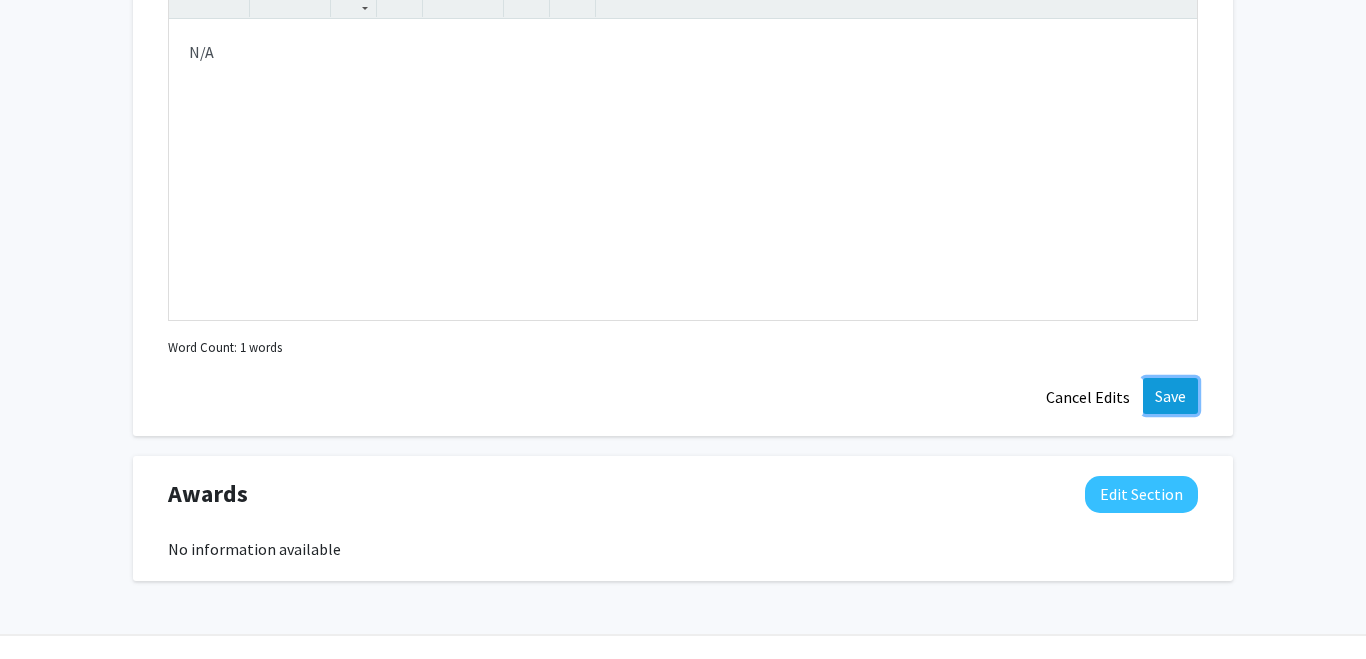 click on "Save" 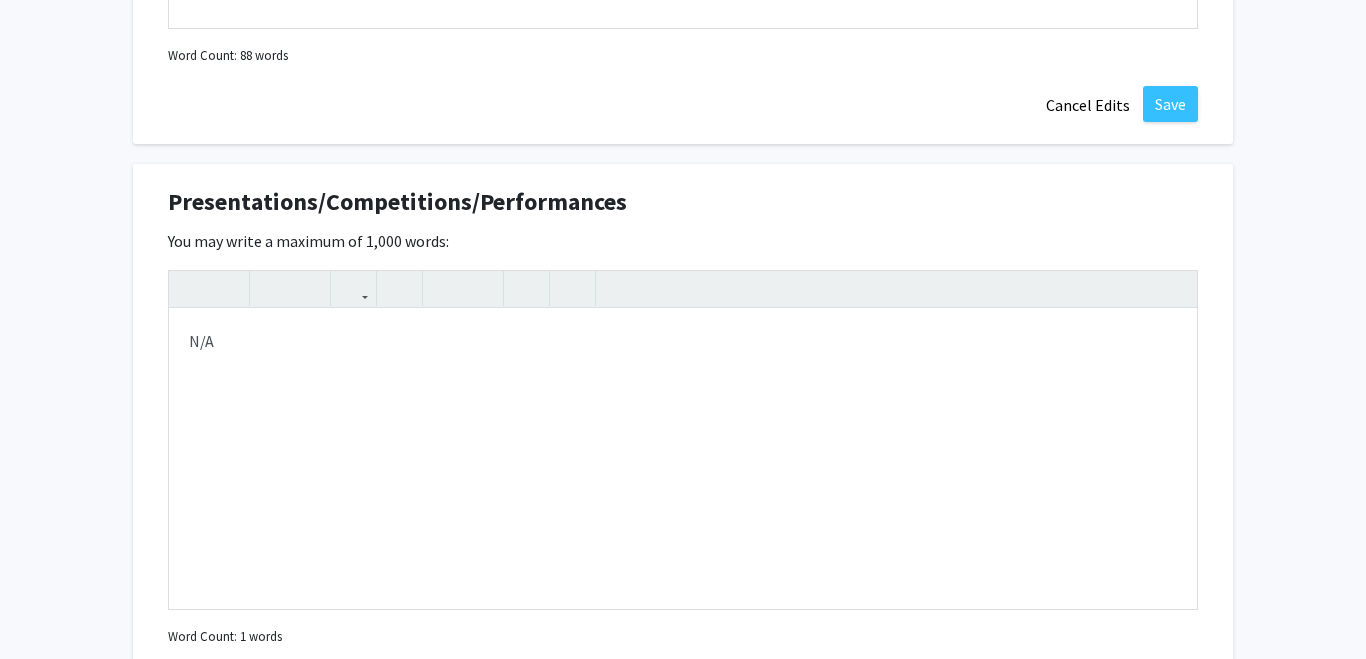 scroll, scrollTop: 1974, scrollLeft: 0, axis: vertical 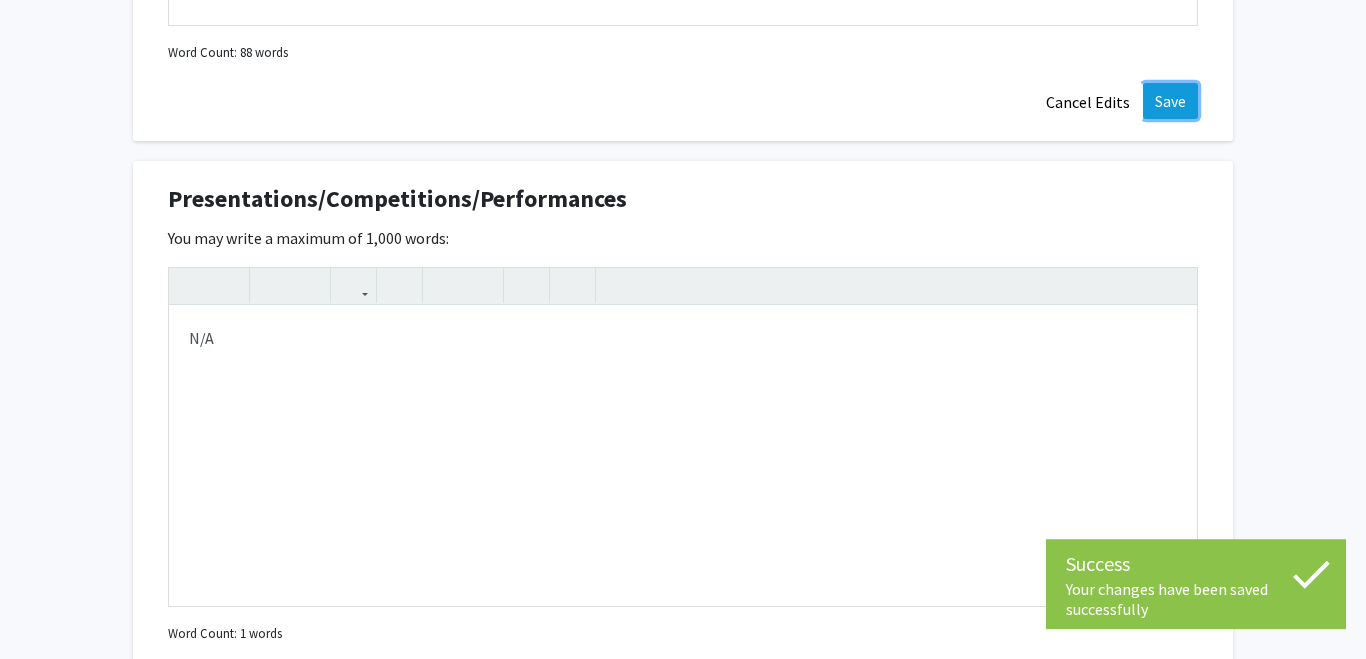 click on "Save" 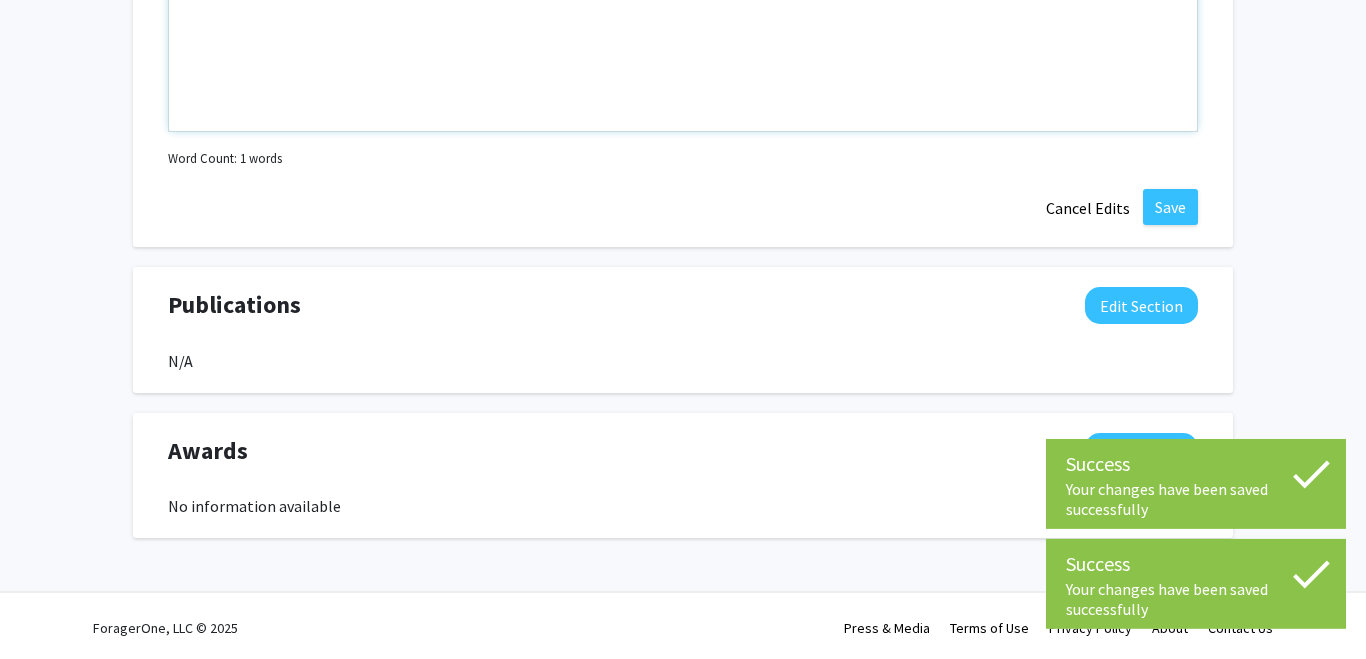 scroll, scrollTop: 2129, scrollLeft: 0, axis: vertical 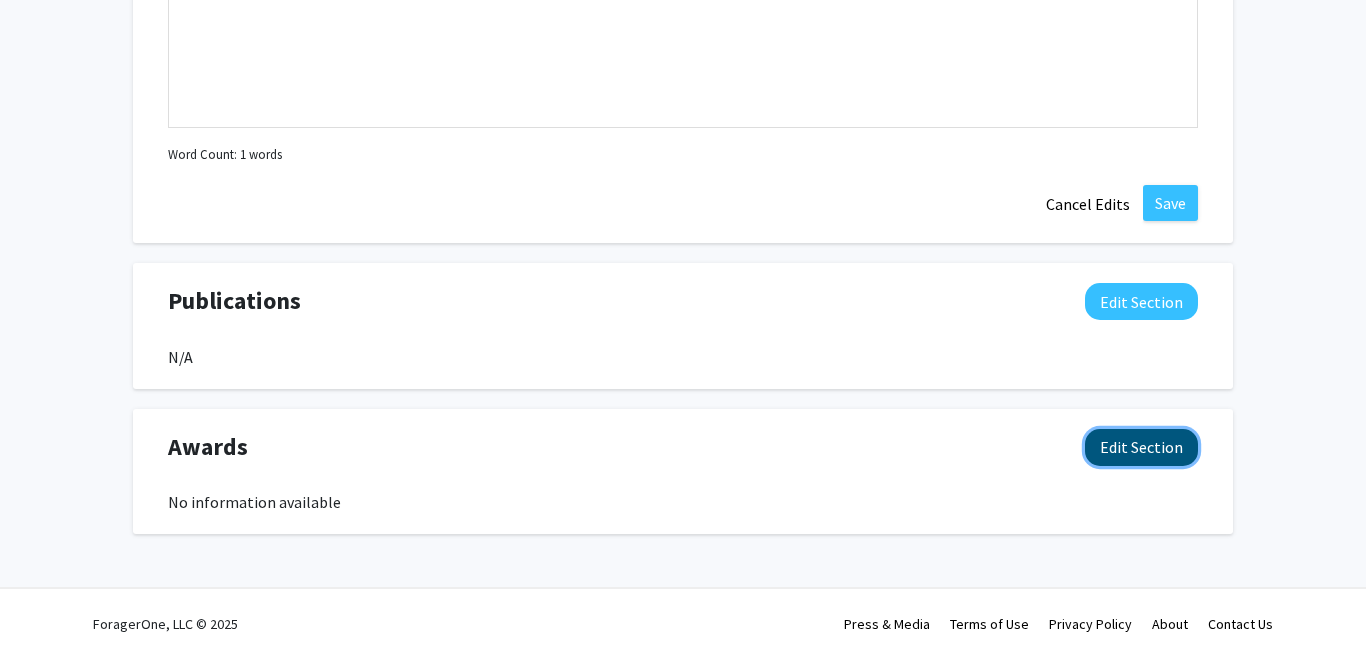 click on "Edit Section" 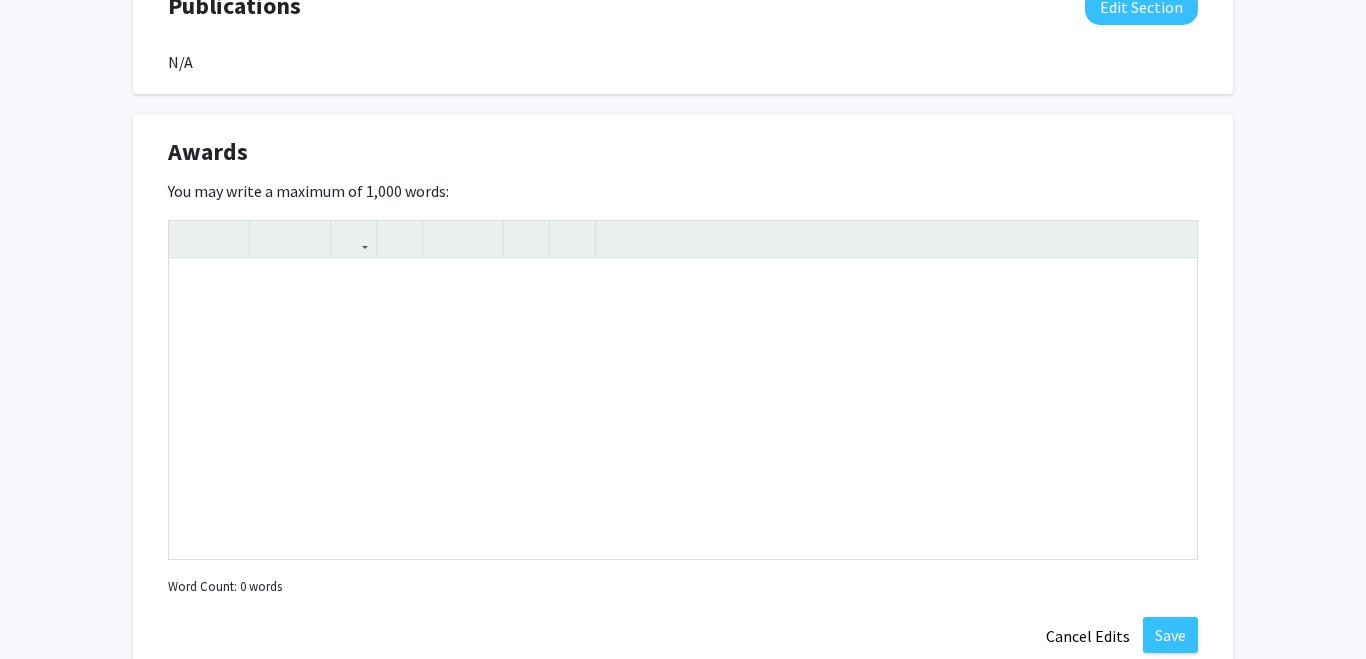scroll, scrollTop: 2425, scrollLeft: 0, axis: vertical 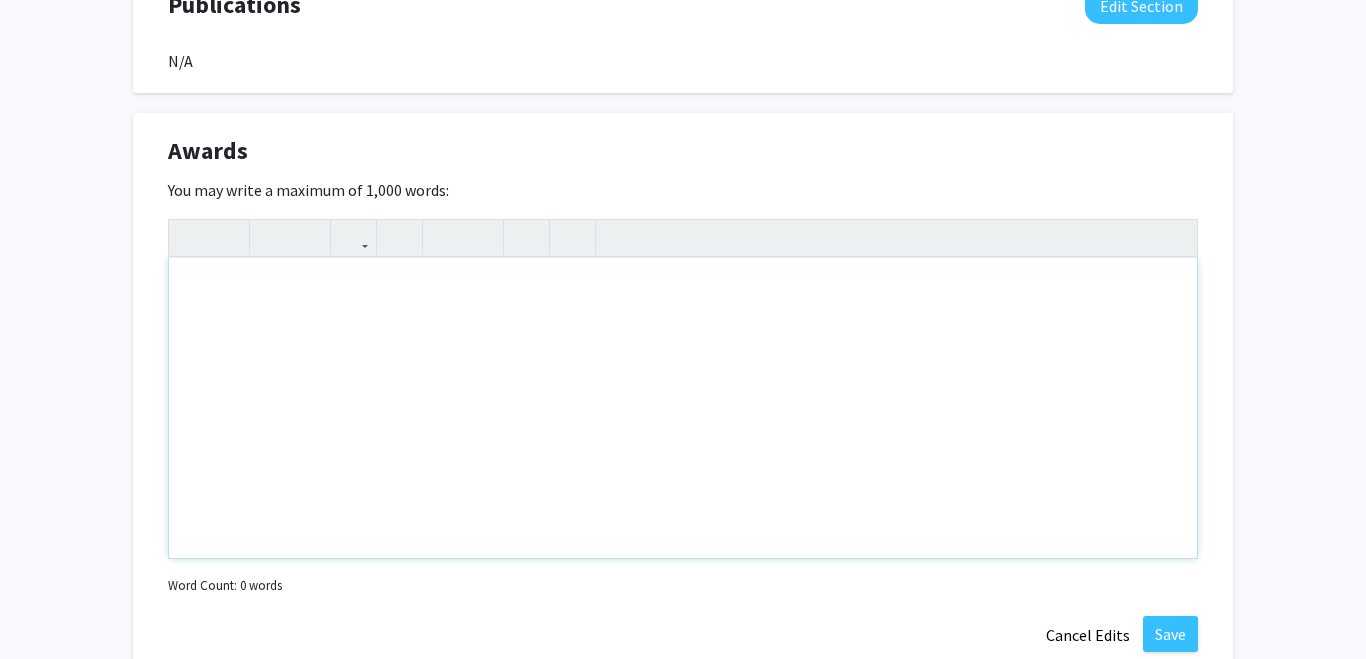 click at bounding box center (683, 408) 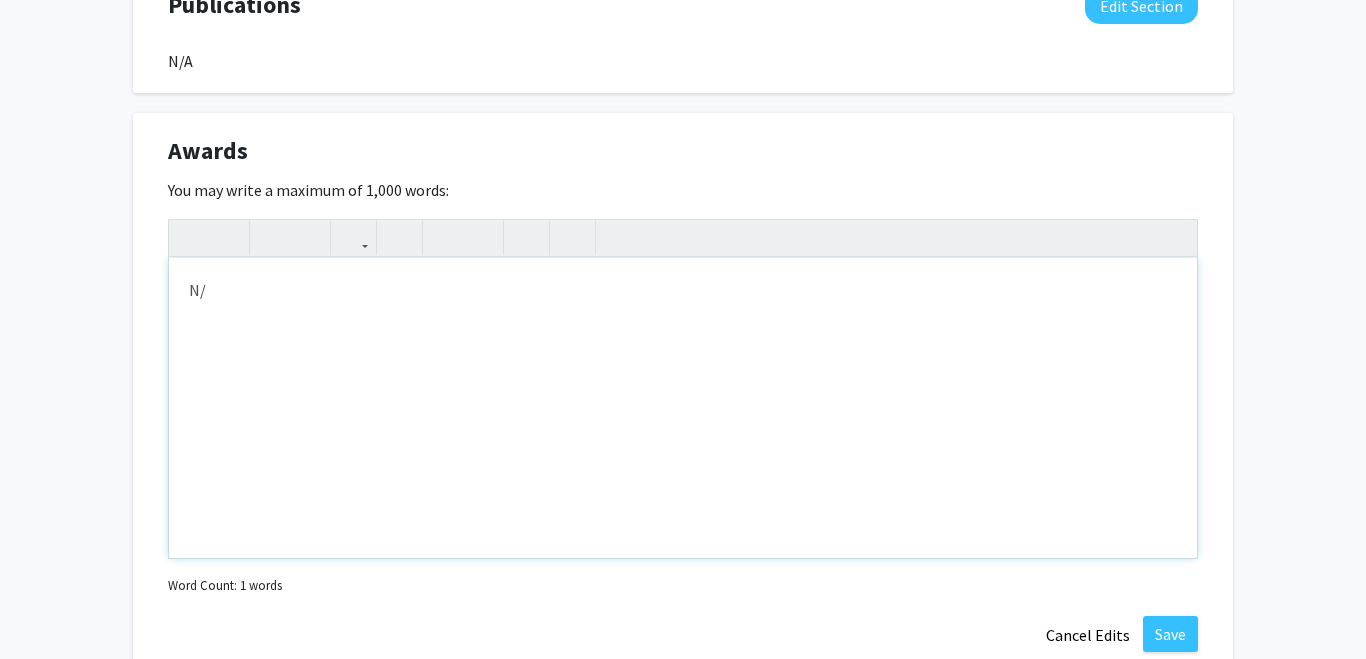 type on "N/A" 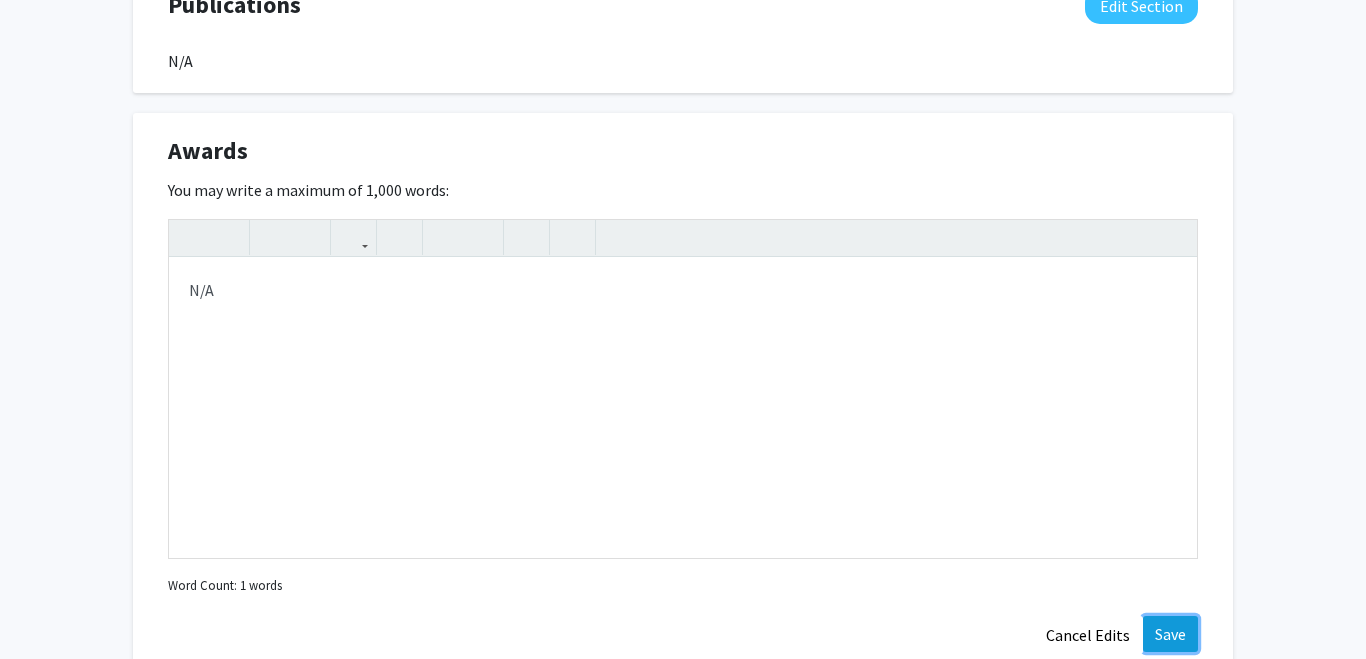 click on "Save" 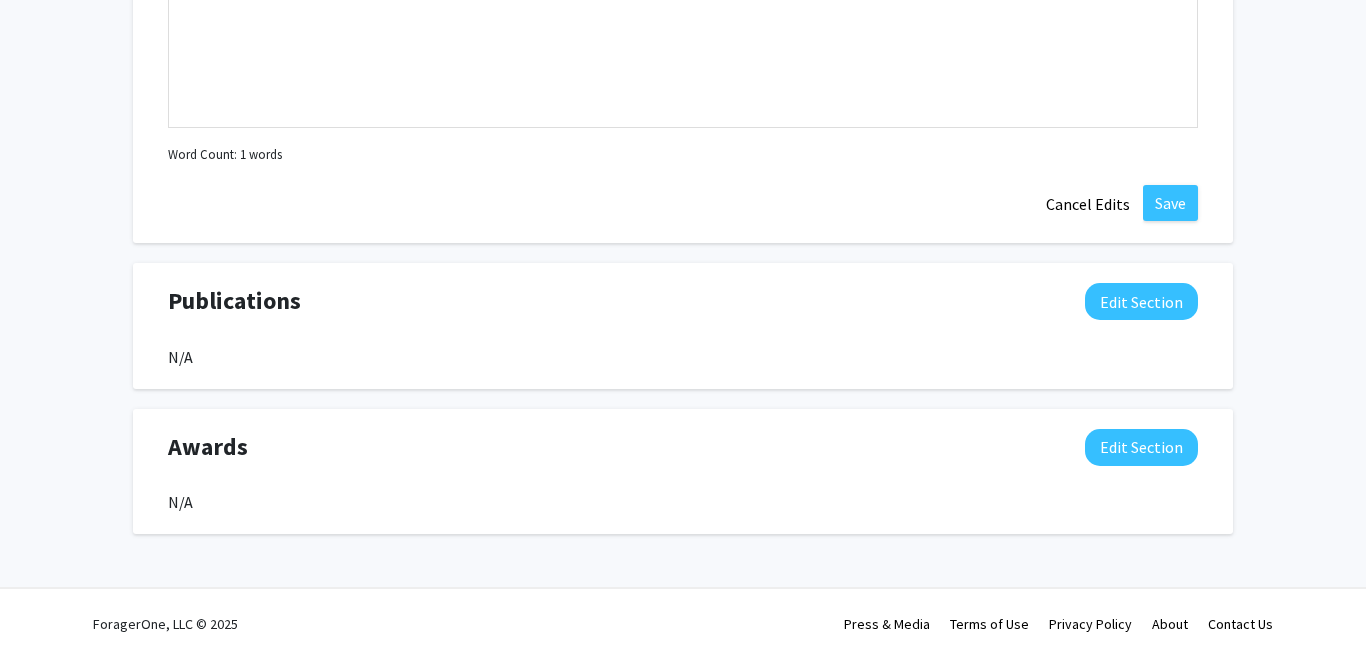 scroll, scrollTop: 2129, scrollLeft: 0, axis: vertical 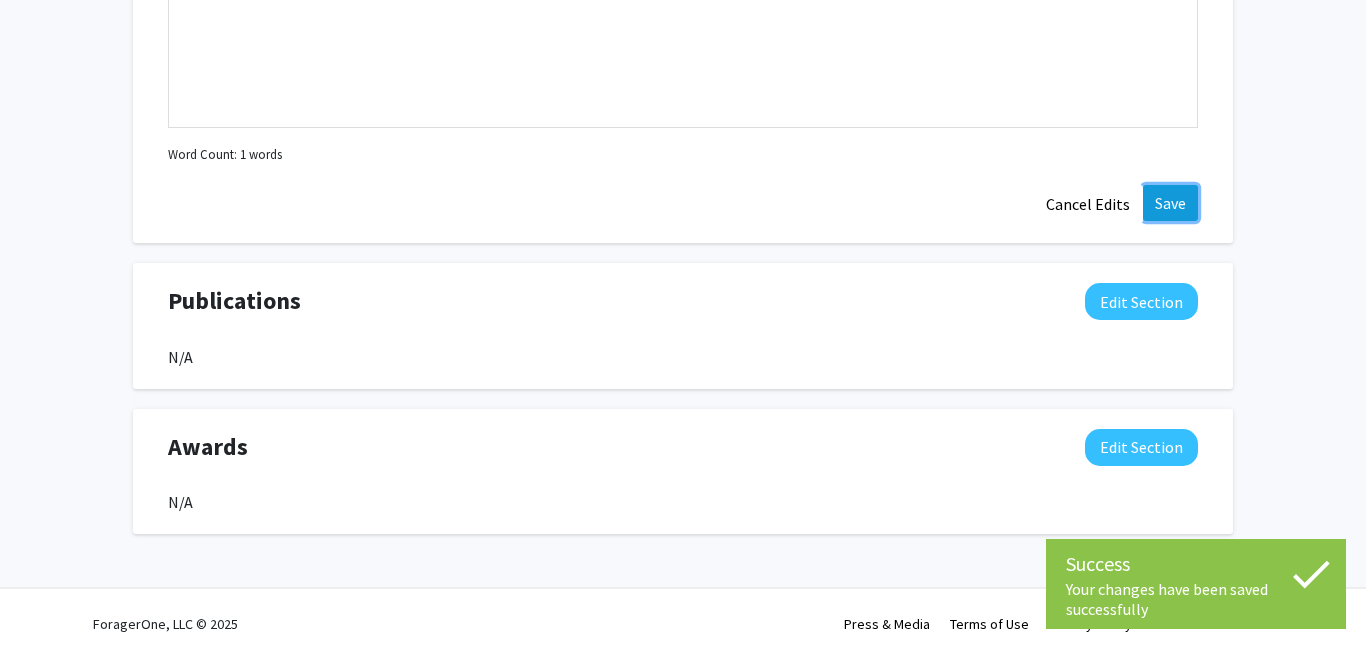 click on "Save" 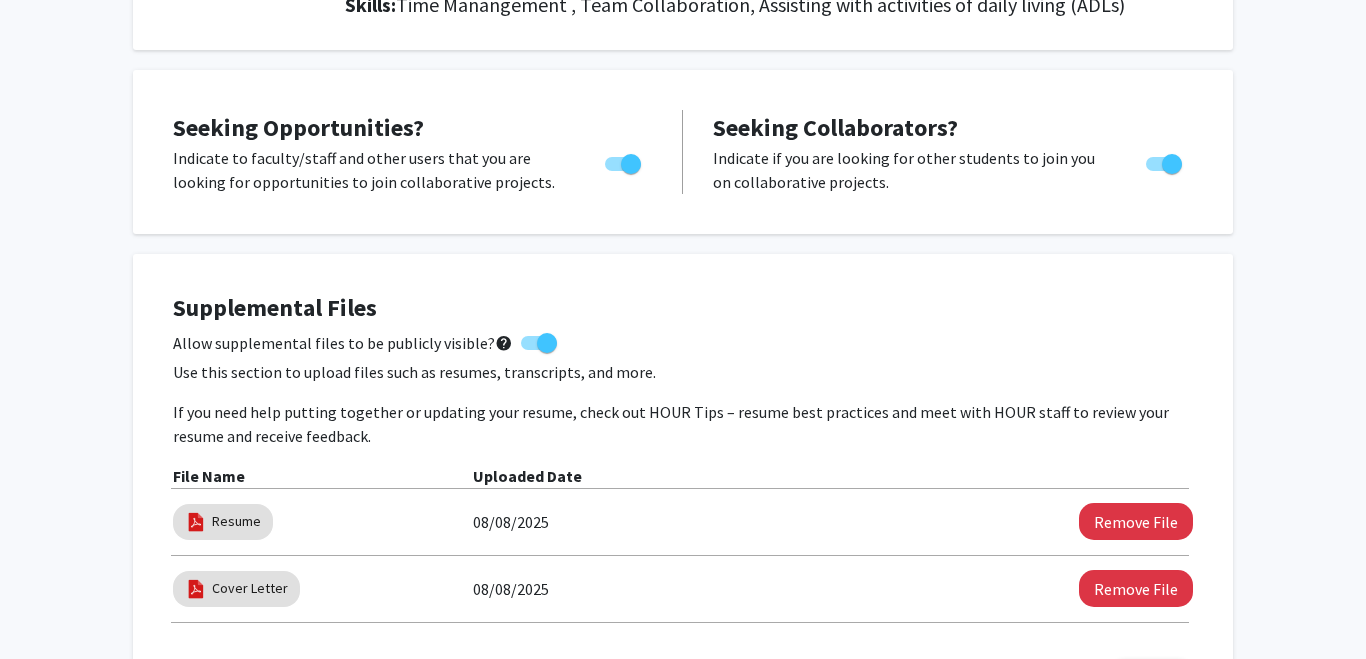 scroll, scrollTop: 0, scrollLeft: 0, axis: both 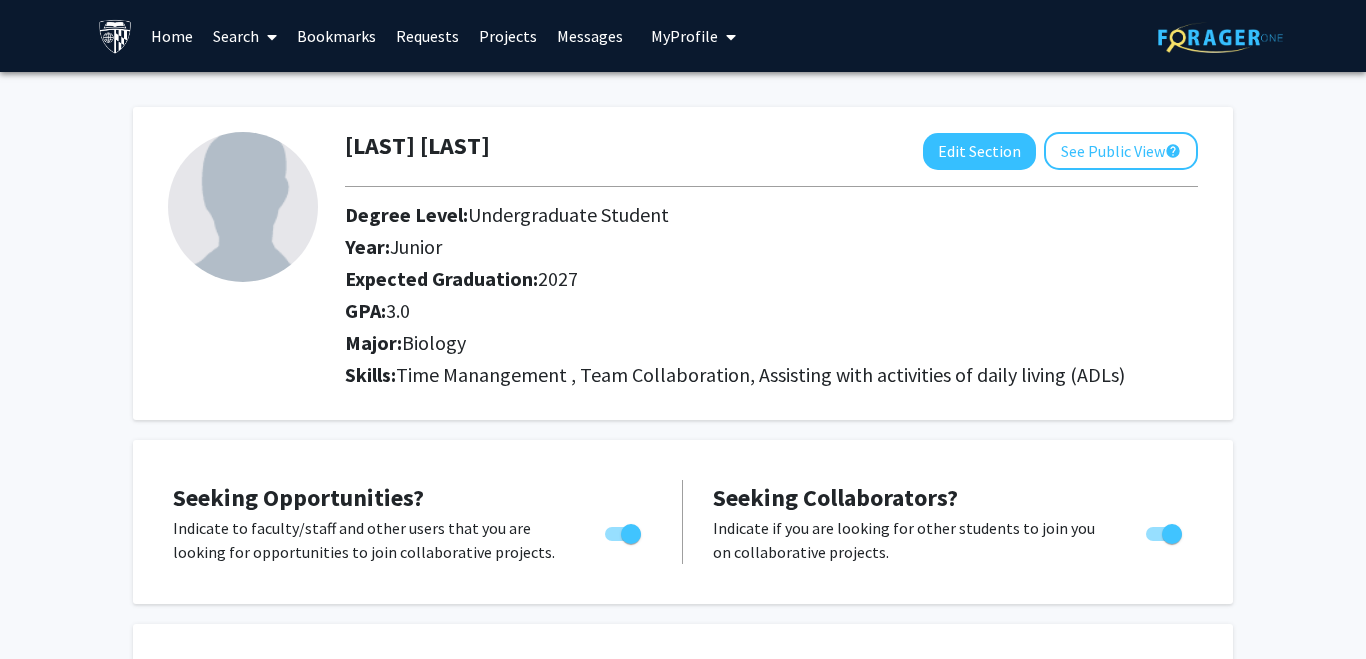 click on "Bookmarks" at bounding box center (336, 36) 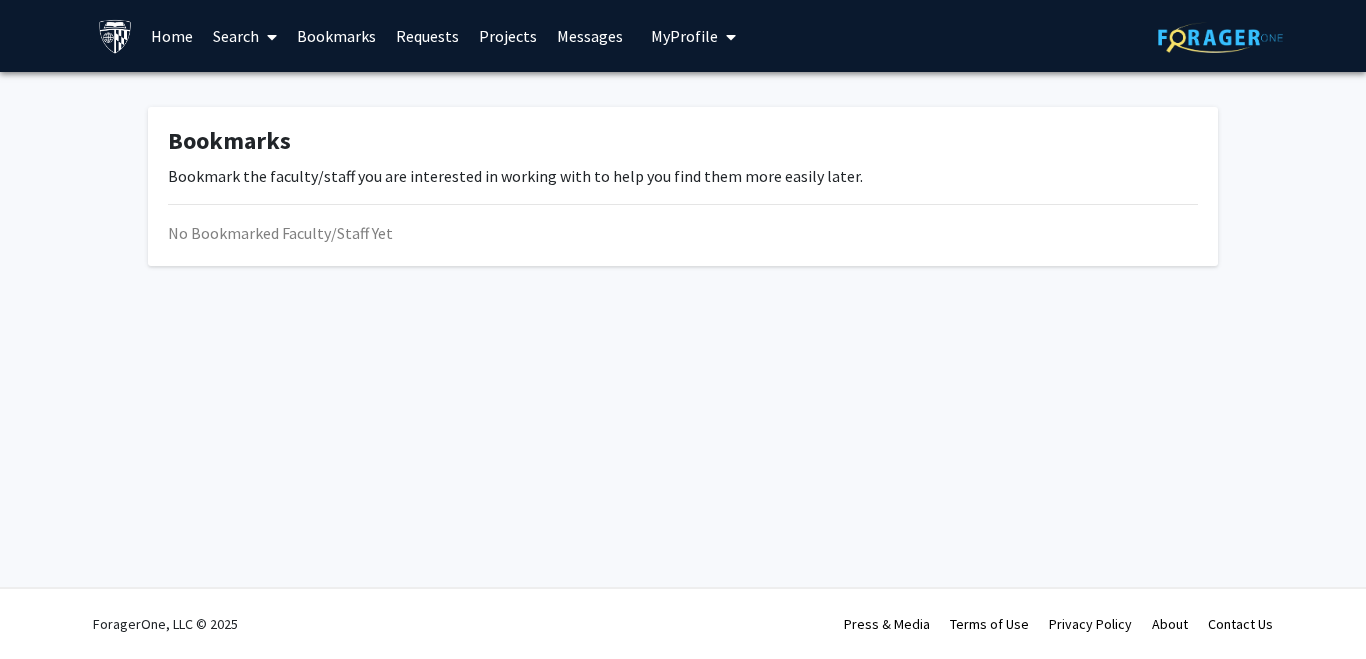 click on "Requests" at bounding box center [427, 36] 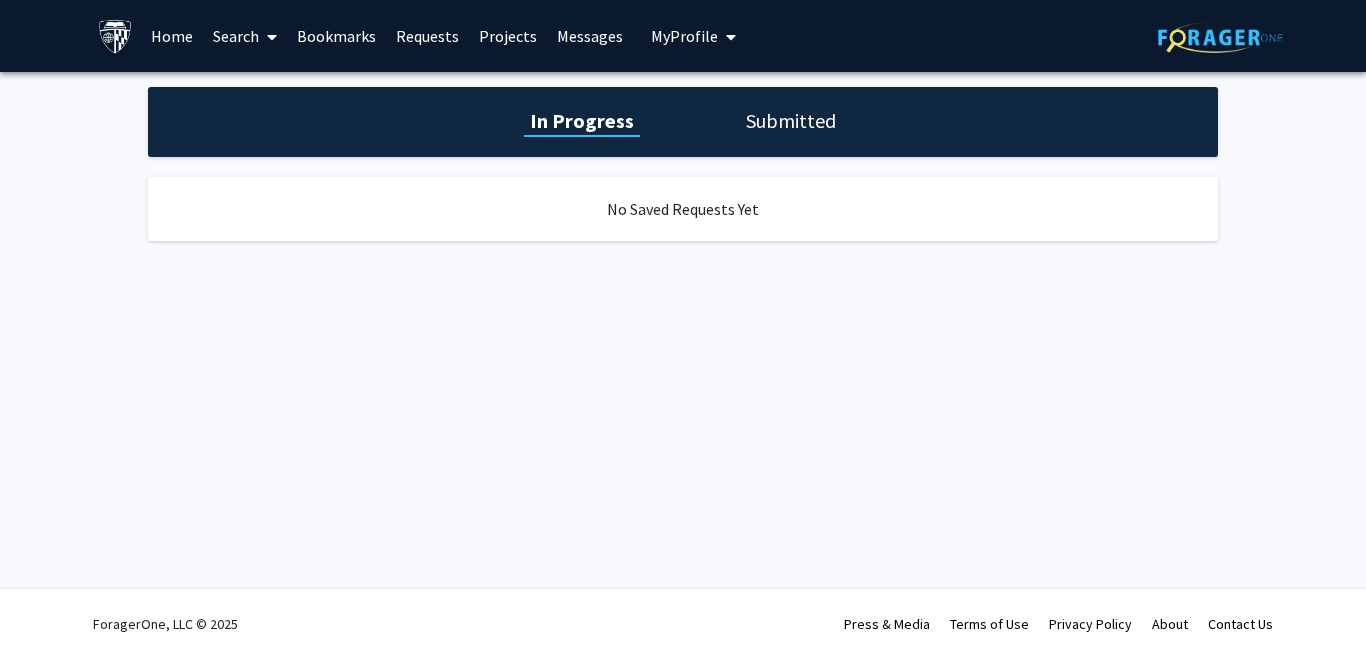 click on "Projects" at bounding box center (508, 36) 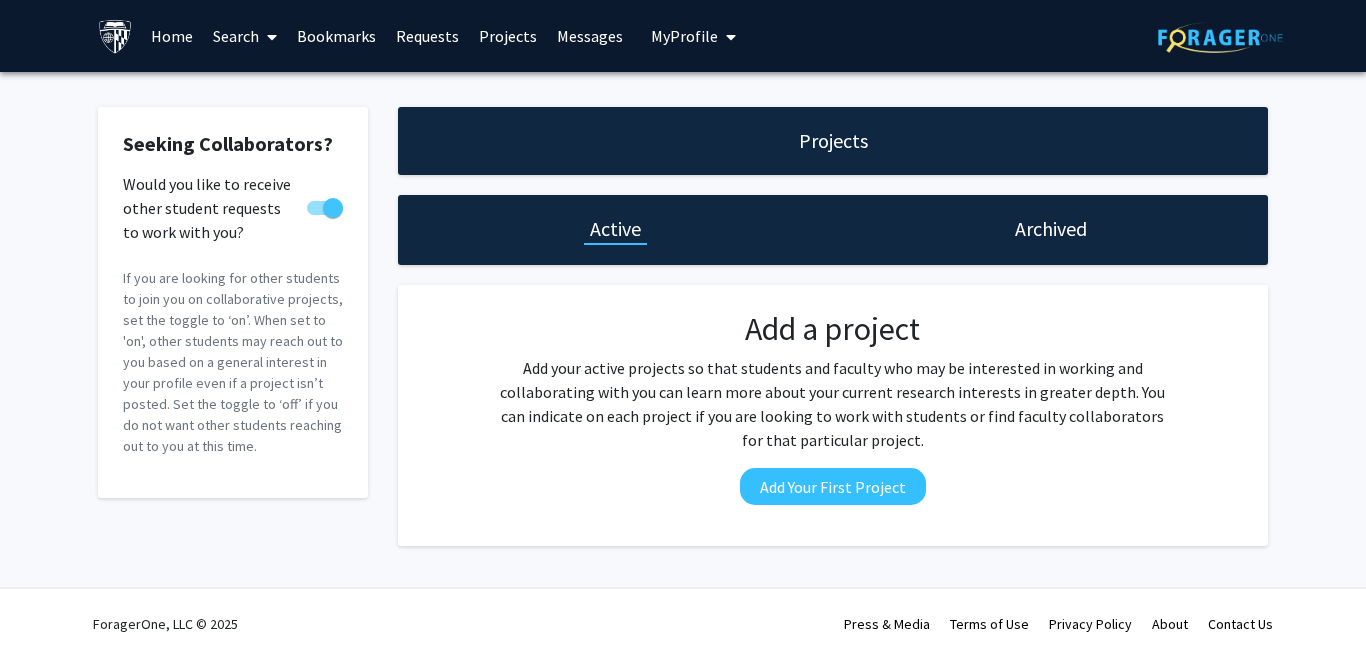 click on "Requests" at bounding box center [427, 36] 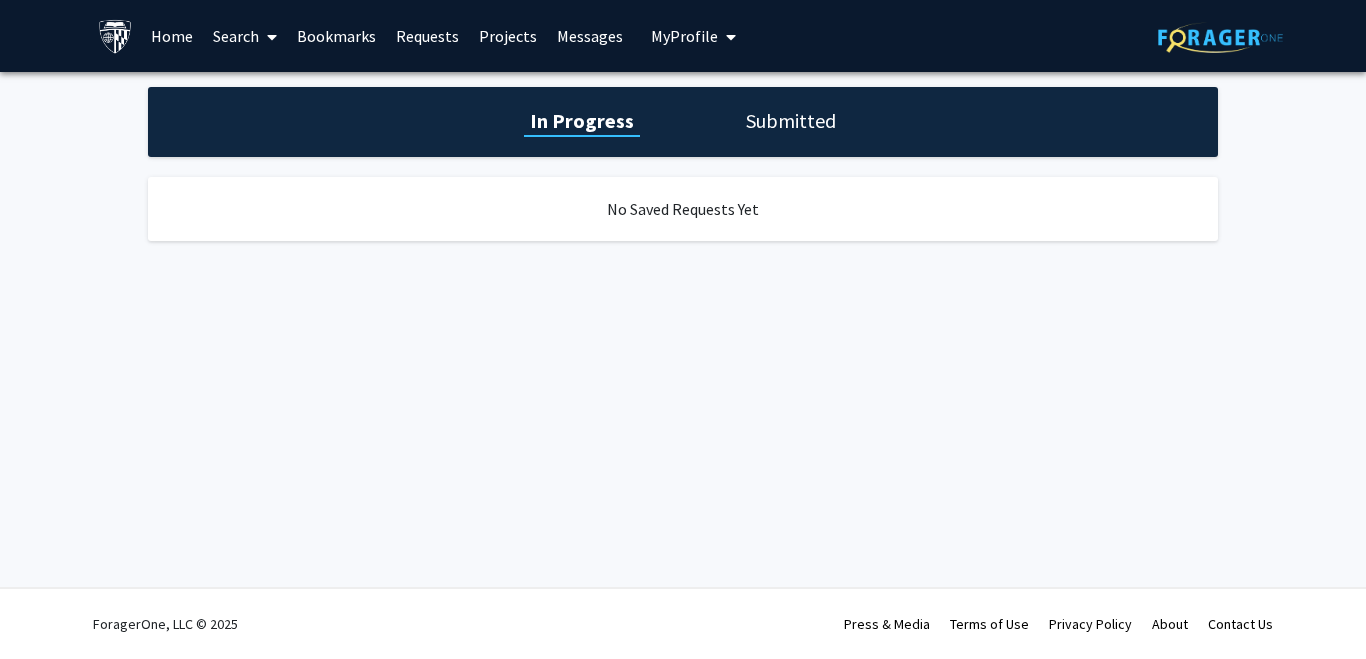 click on "Projects" at bounding box center [508, 36] 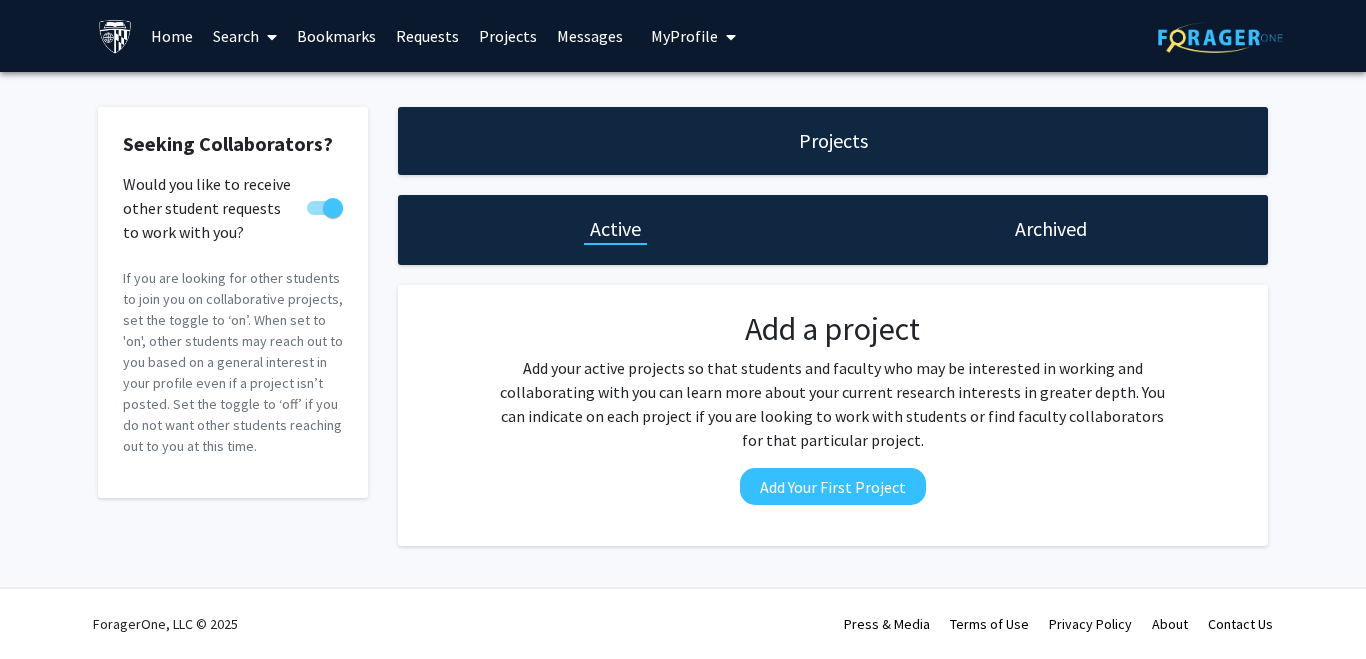 click on "Search" at bounding box center [245, 36] 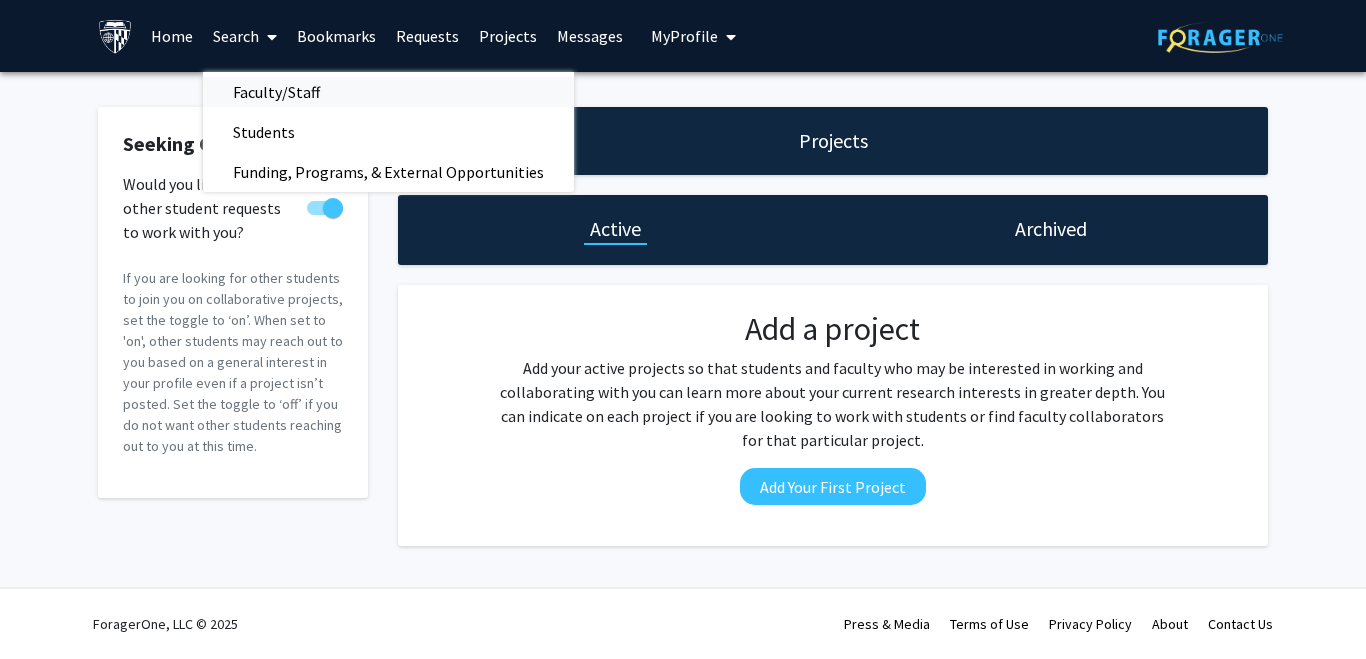 click on "Faculty/Staff" at bounding box center [276, 92] 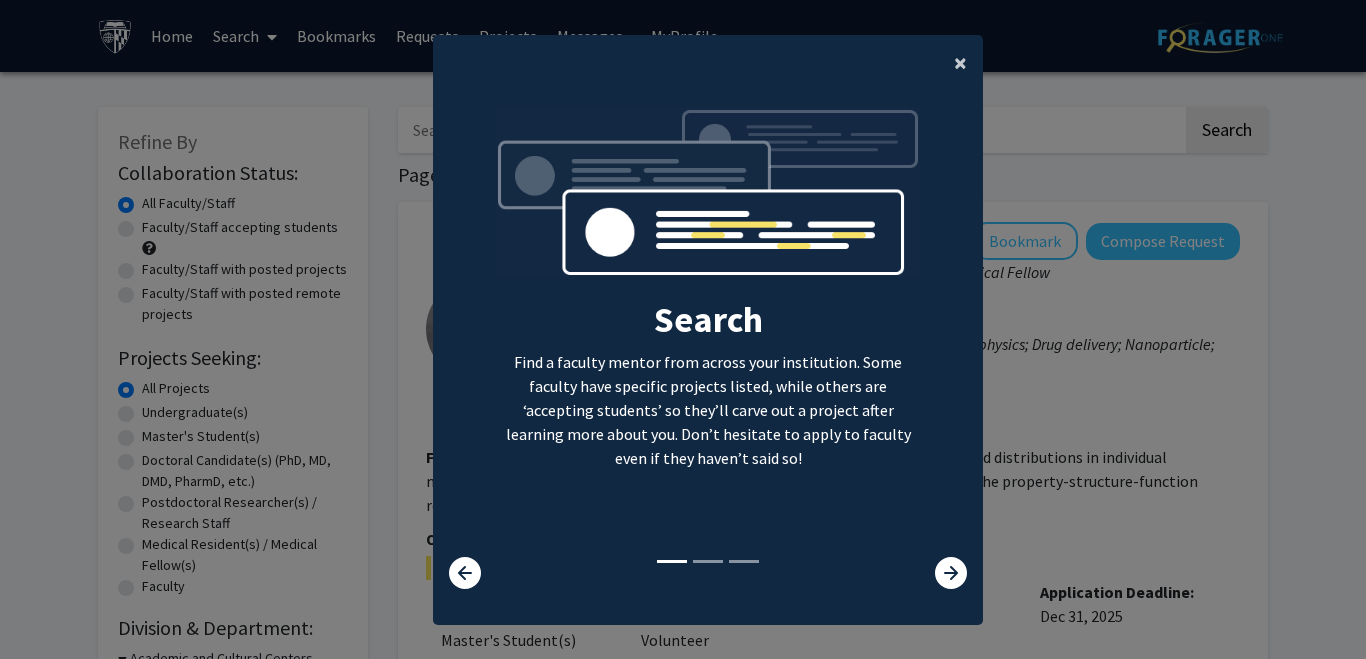 click on "×" 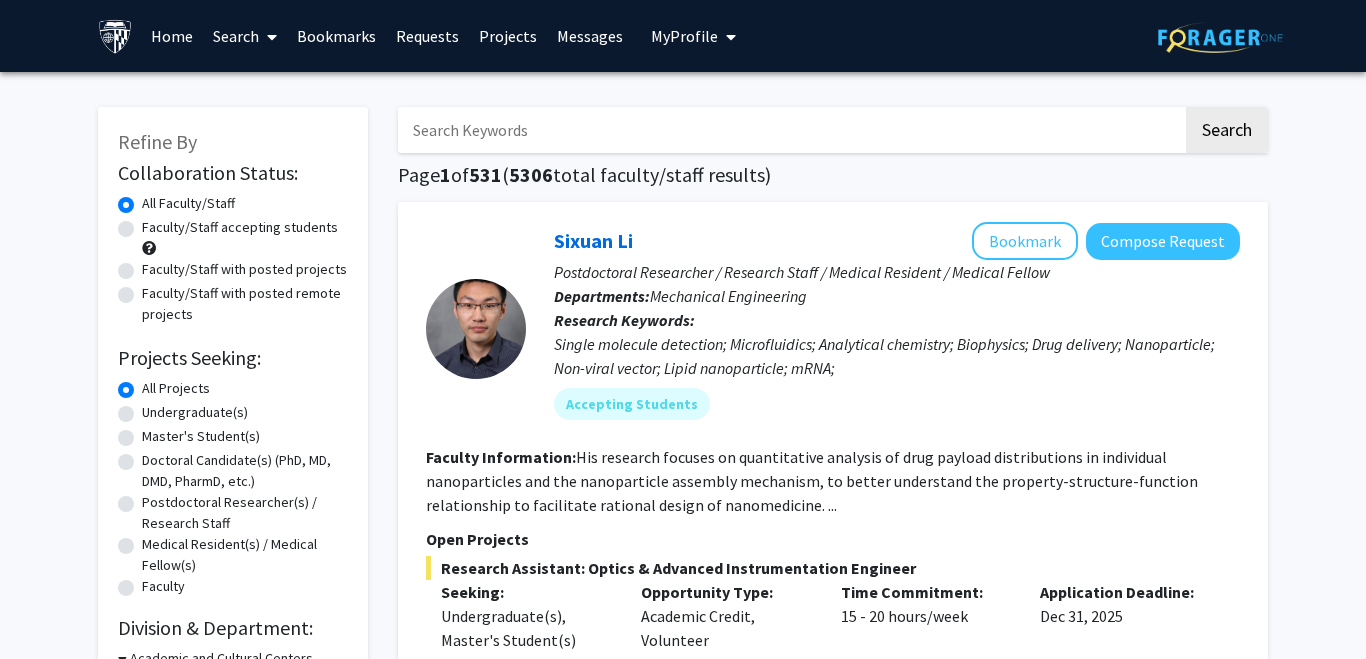 click on "Faculty/Staff accepting students" 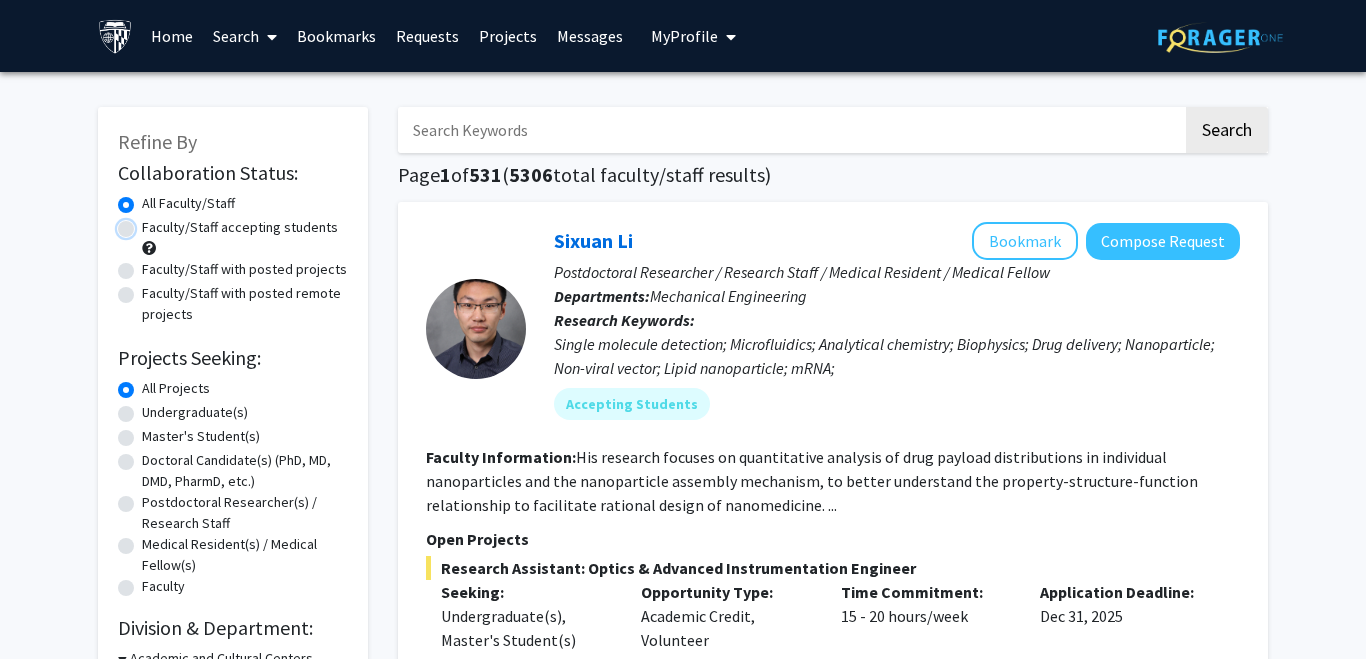 click on "Faculty/Staff accepting students" at bounding box center [148, 223] 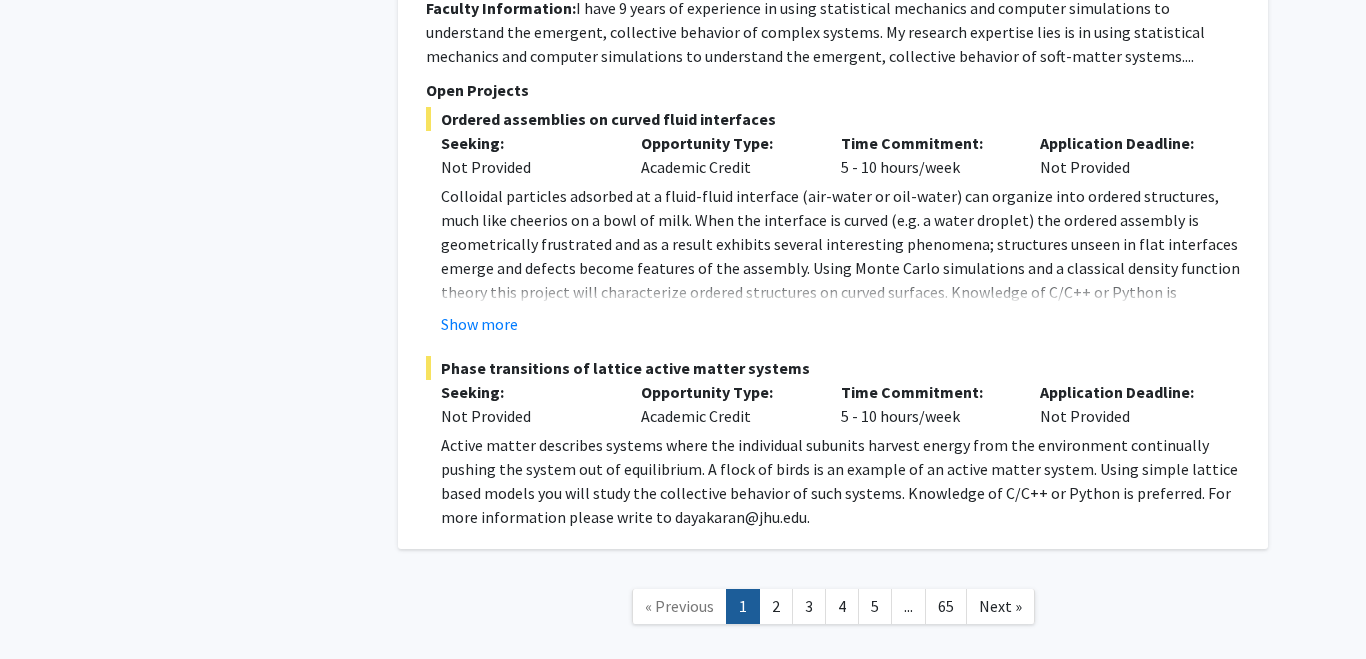 scroll, scrollTop: 9367, scrollLeft: 0, axis: vertical 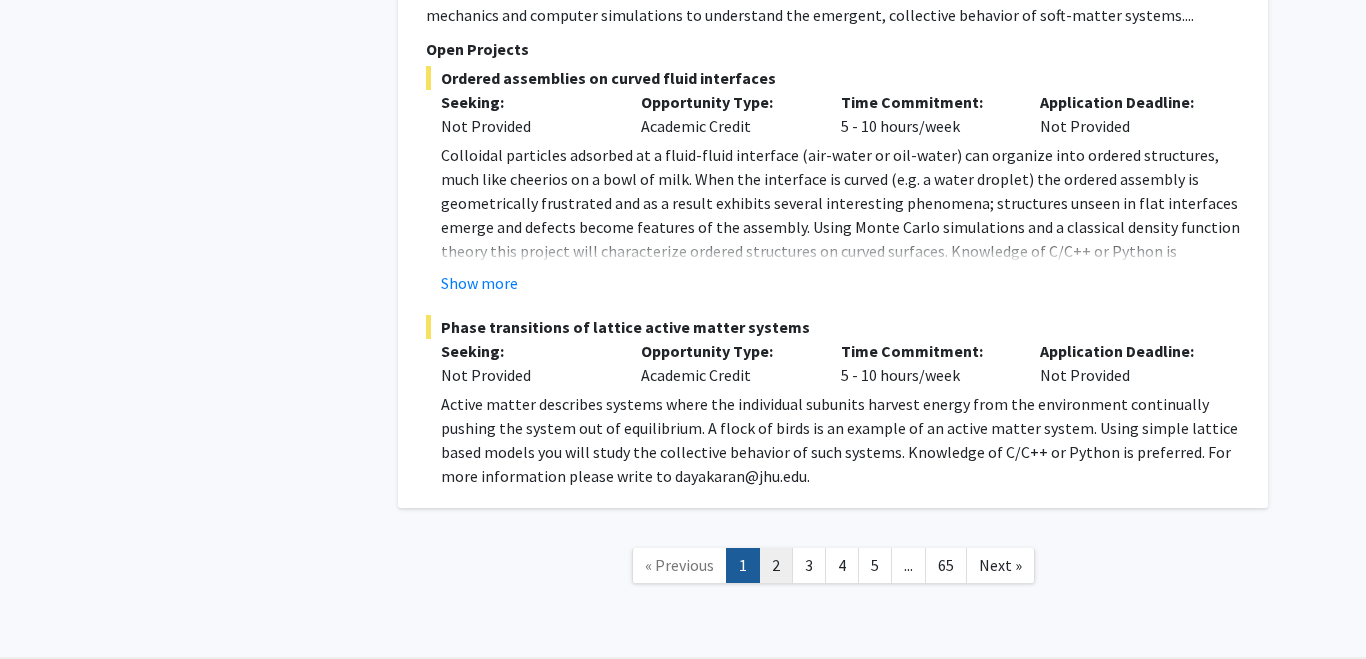 click on "2" 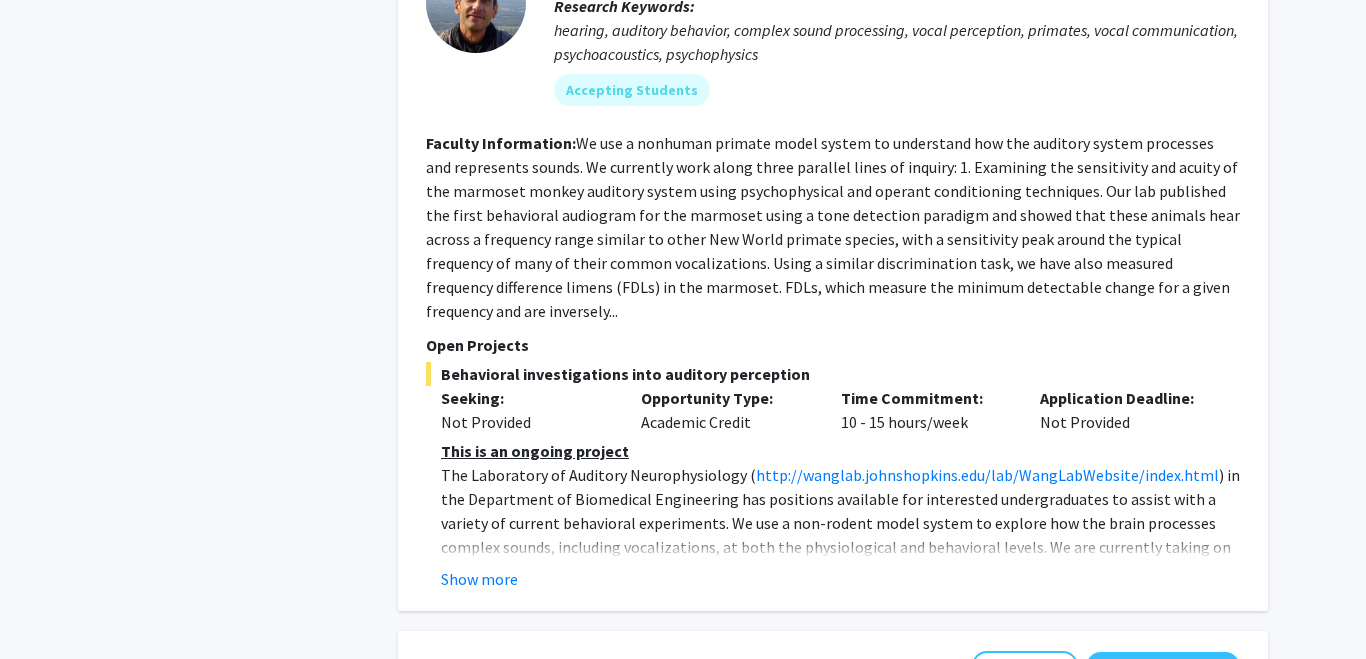 scroll, scrollTop: 3649, scrollLeft: 0, axis: vertical 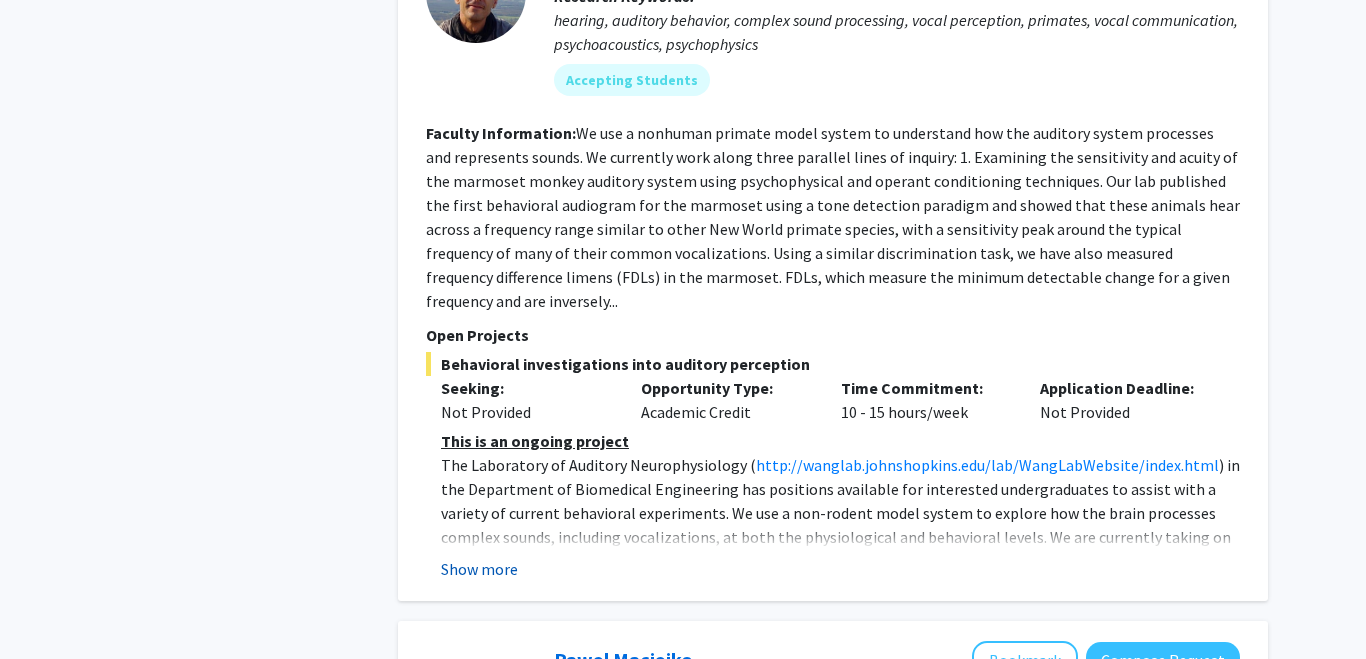 click on "Show more" 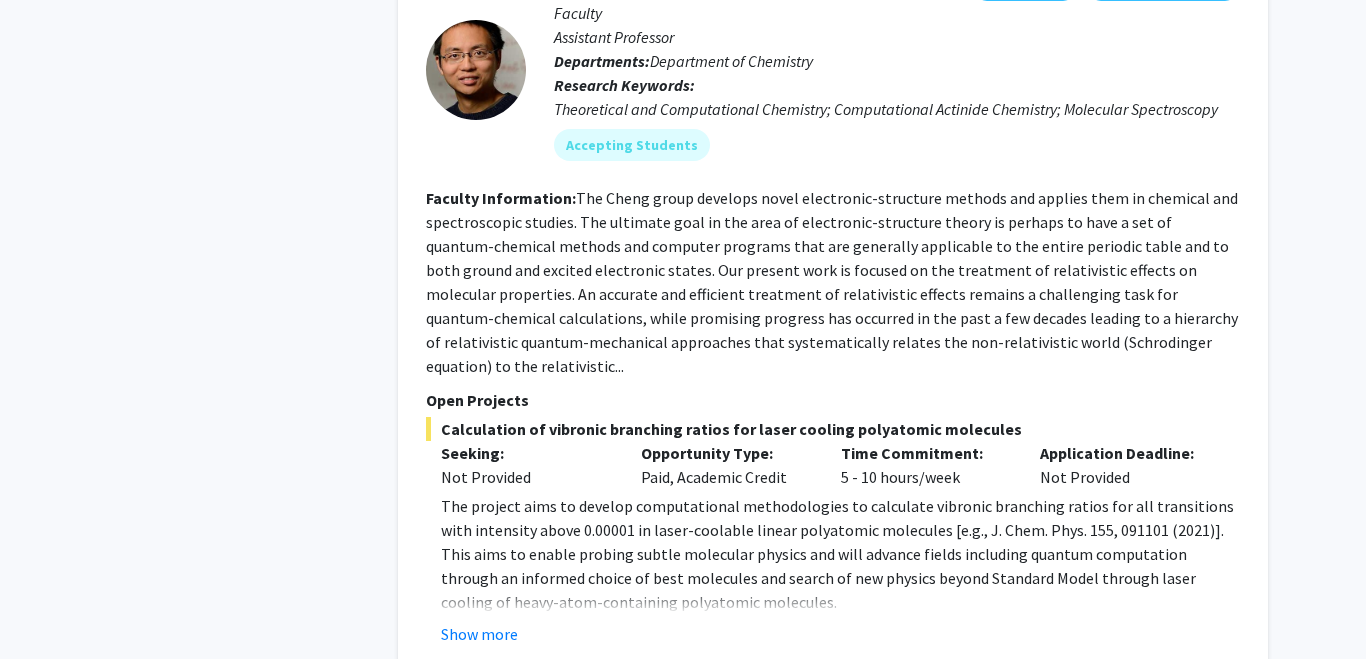 scroll, scrollTop: 7712, scrollLeft: 0, axis: vertical 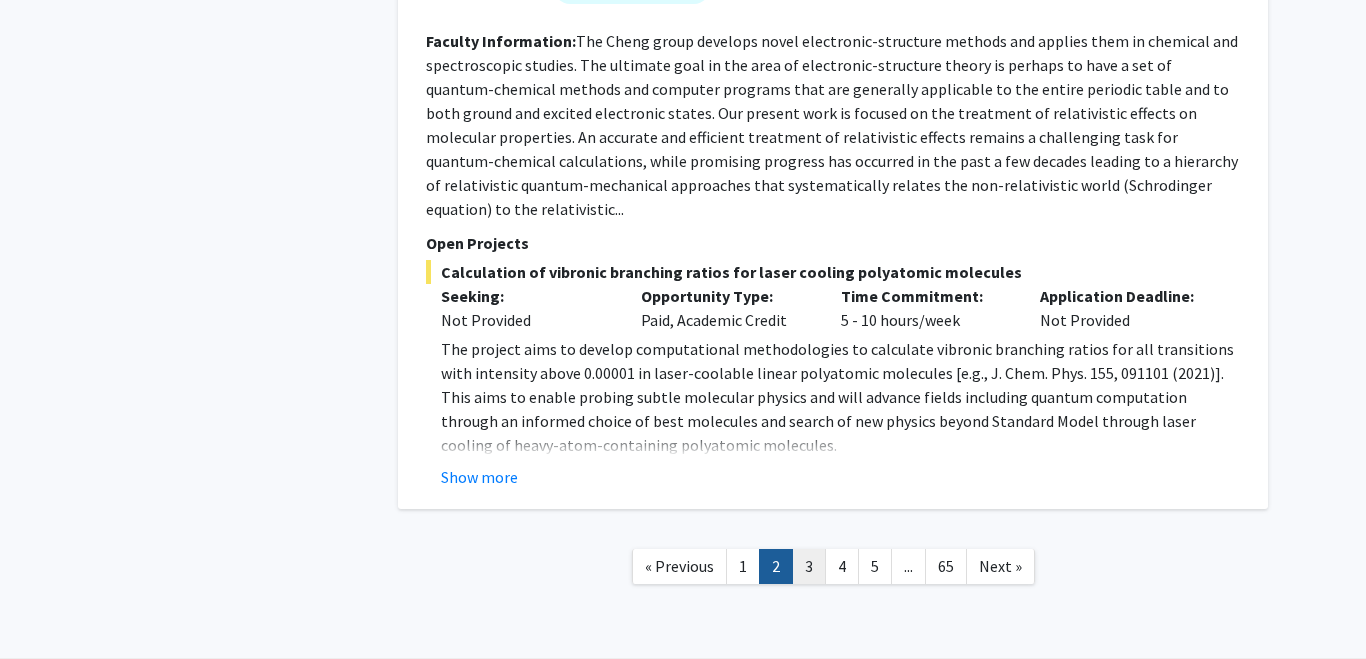 click on "3" 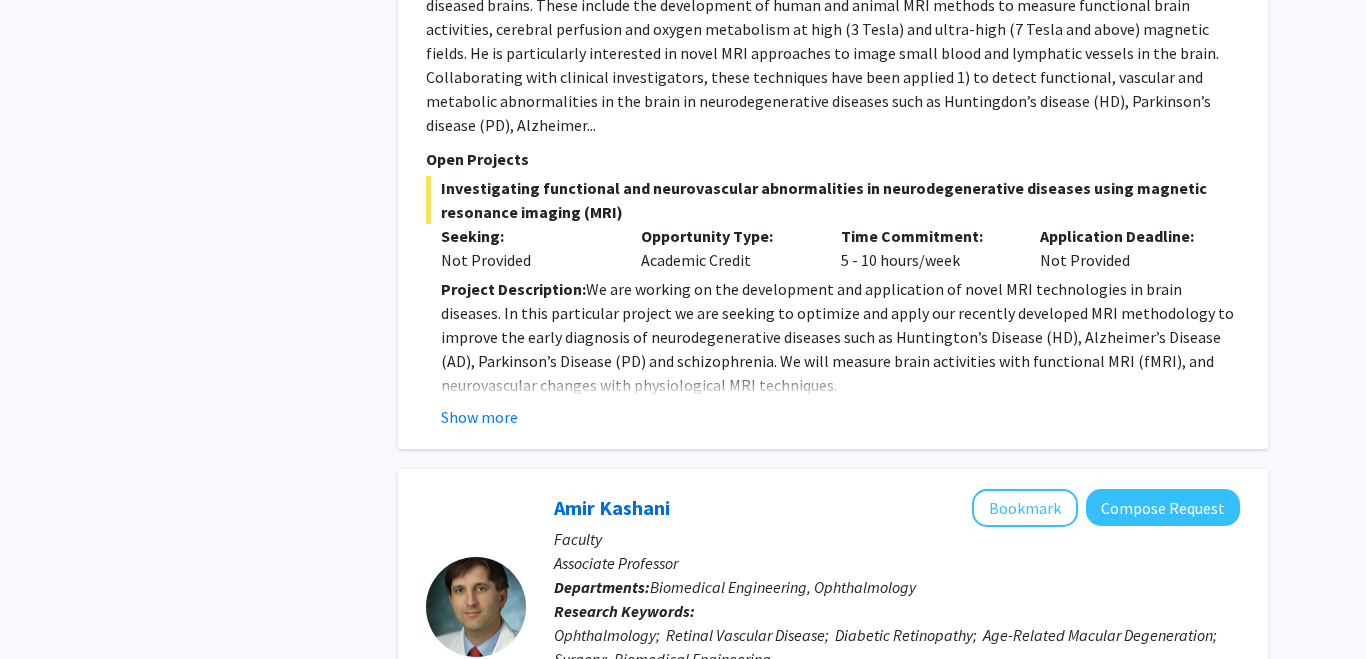 scroll, scrollTop: 5061, scrollLeft: 0, axis: vertical 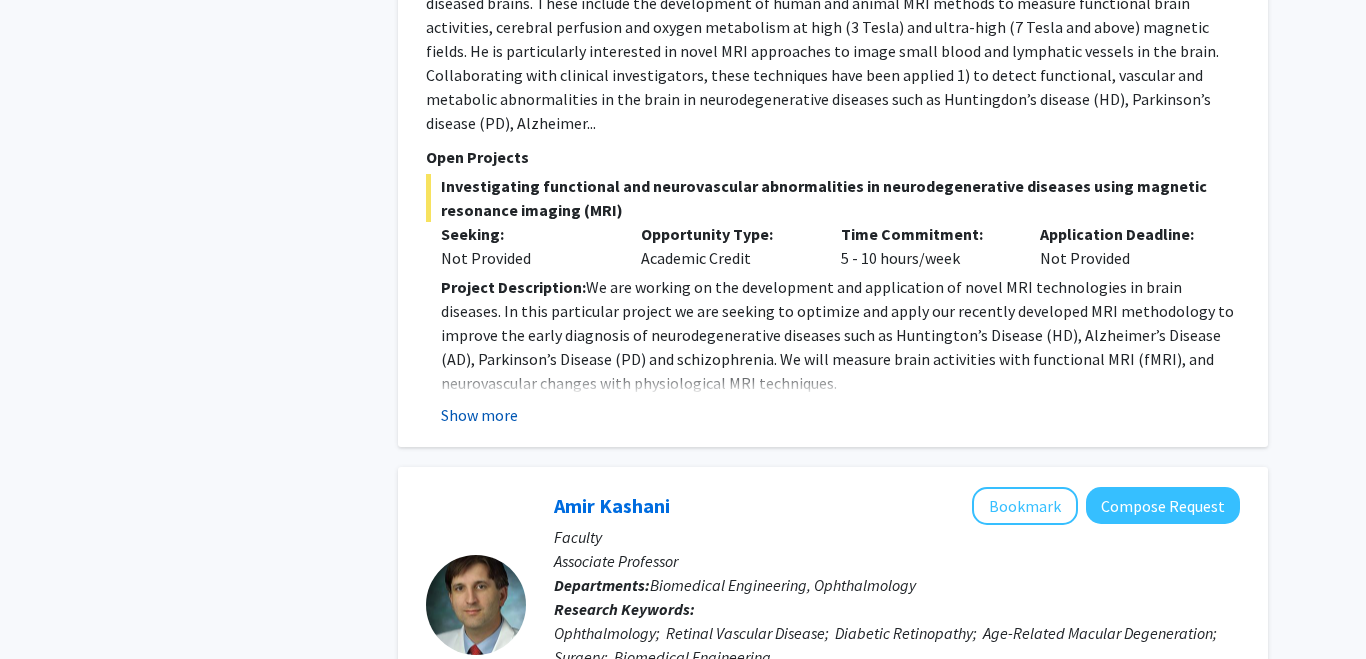 click on "Show more" 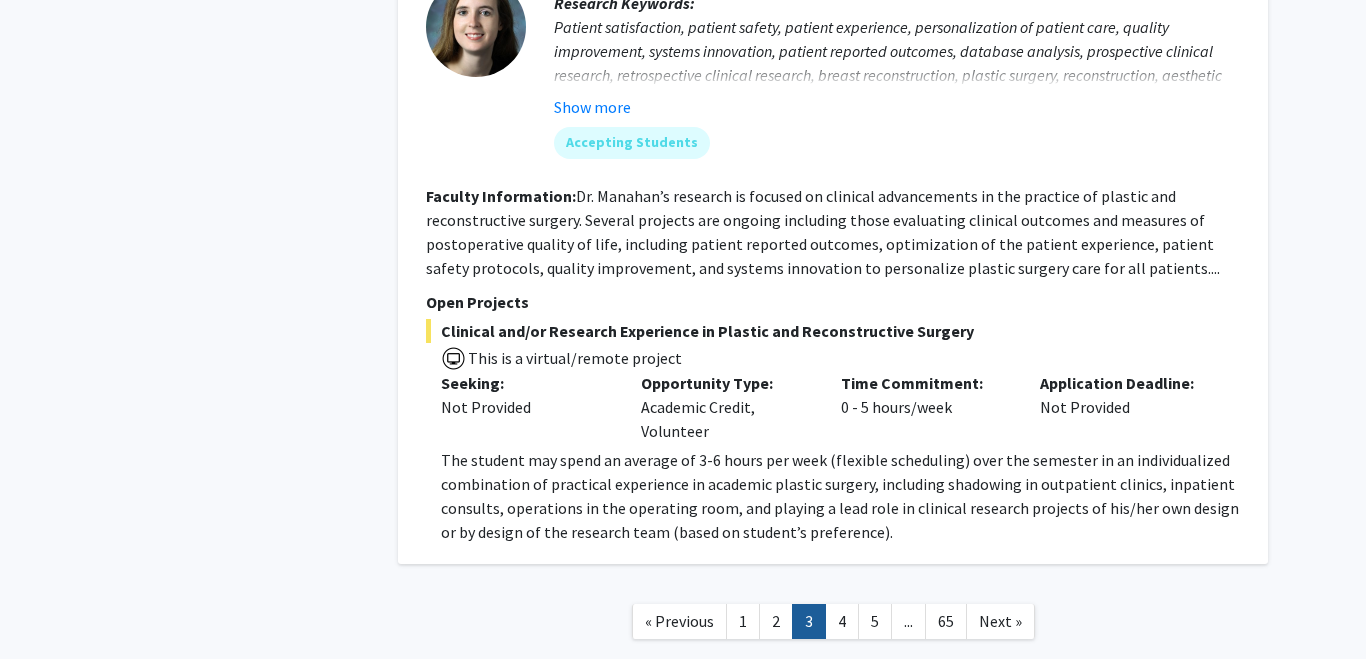 scroll, scrollTop: 7712, scrollLeft: 0, axis: vertical 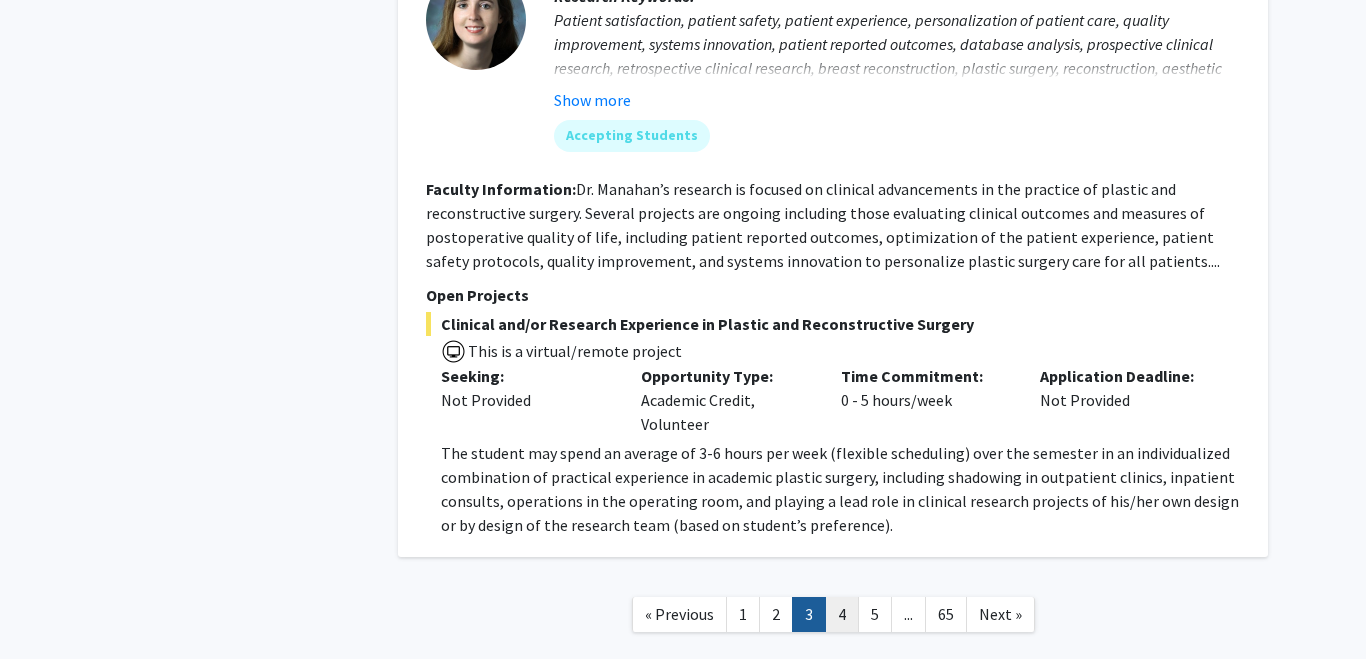 click on "4" 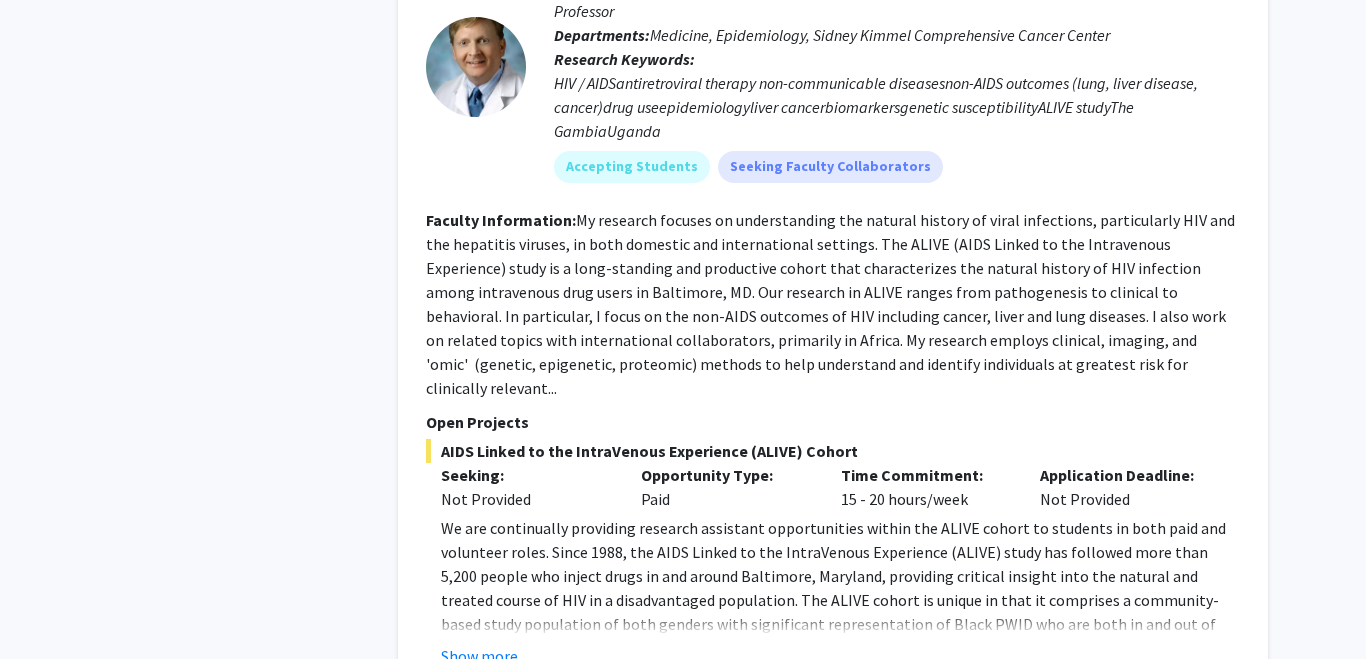 scroll, scrollTop: 5075, scrollLeft: 0, axis: vertical 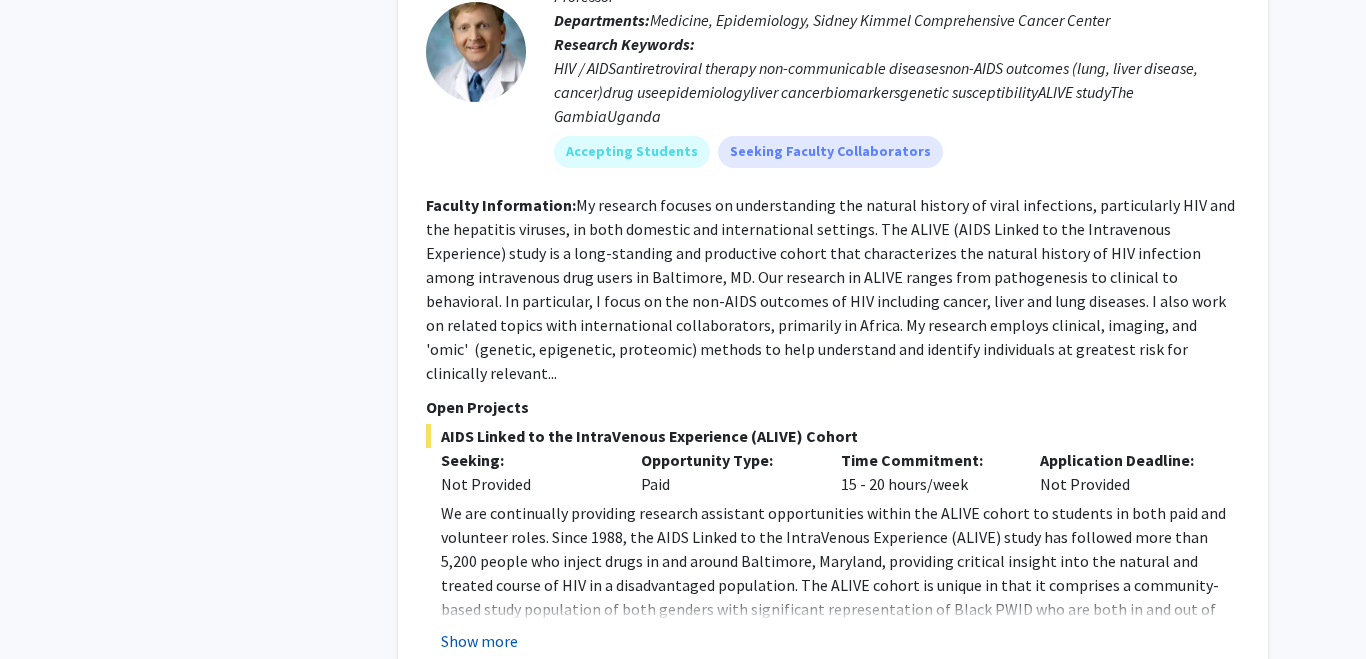 click on "Show more" 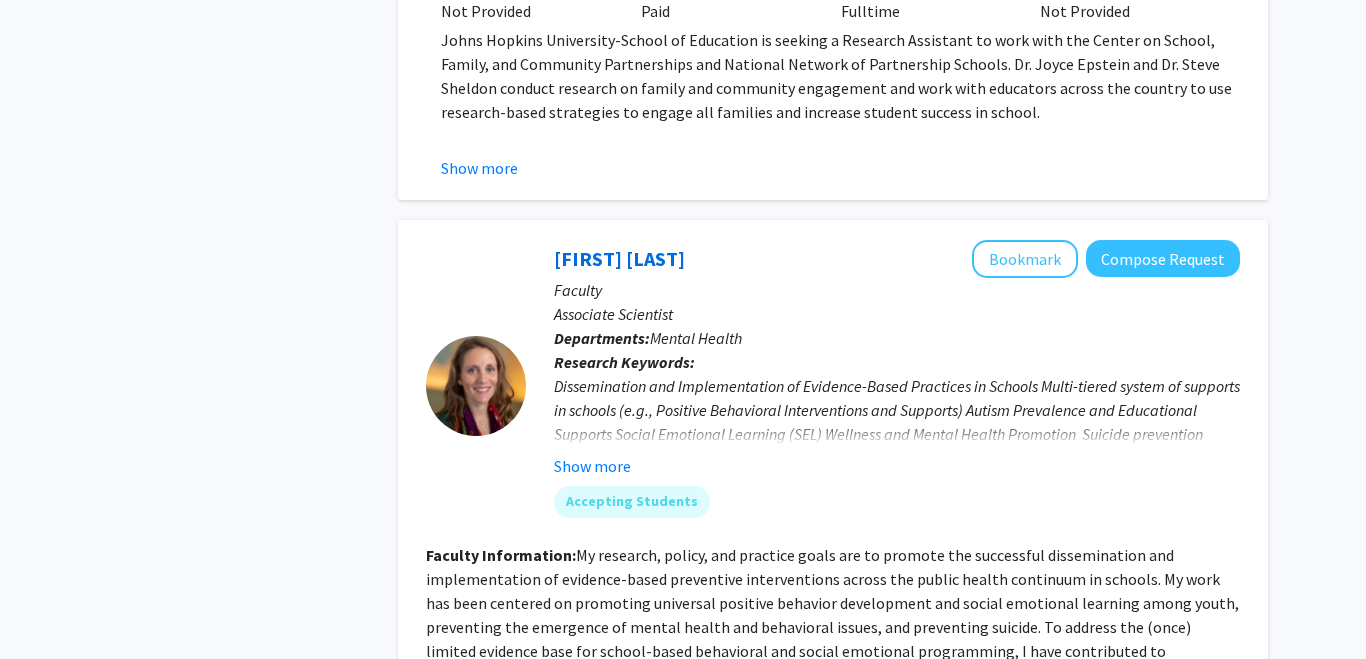 scroll, scrollTop: 7699, scrollLeft: 0, axis: vertical 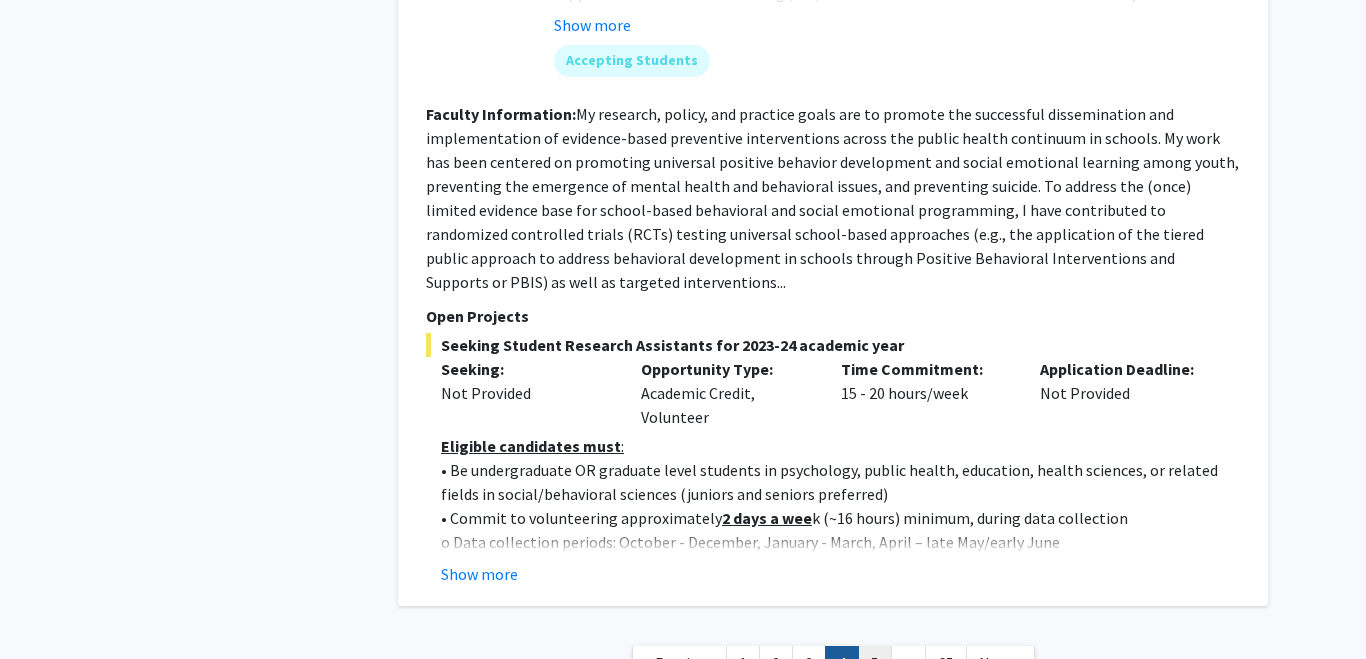 click on "5" 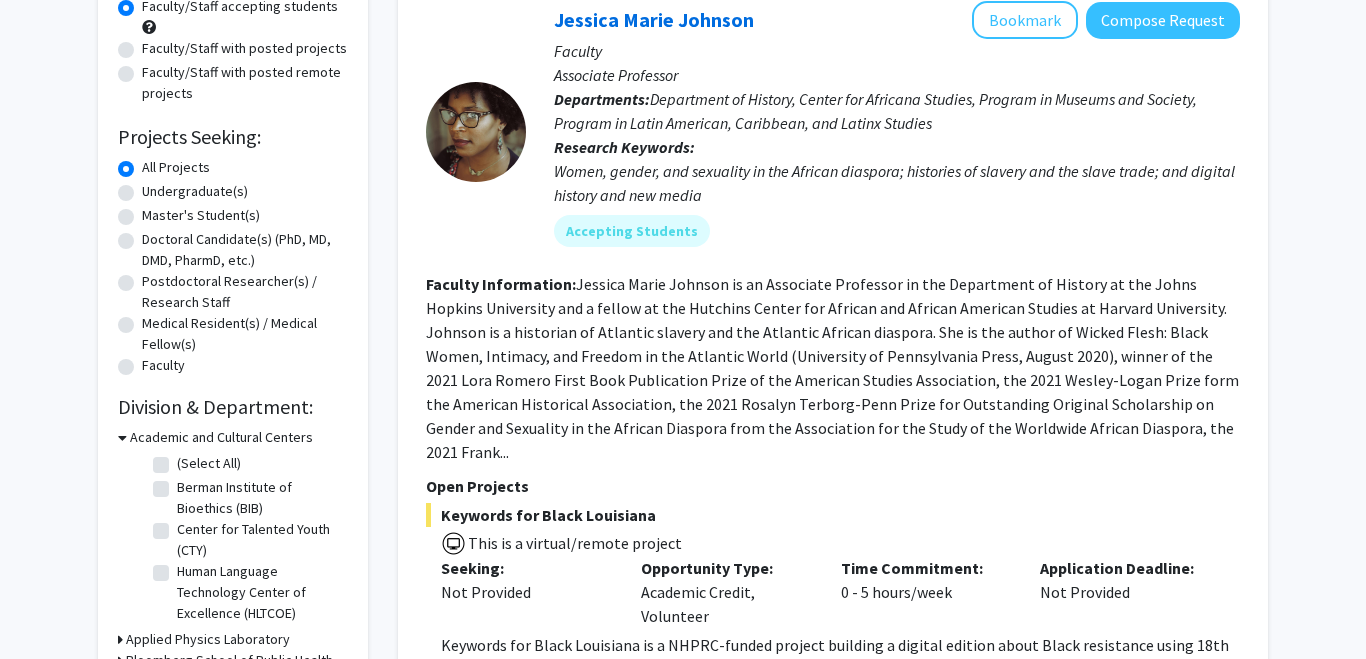 scroll, scrollTop: 216, scrollLeft: 0, axis: vertical 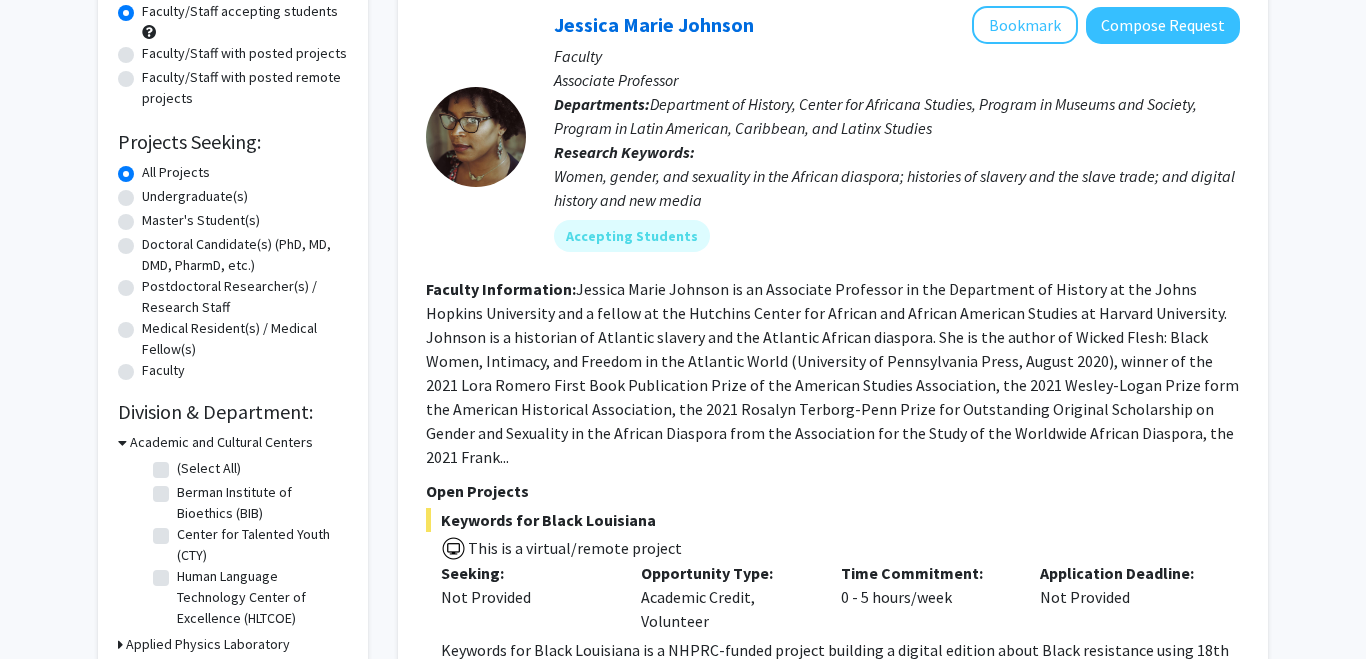 click on "Undergraduate(s)" 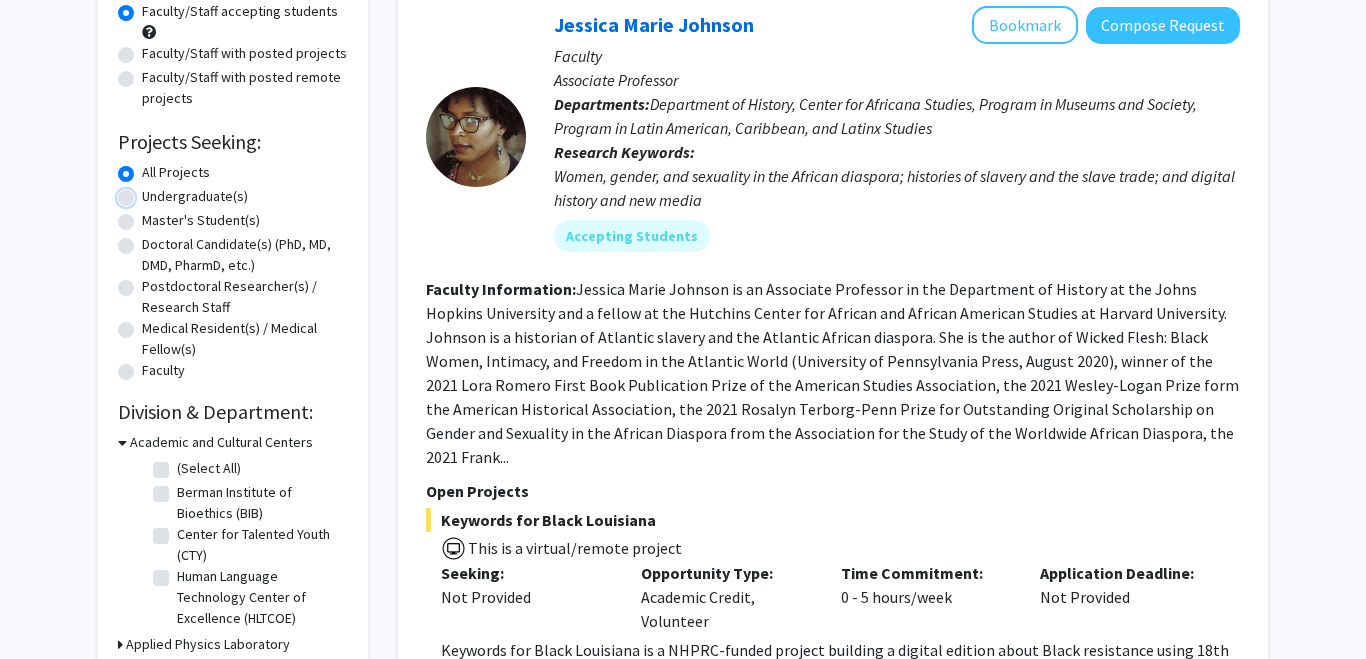 click on "Undergraduate(s)" at bounding box center [148, 192] 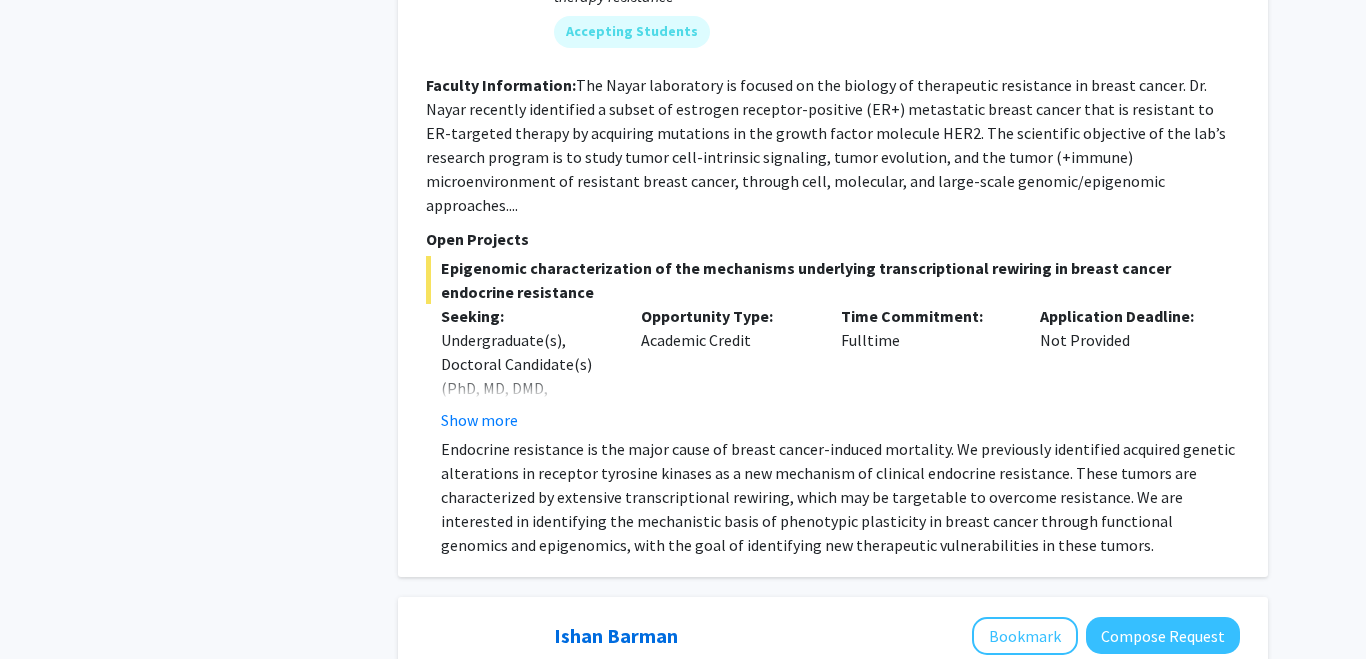 scroll, scrollTop: 1232, scrollLeft: 0, axis: vertical 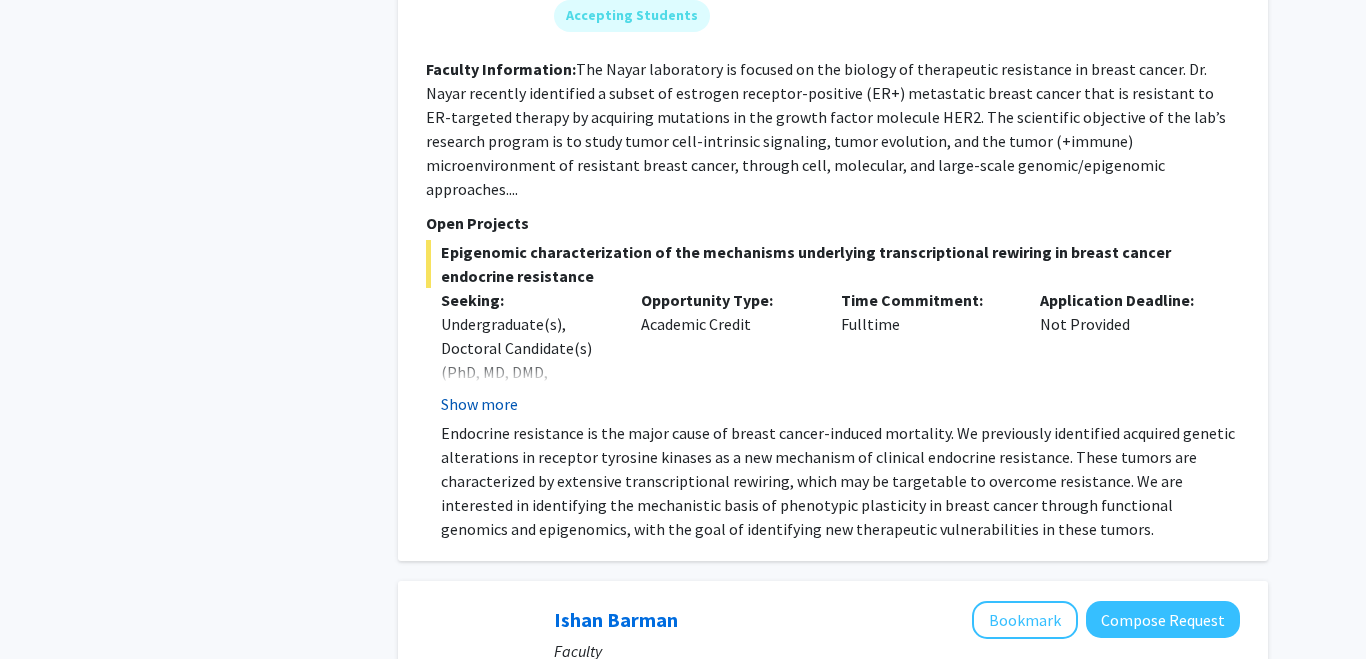 click on "Show more" 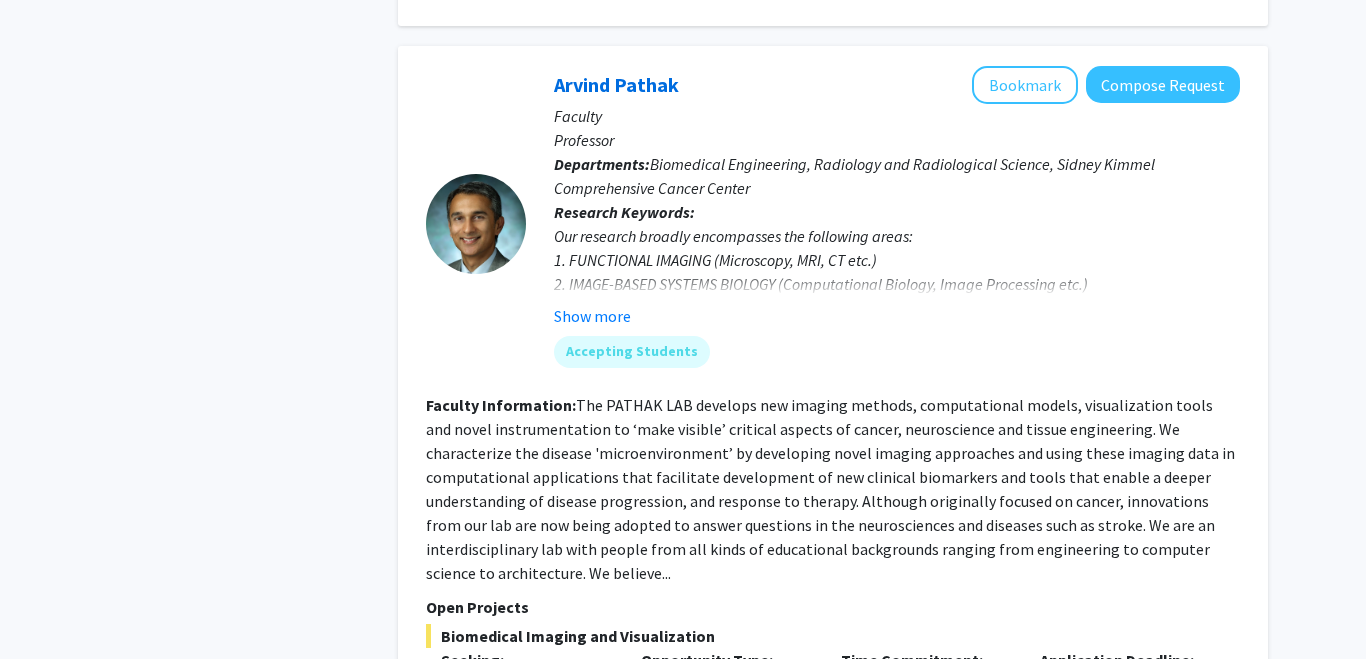 scroll, scrollTop: 6835, scrollLeft: 0, axis: vertical 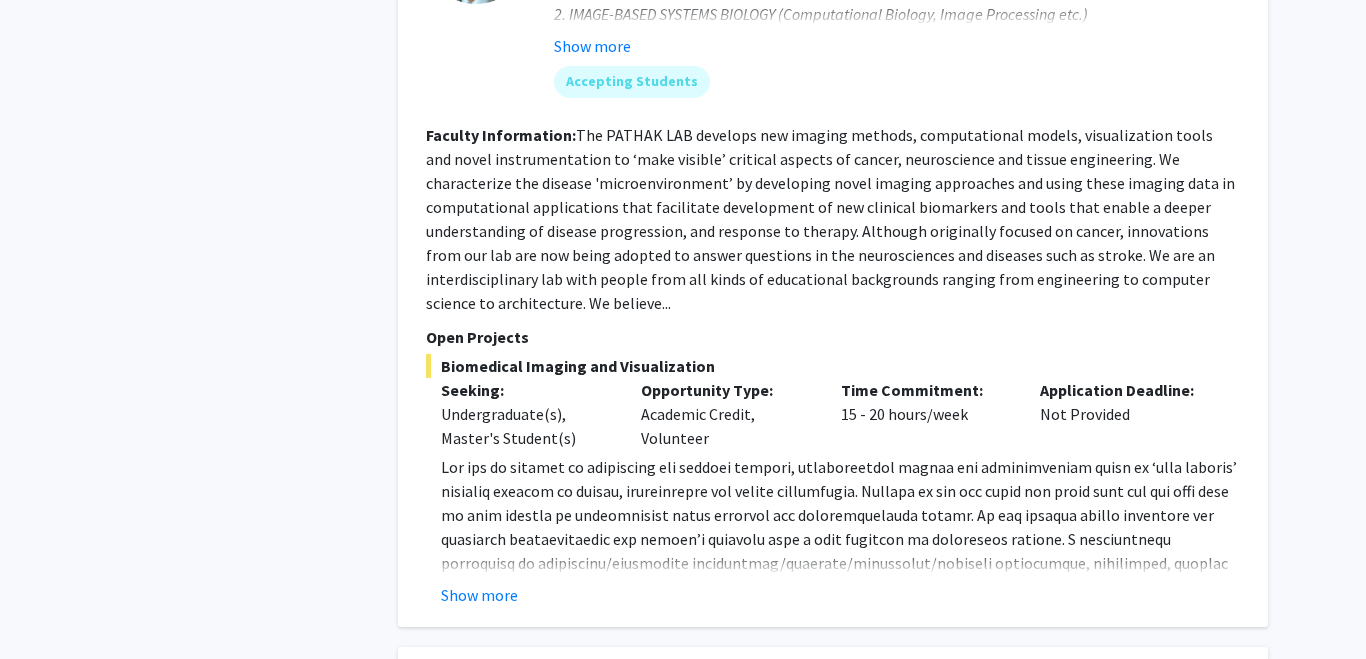 click on "www.pathaklab.org ) to Dr. Arvind Pathak at [EMAIL]. Show more" 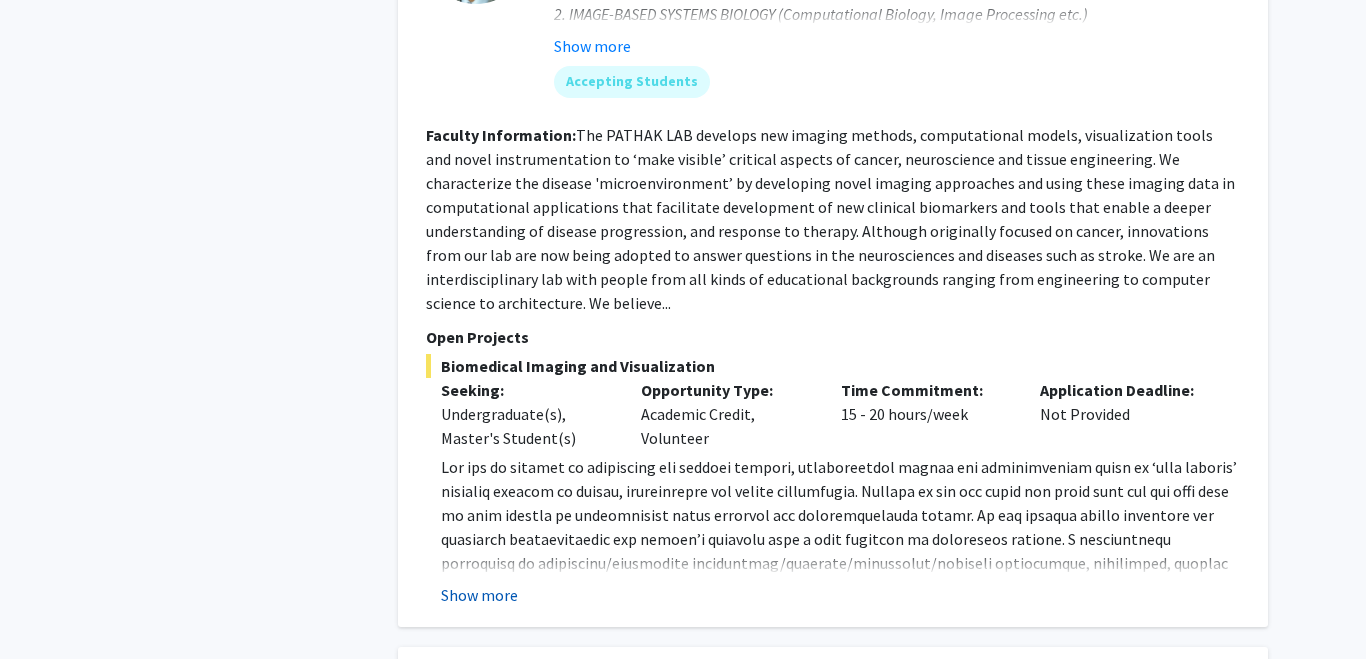 click on "Show more" 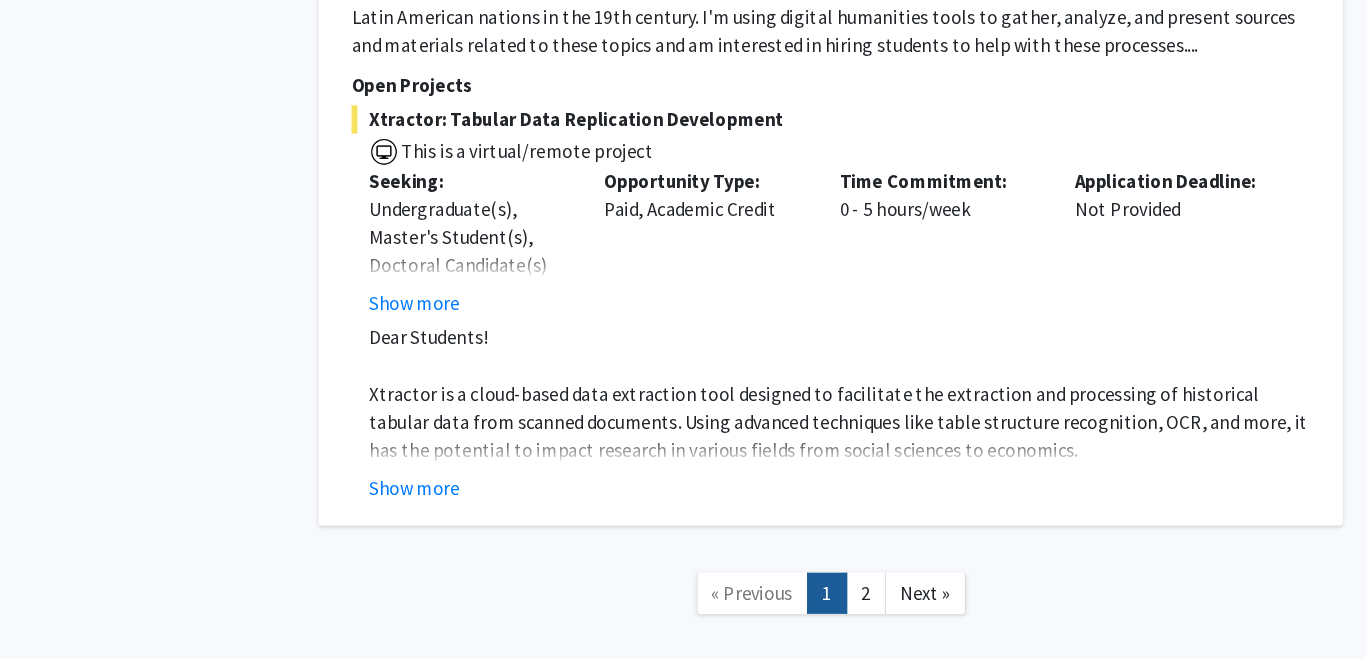 scroll, scrollTop: 8794, scrollLeft: 0, axis: vertical 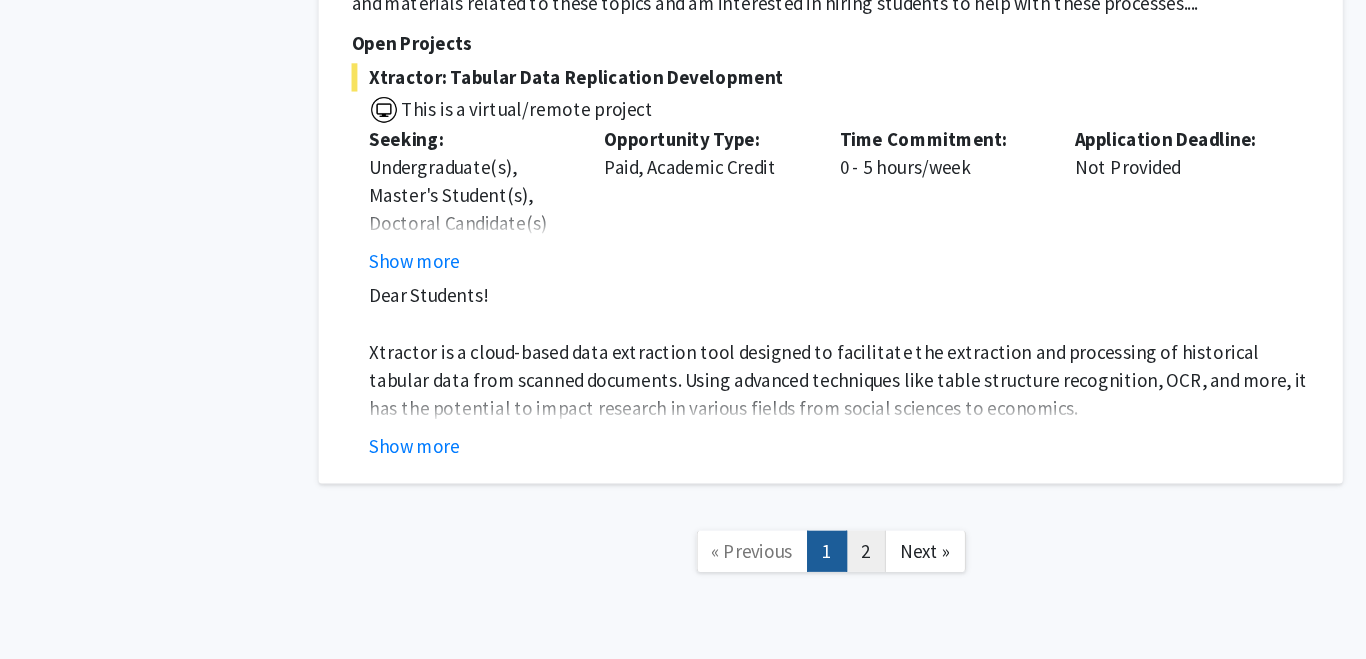 click on "2" 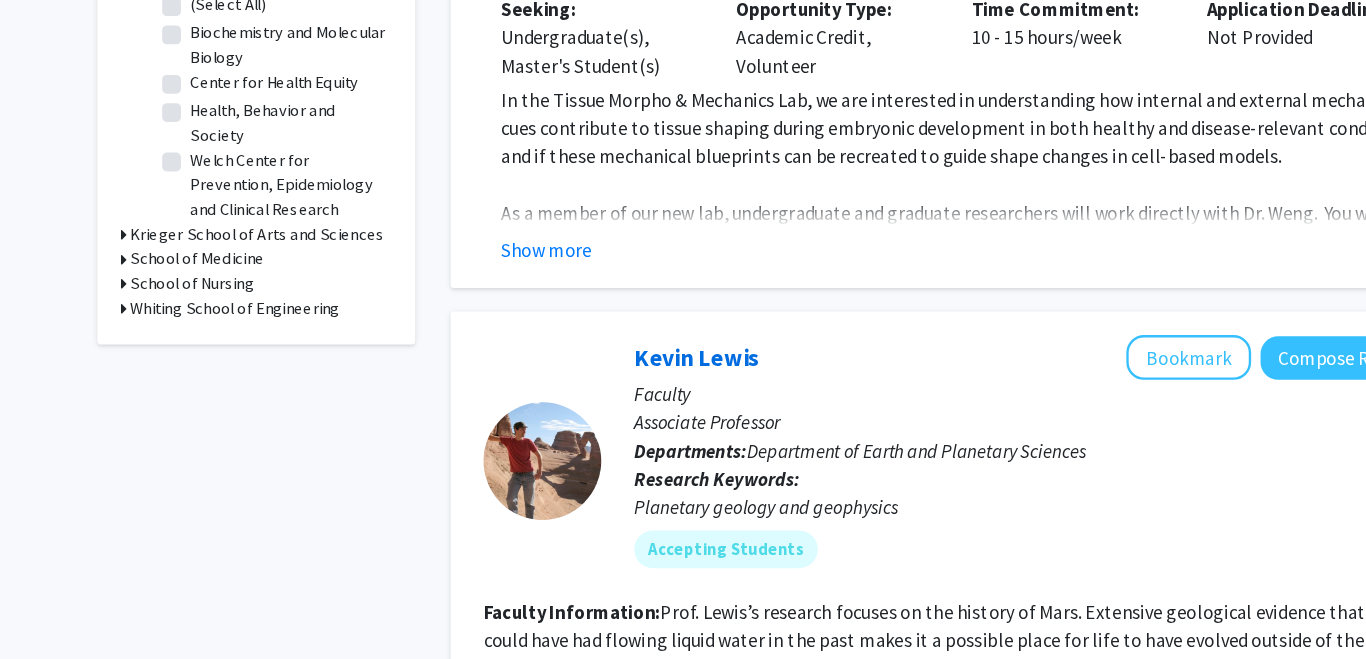 scroll, scrollTop: 316, scrollLeft: 0, axis: vertical 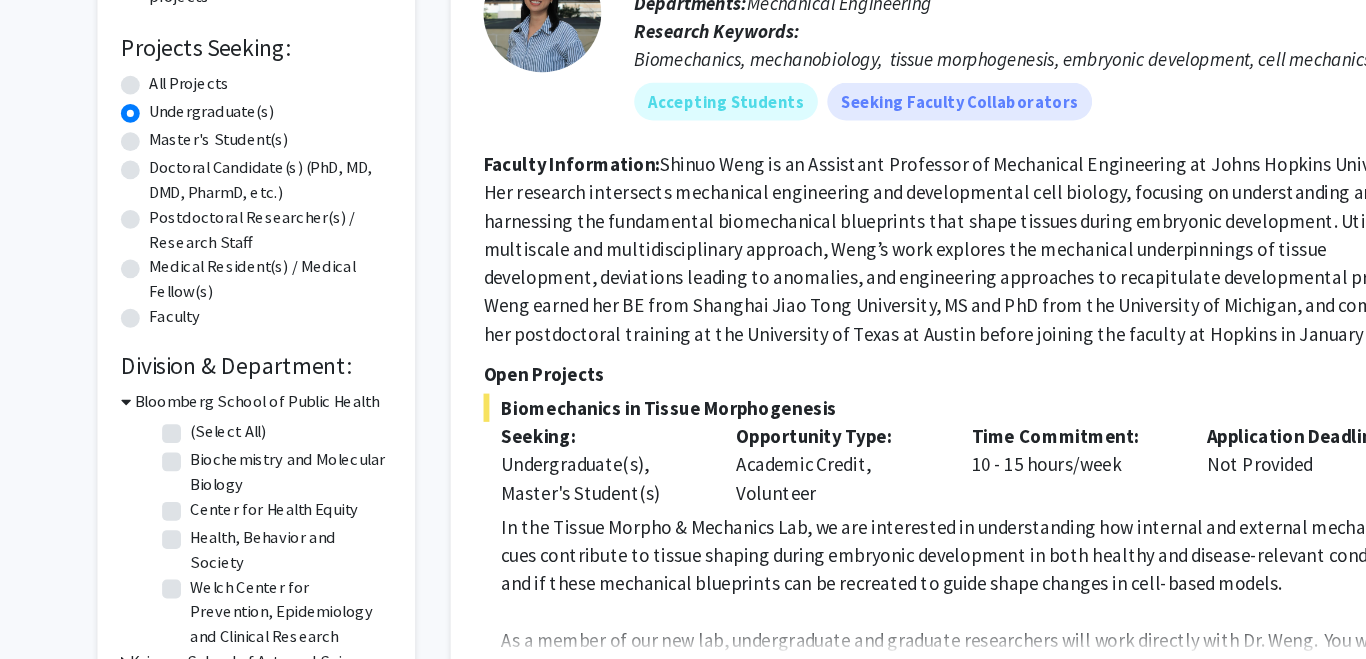 click on "Biochemistry and Molecular Biology" 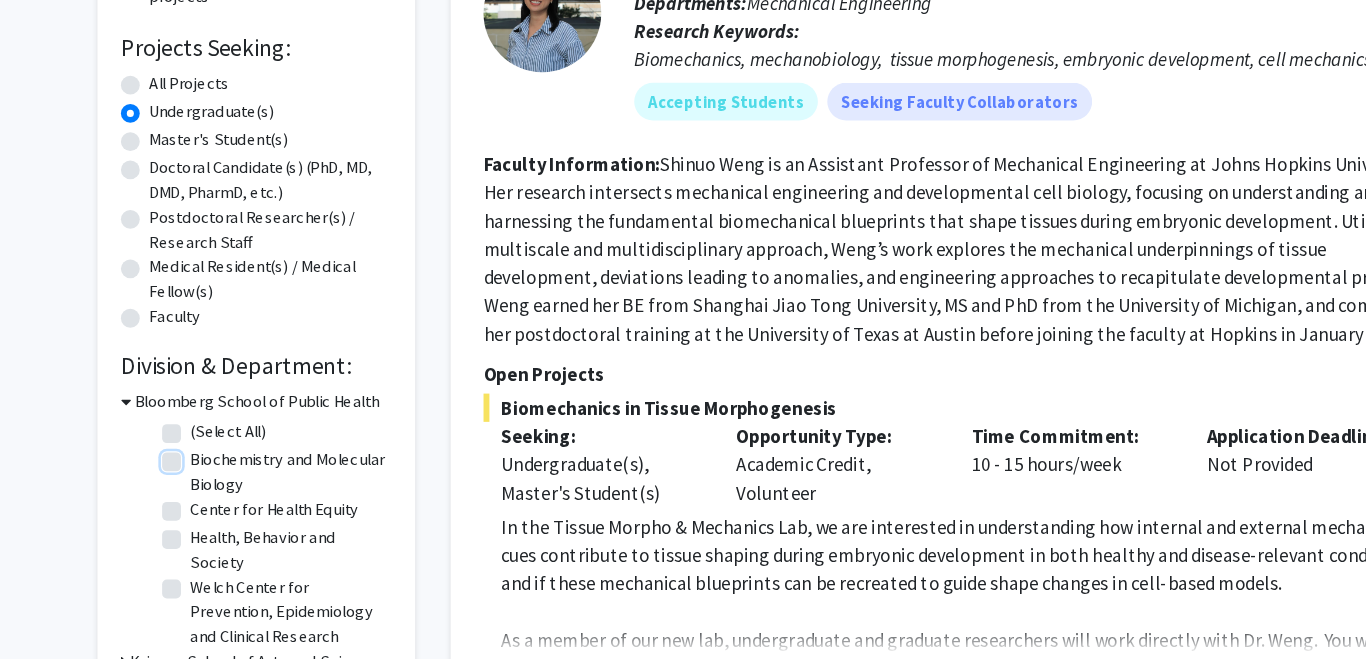 click on "Biochemistry and Molecular Biology" at bounding box center [183, 388] 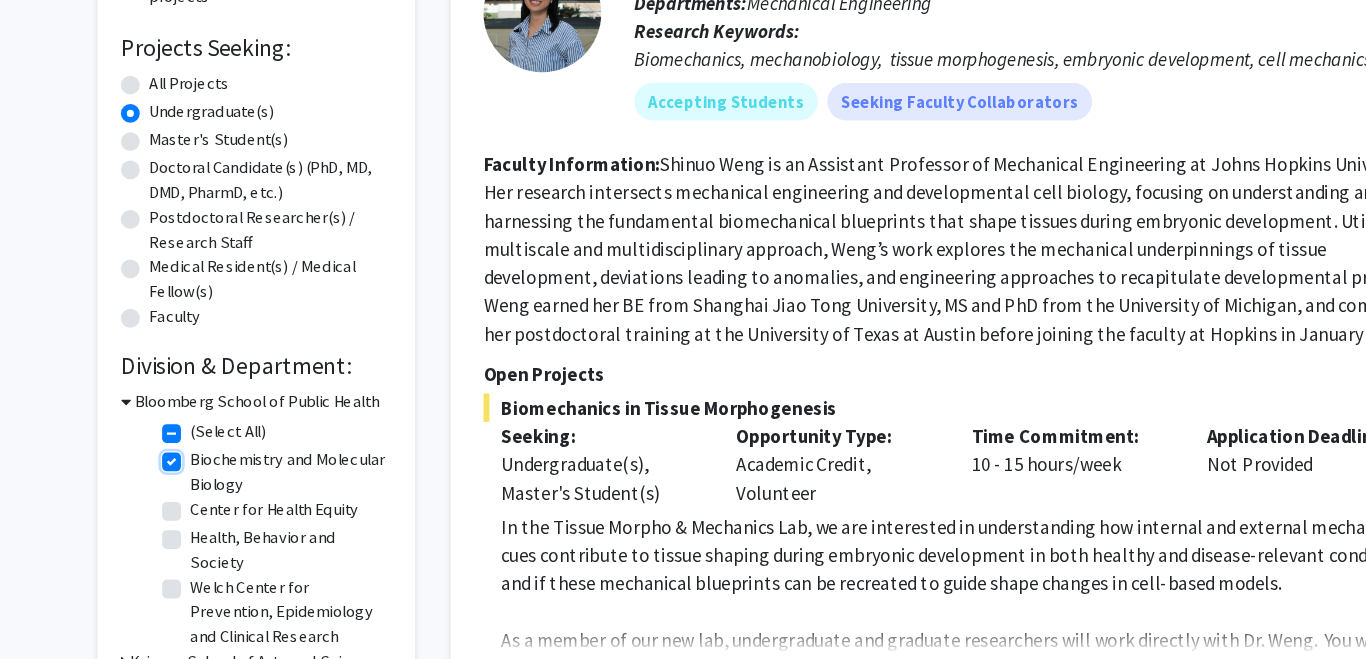 checkbox on "true" 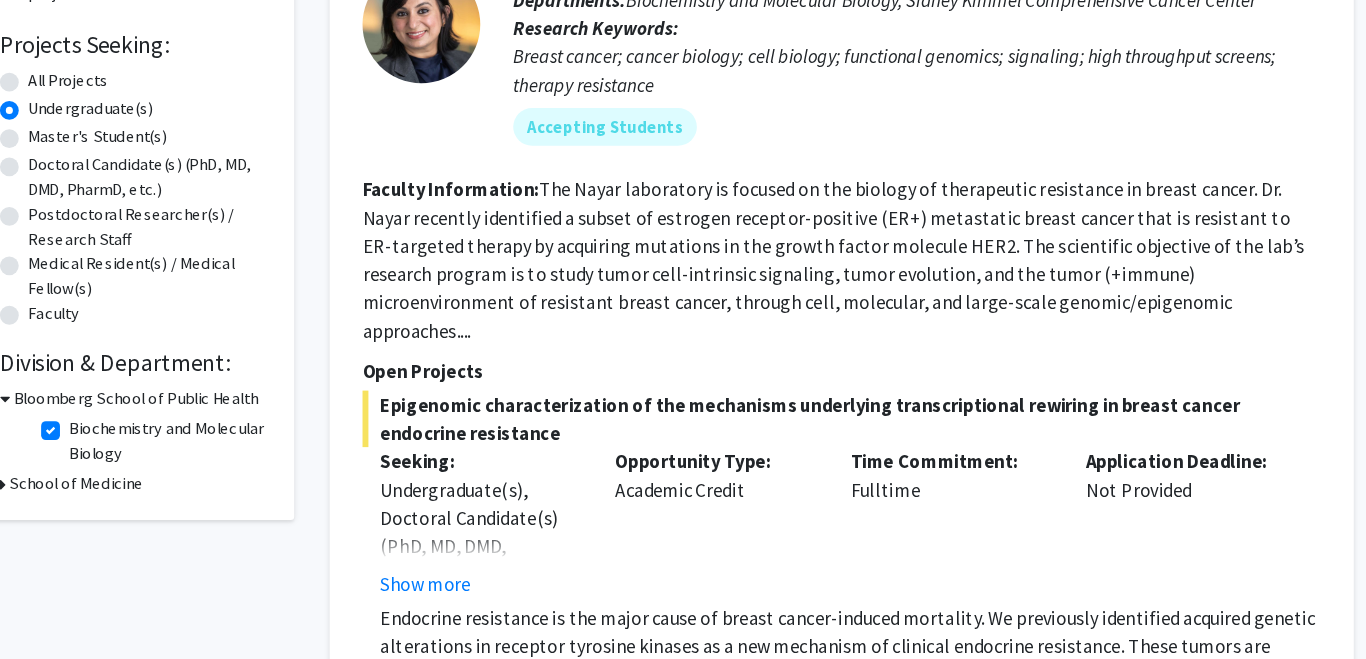 scroll, scrollTop: 0, scrollLeft: 0, axis: both 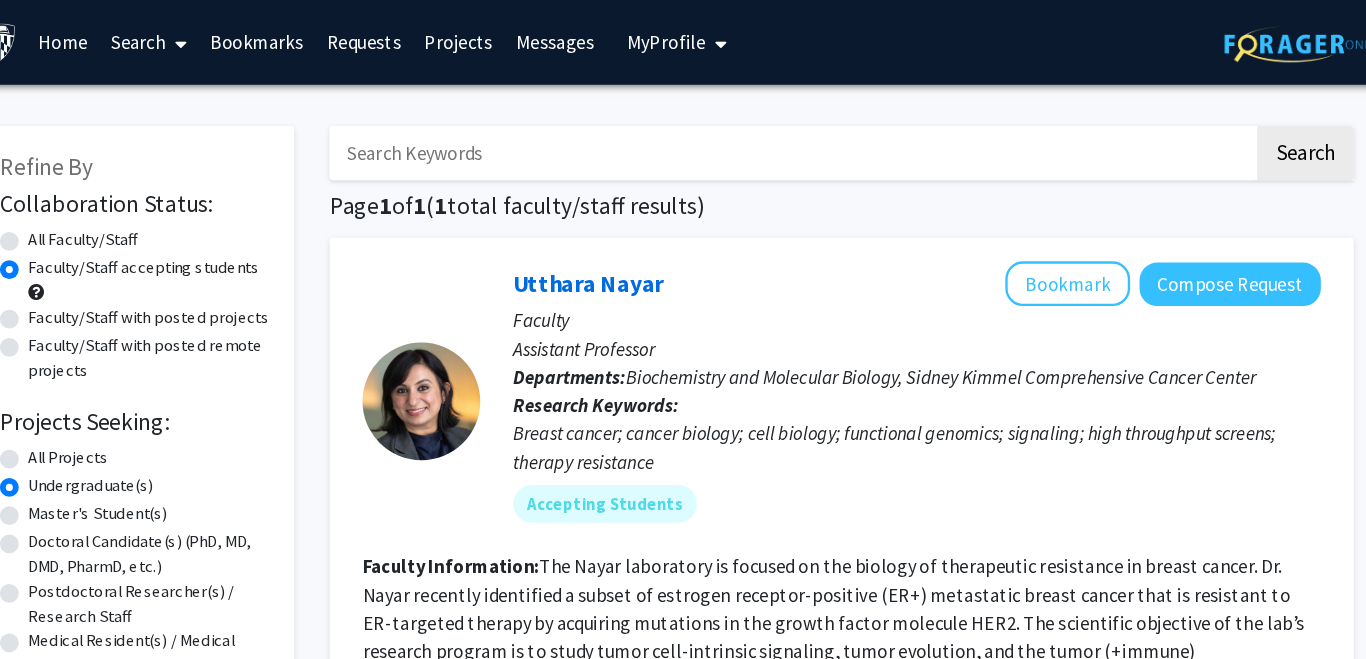 click on "All Faculty/Staff" 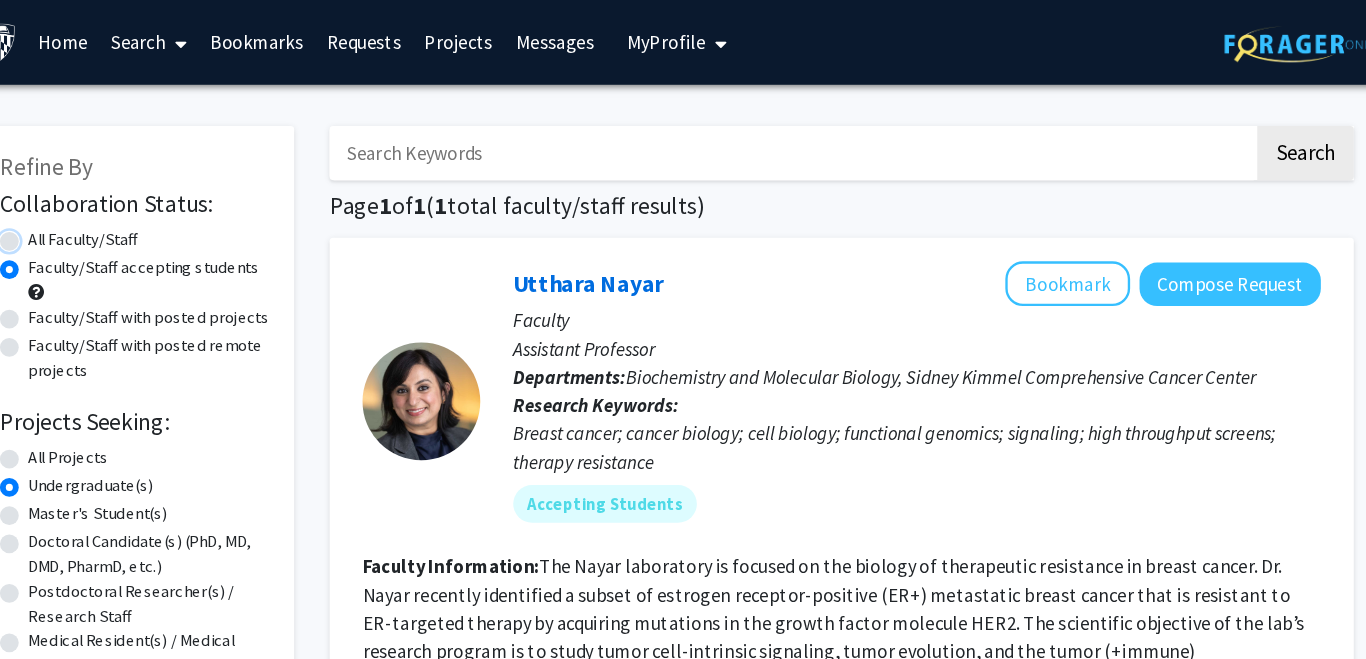 click on "All Faculty/Staff" at bounding box center (148, 199) 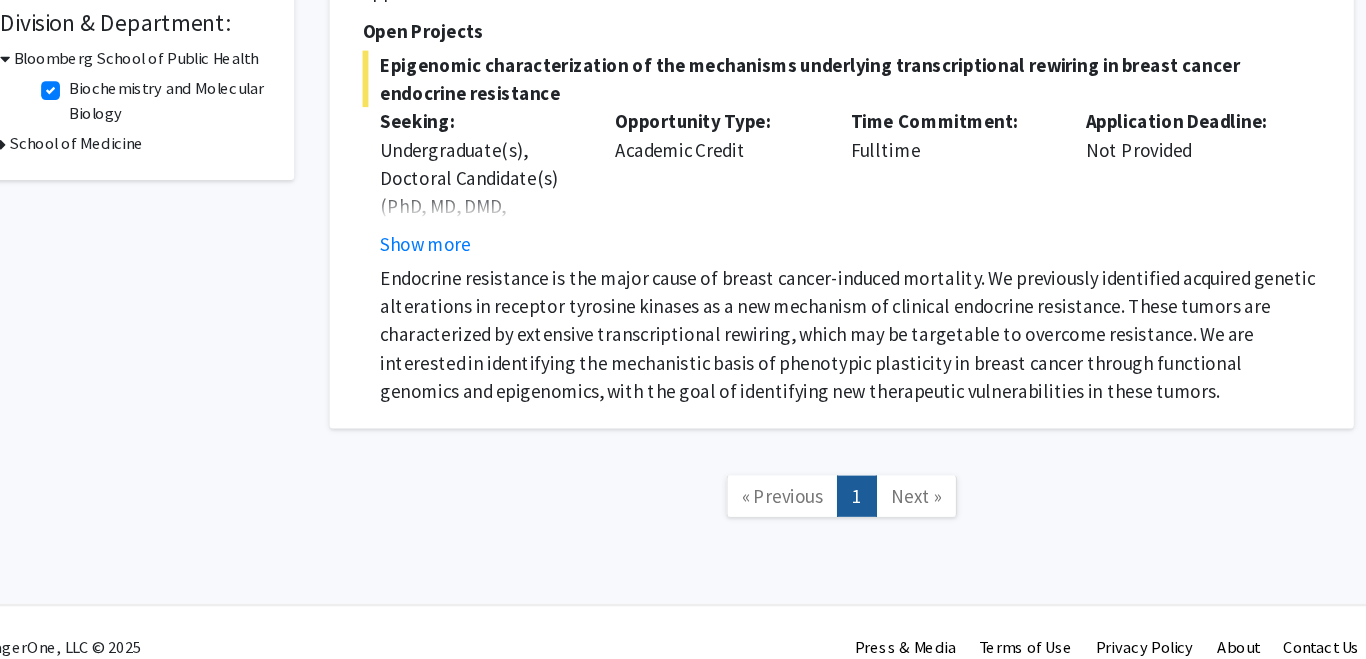scroll, scrollTop: 0, scrollLeft: 0, axis: both 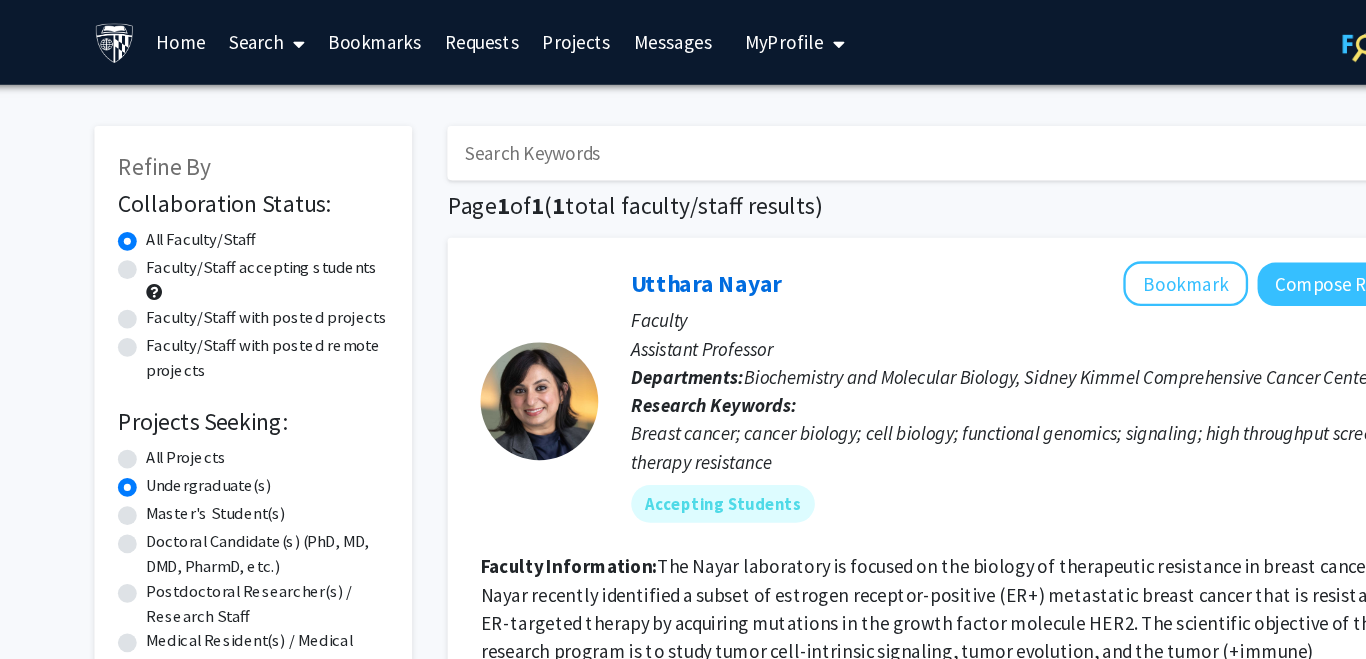 click on "Faculty/Staff with posted projects" 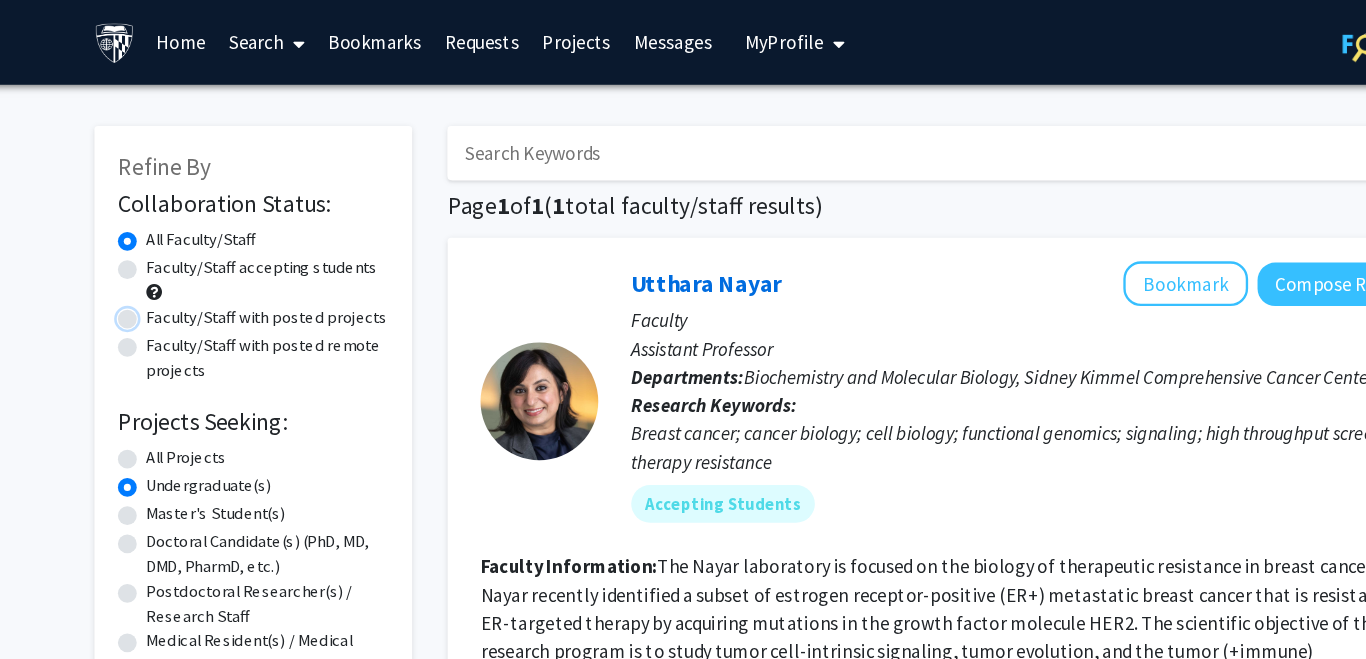 click on "Faculty/Staff with posted projects" at bounding box center (148, 265) 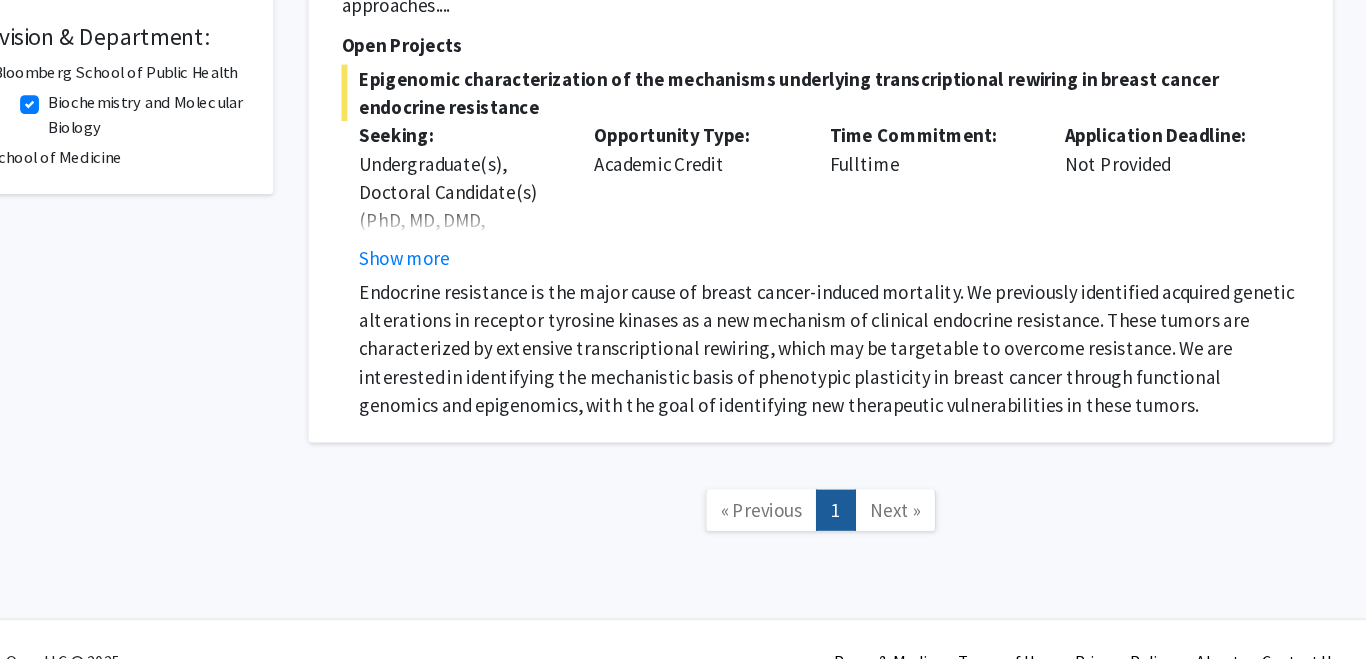 scroll, scrollTop: 501, scrollLeft: 0, axis: vertical 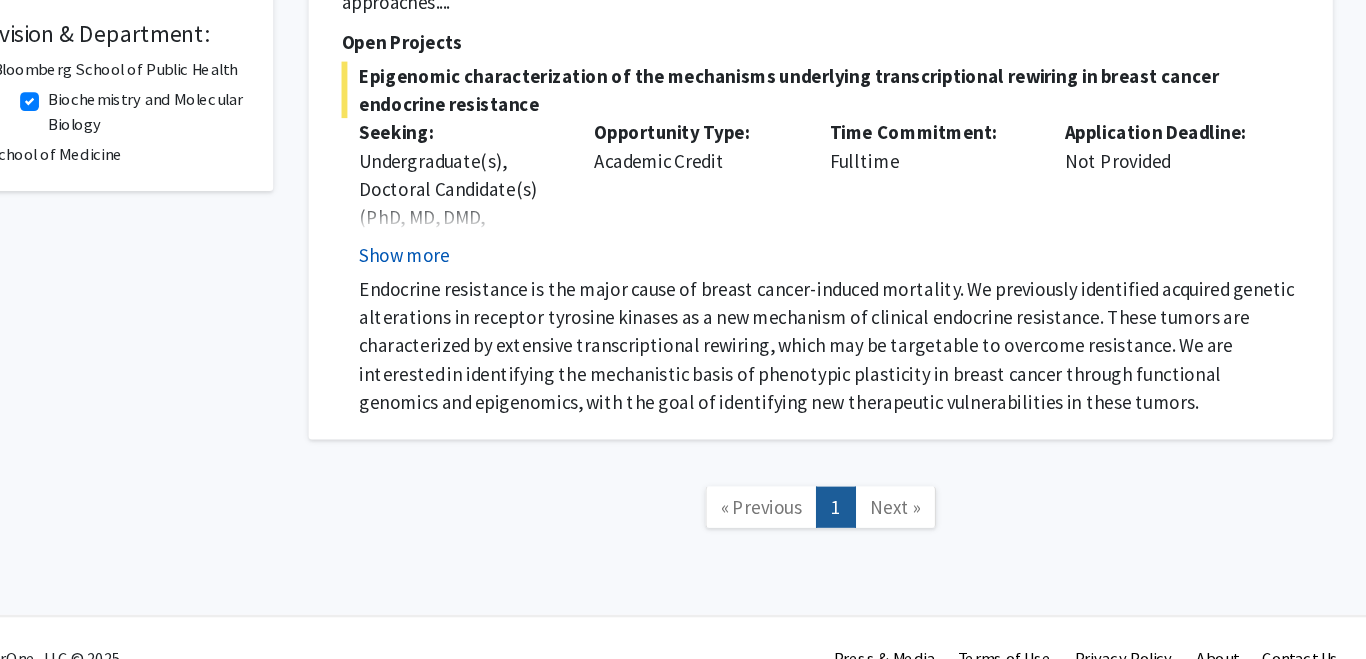 click on "Show more" 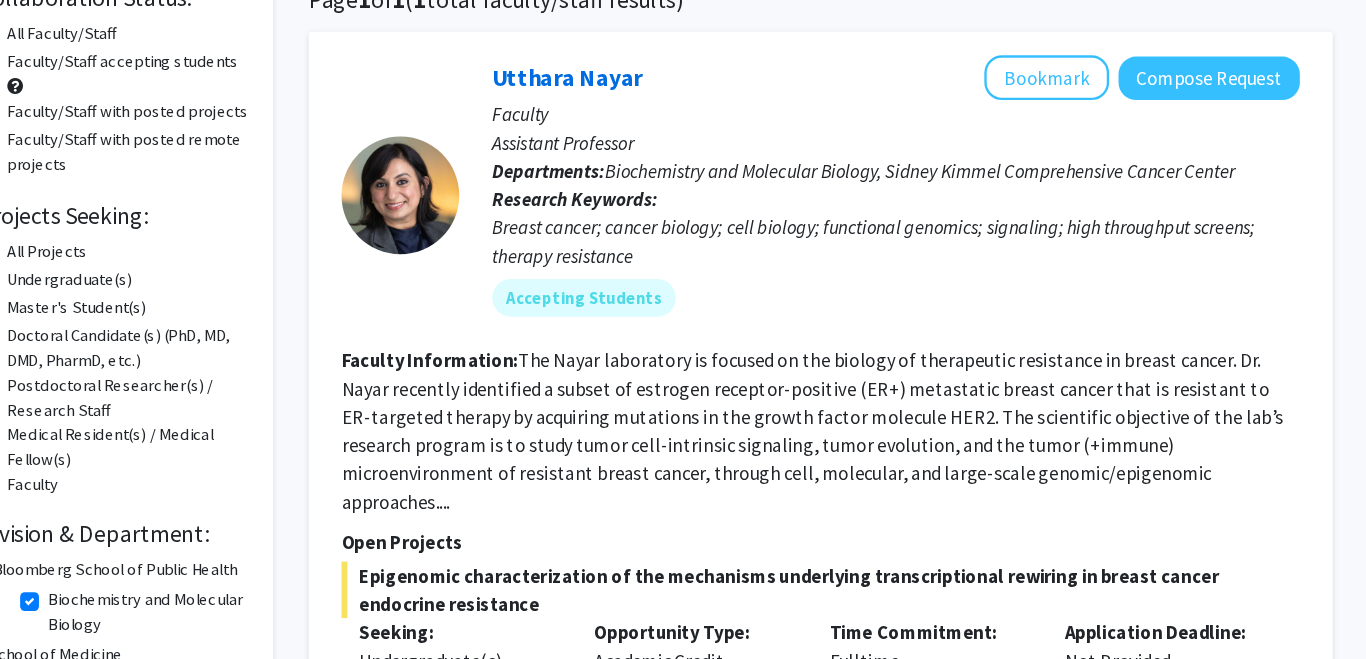 scroll, scrollTop: 175, scrollLeft: 0, axis: vertical 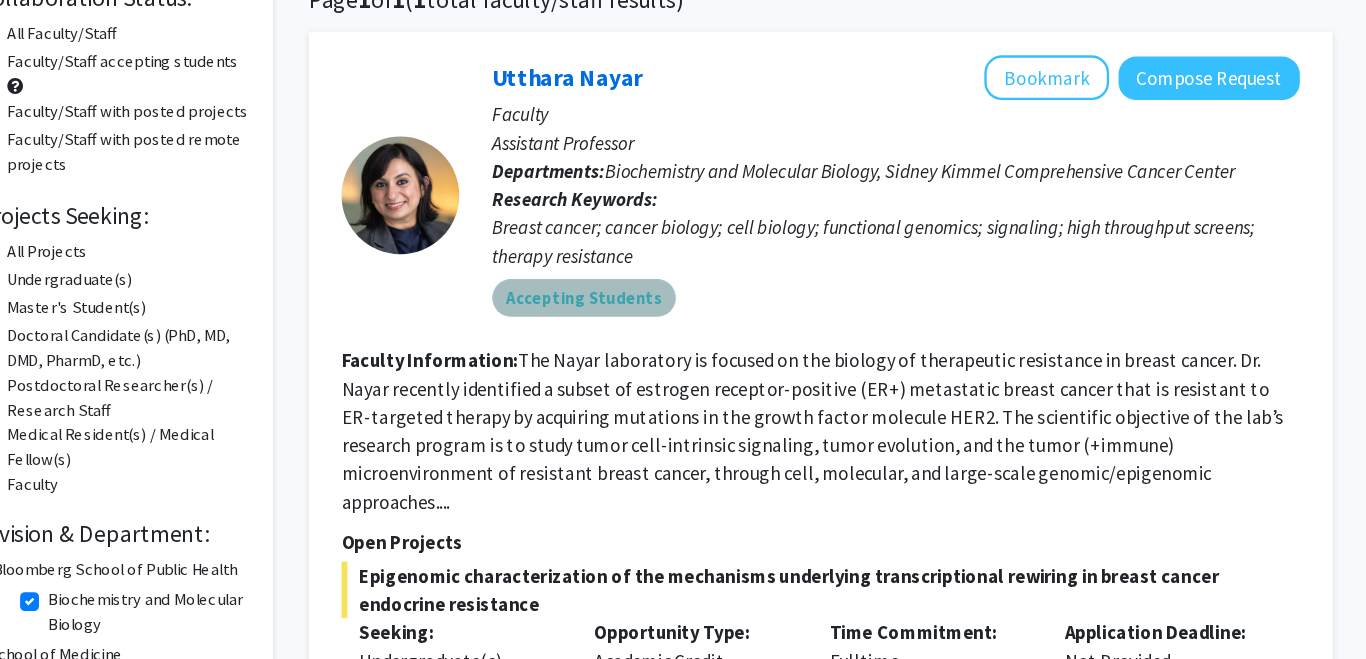click on "Accepting Students" at bounding box center (632, 253) 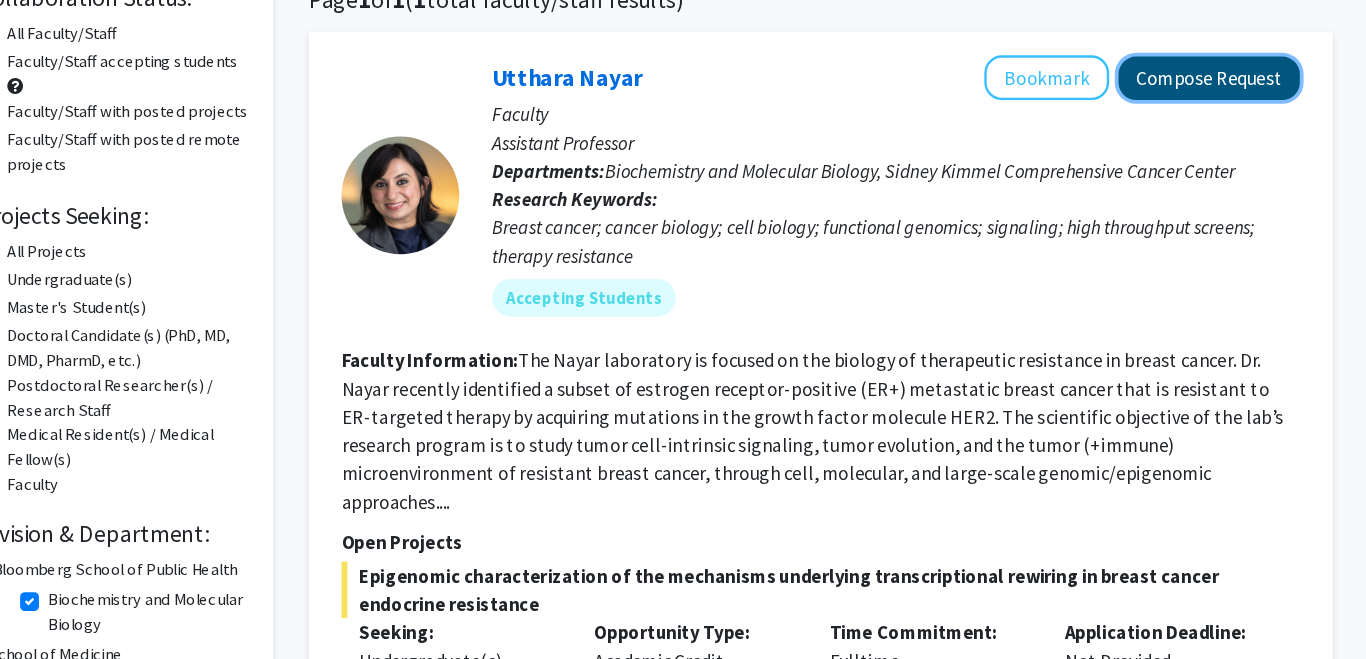 click on "Compose Request" 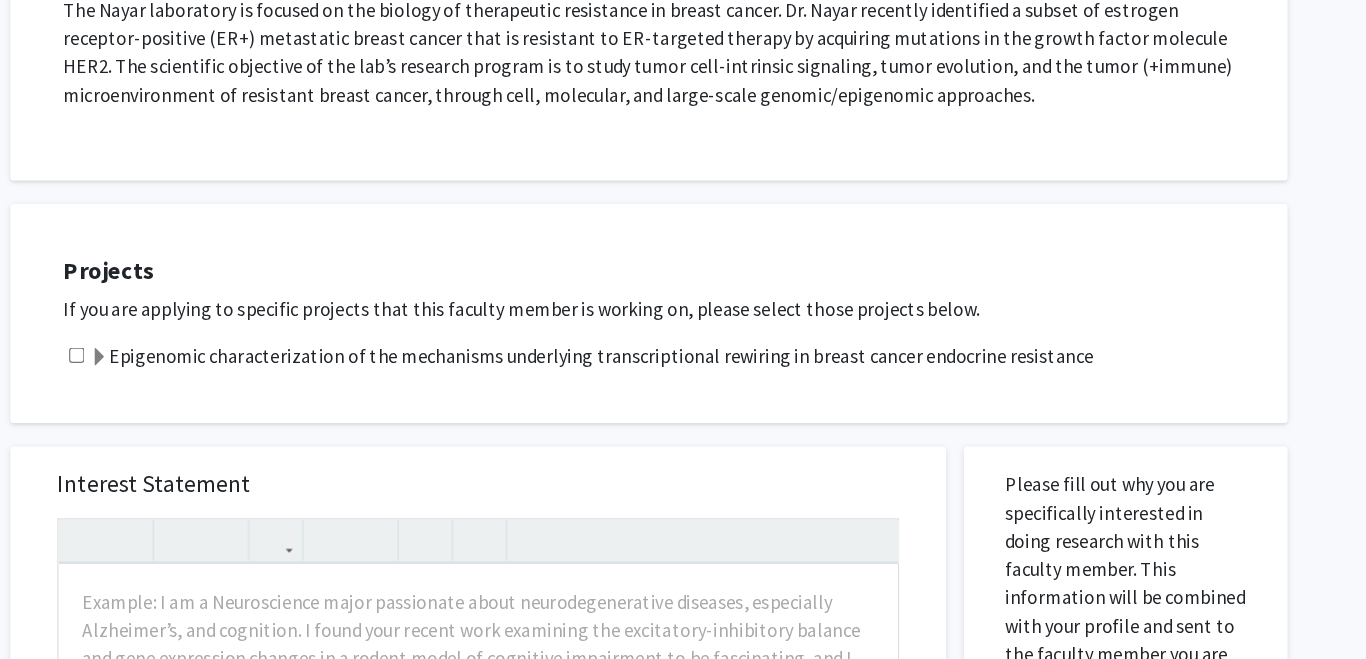 scroll, scrollTop: 312, scrollLeft: 0, axis: vertical 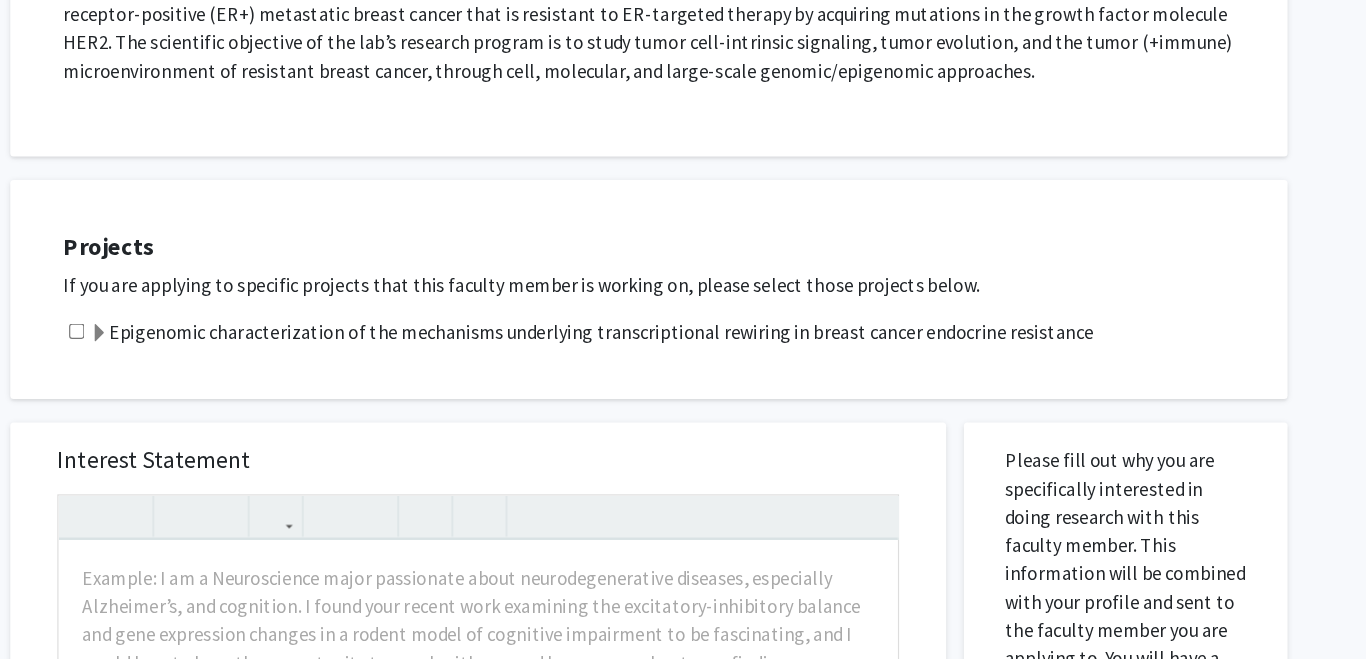 click on "Epigenomic characterization of the mechanisms underlying transcriptional rewiring in breast cancer endocrine resistance" 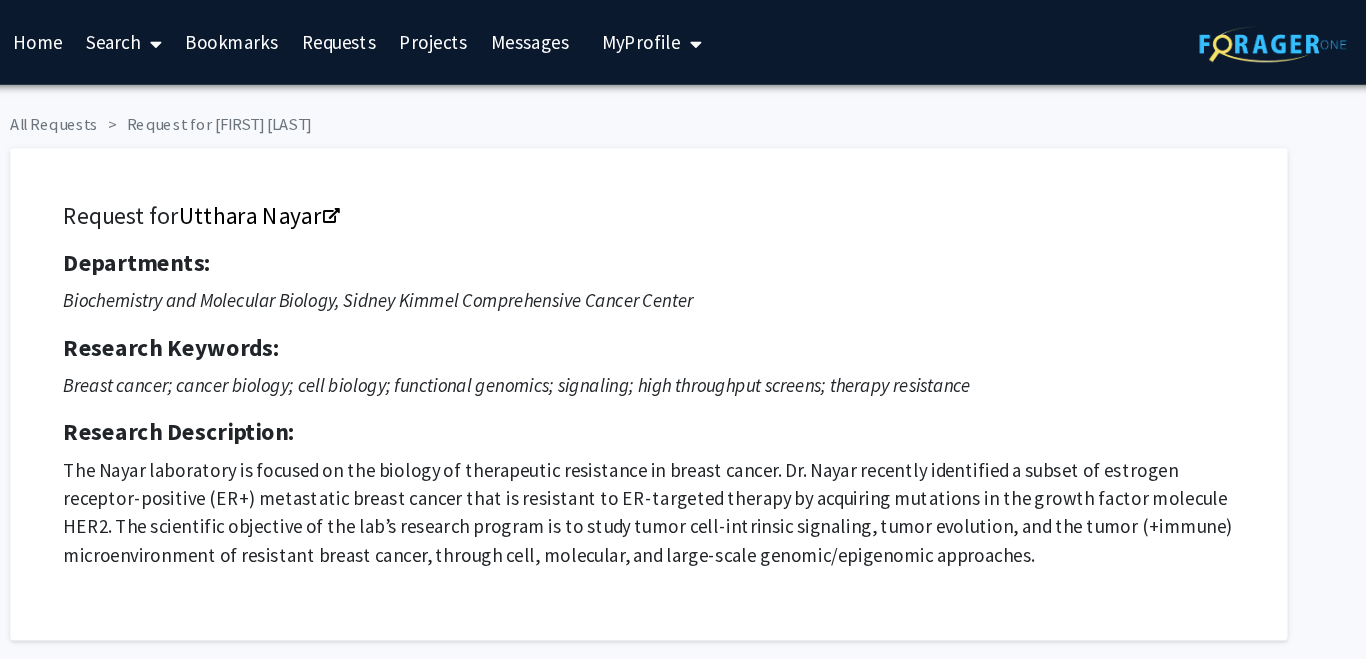 scroll, scrollTop: 286, scrollLeft: 0, axis: vertical 